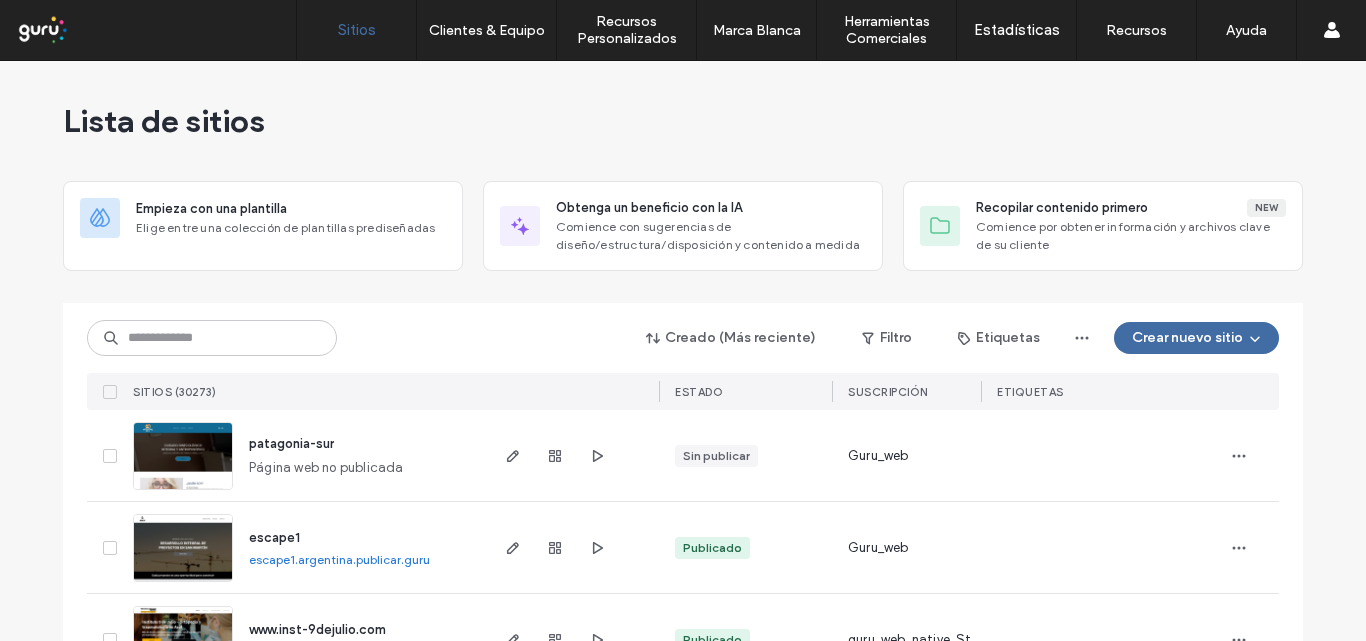 scroll, scrollTop: 0, scrollLeft: 0, axis: both 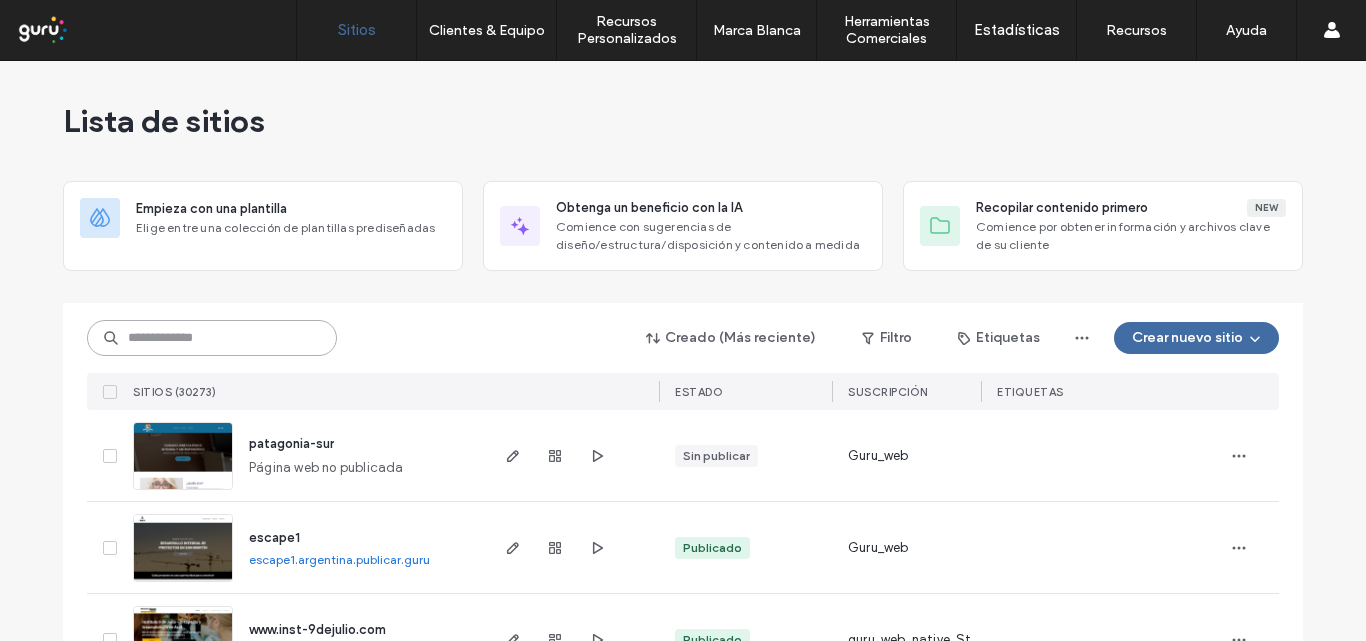 click at bounding box center [212, 338] 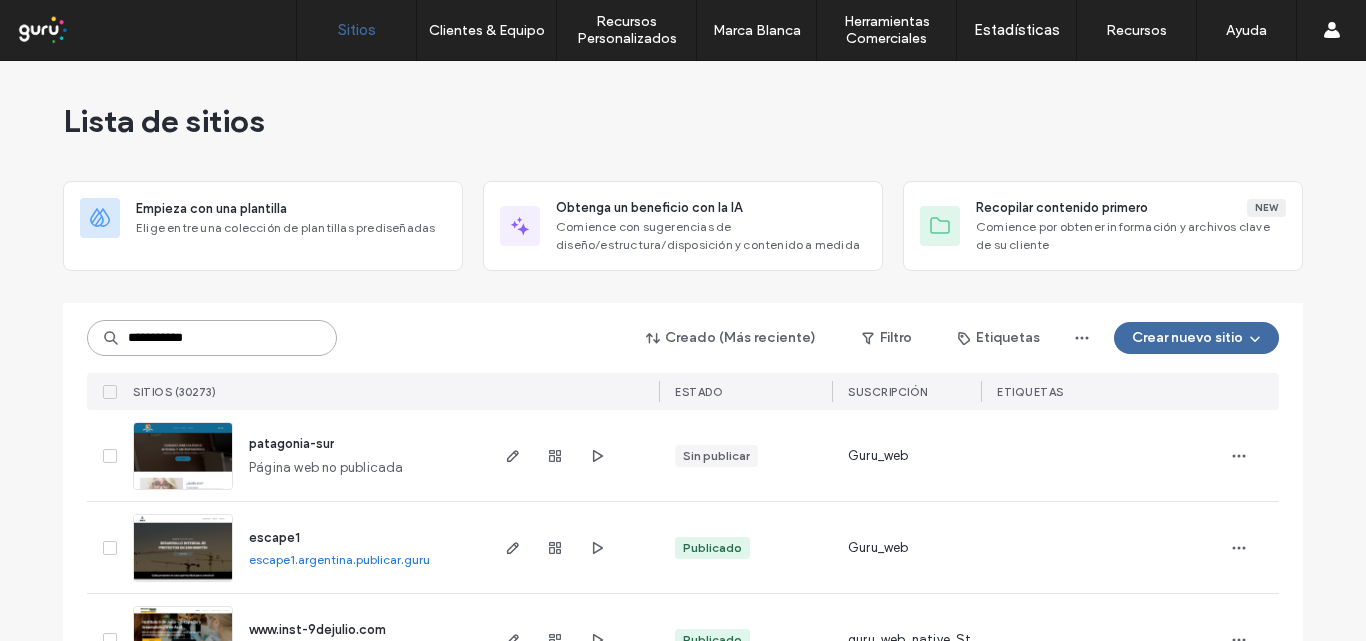 type on "**********" 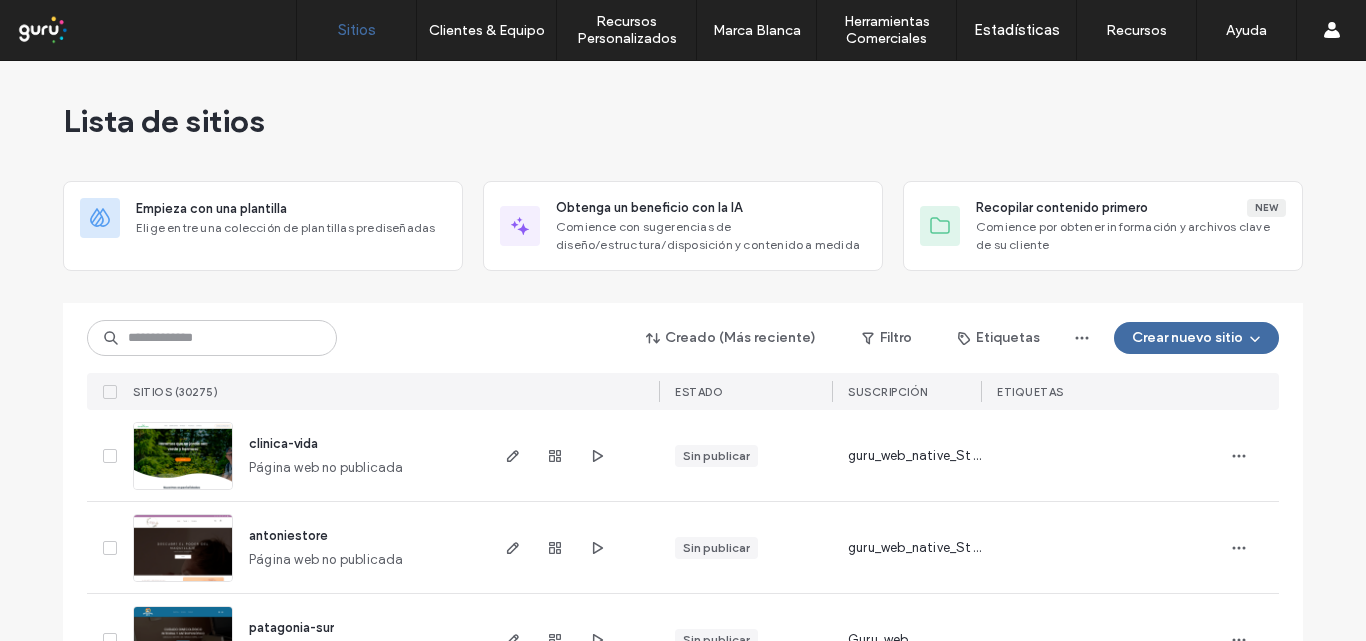 scroll, scrollTop: 0, scrollLeft: 0, axis: both 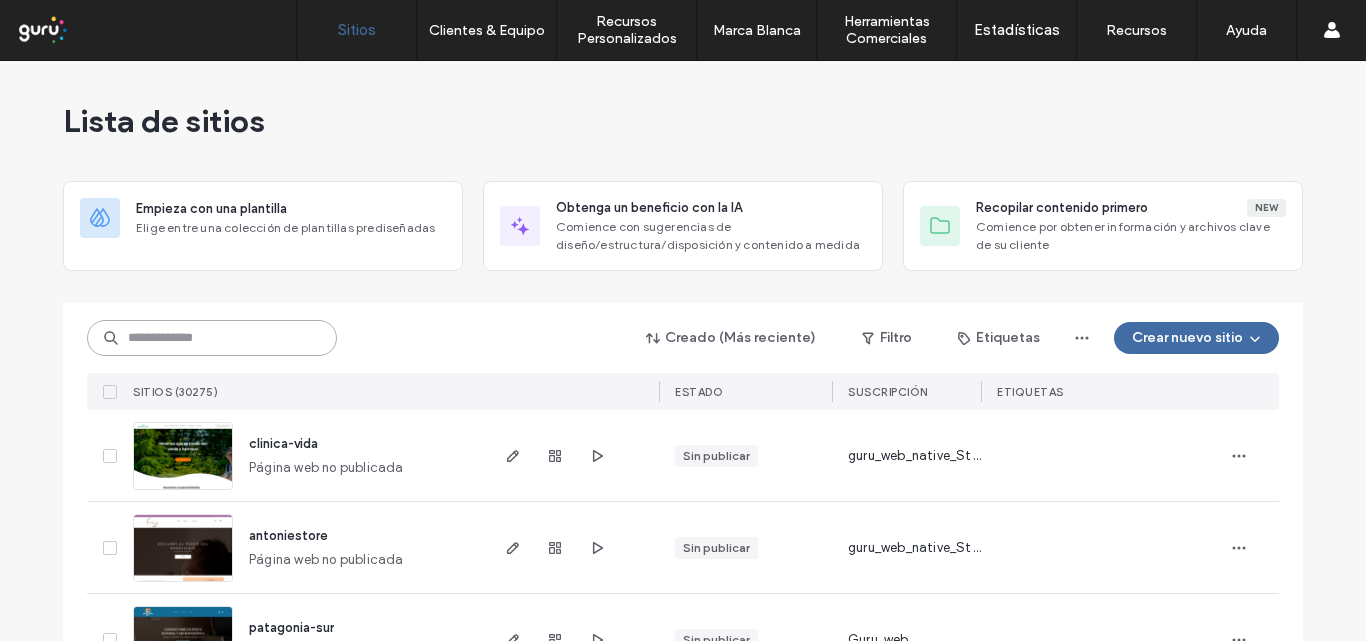 click at bounding box center (212, 338) 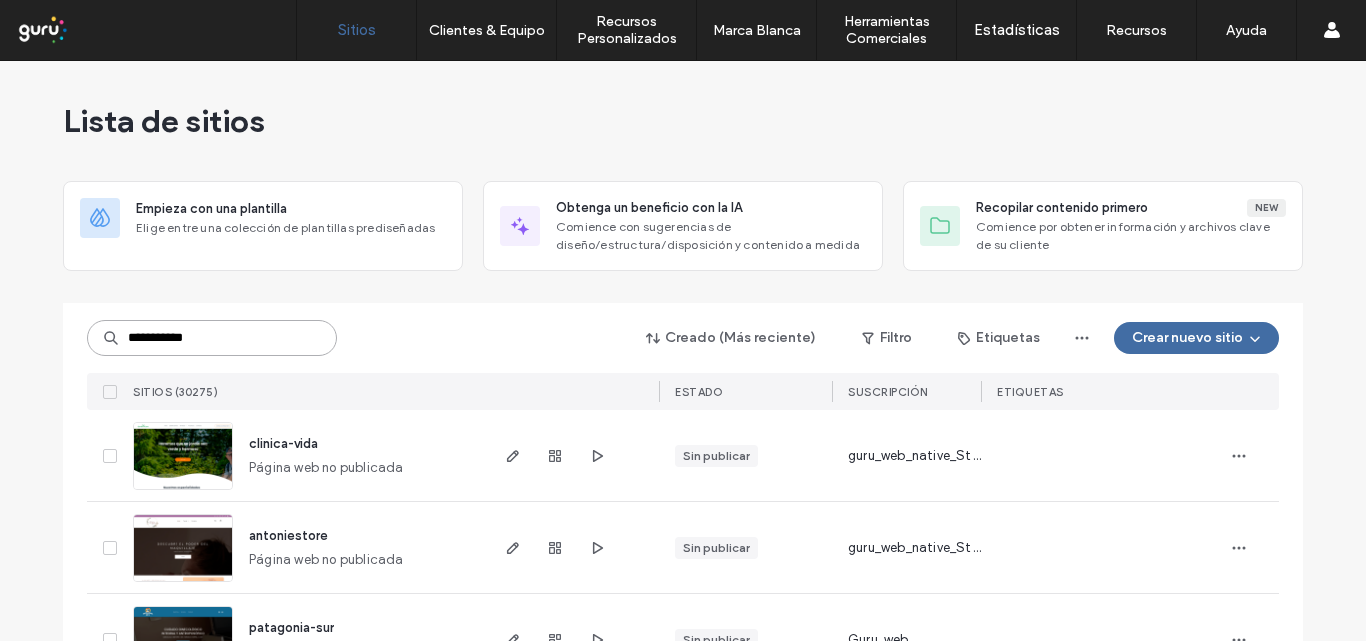 type on "**********" 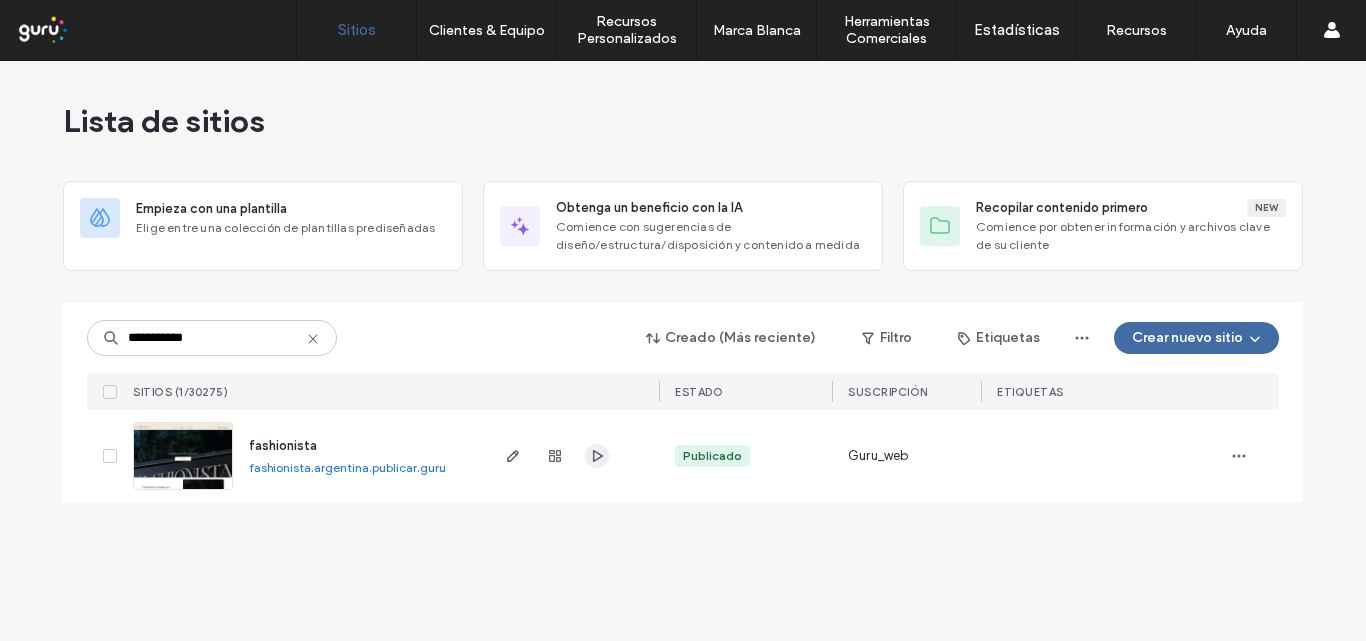 click at bounding box center [597, 456] 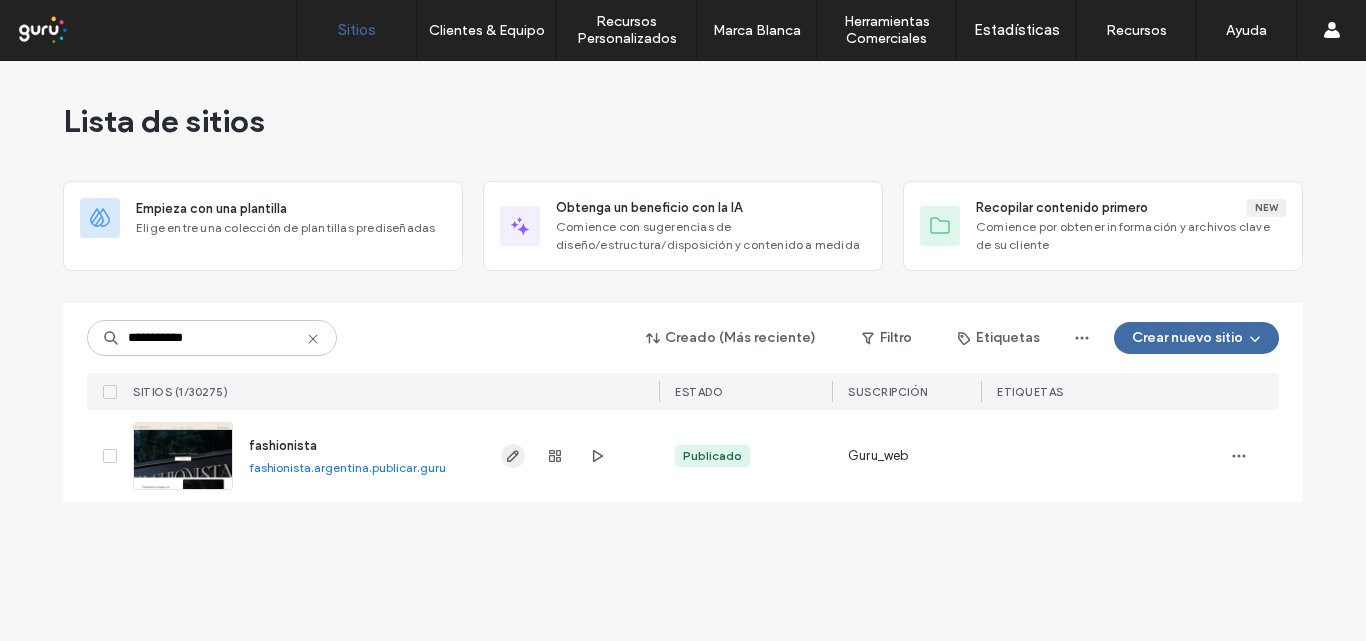 click at bounding box center [513, 456] 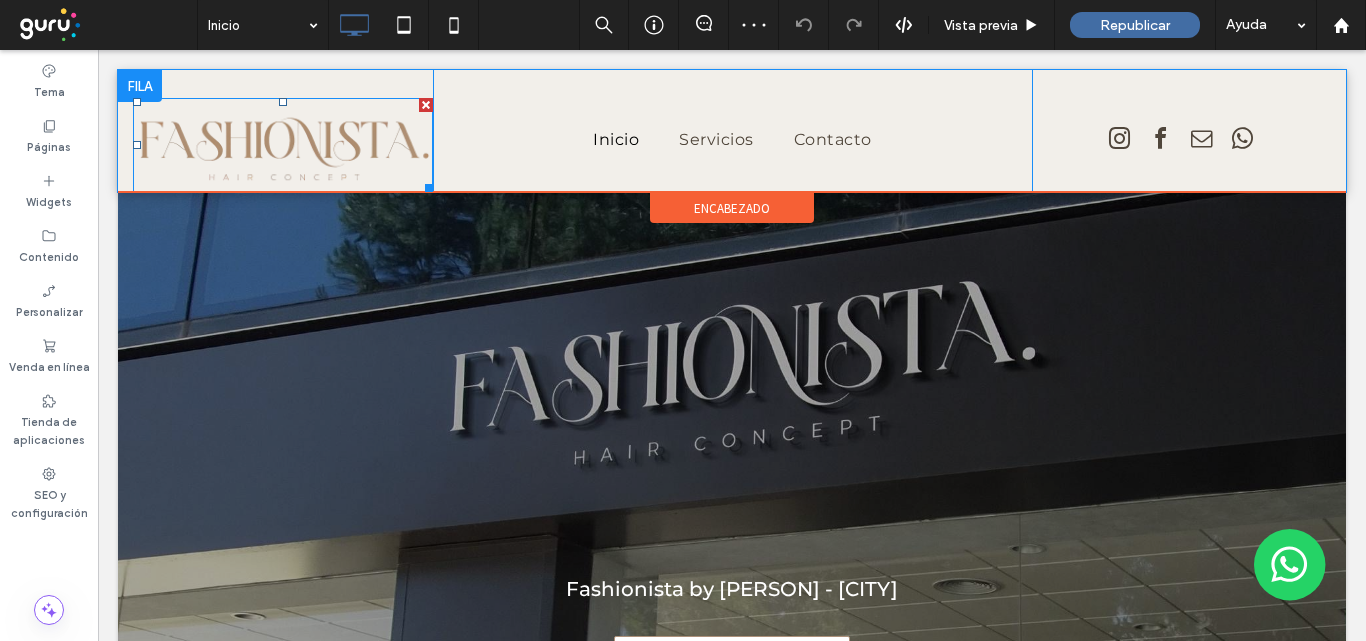 scroll, scrollTop: 0, scrollLeft: 0, axis: both 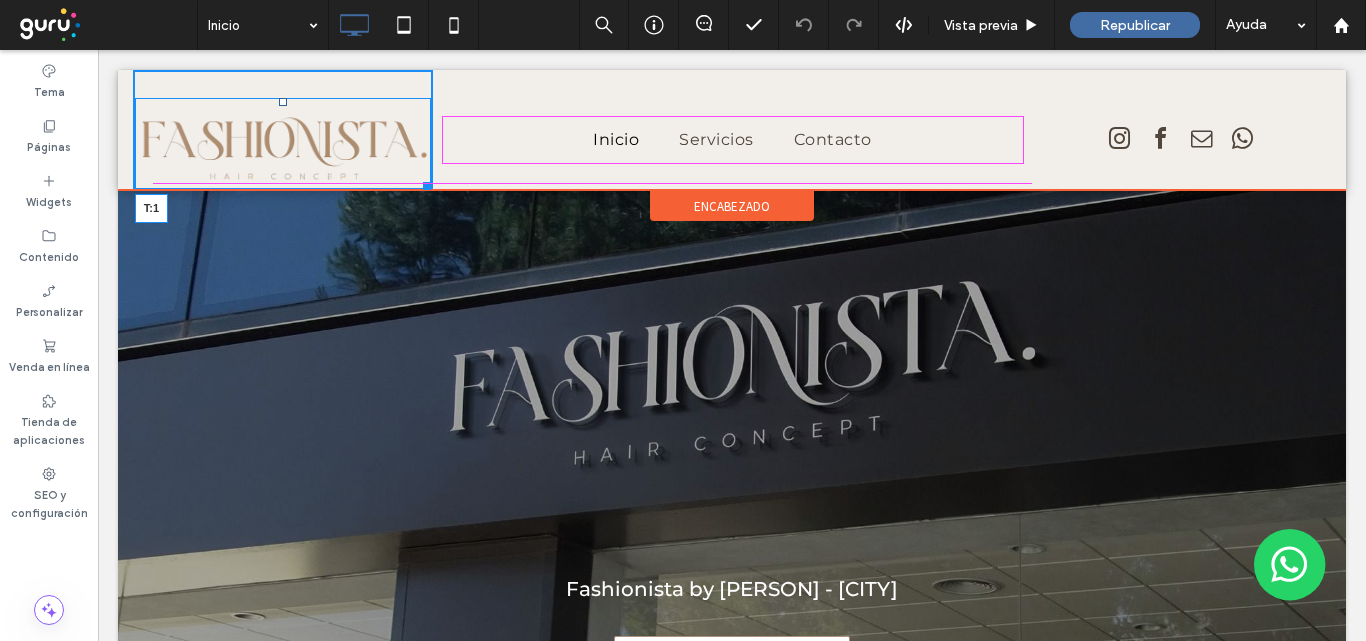 drag, startPoint x: 283, startPoint y: 105, endPoint x: 353, endPoint y: 142, distance: 79.17702 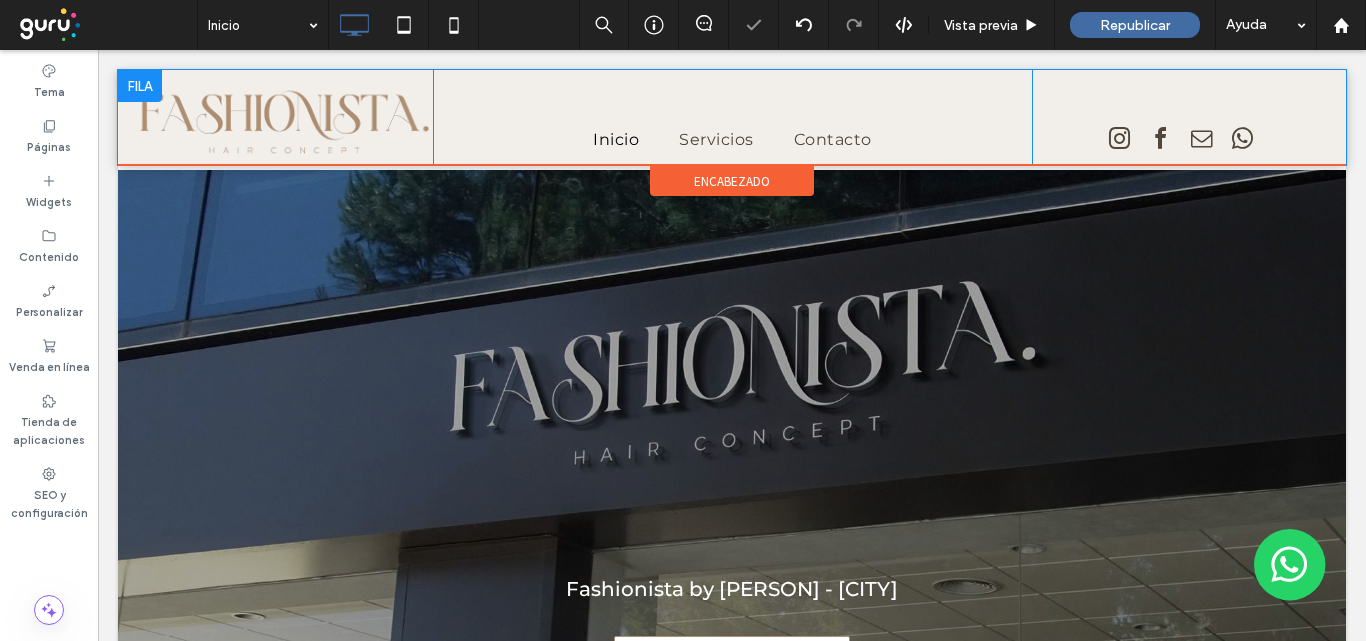 click at bounding box center (140, 86) 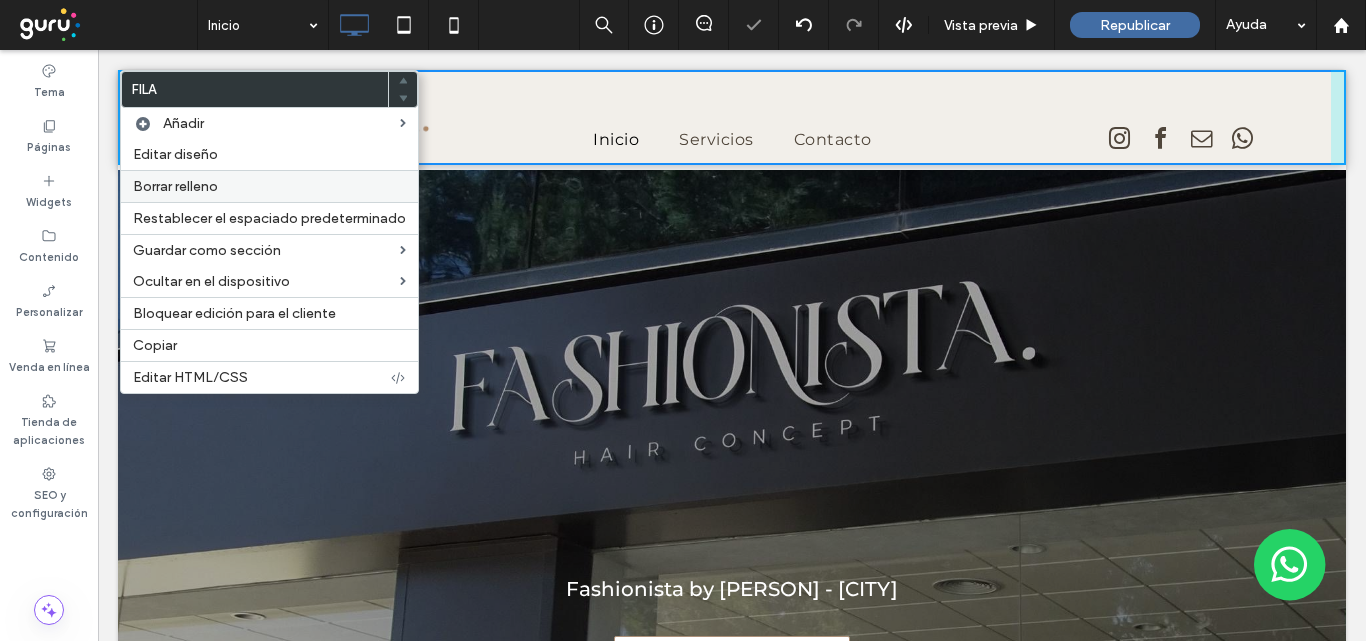 click on "Borrar relleno" at bounding box center (269, 186) 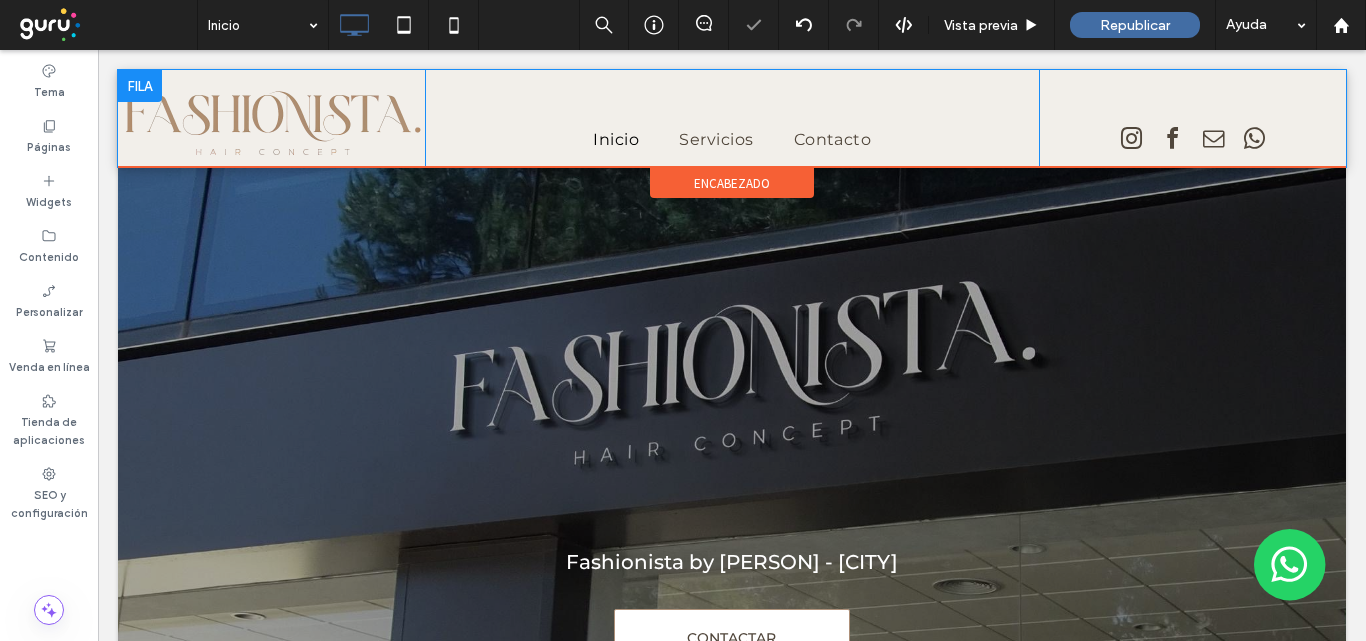 click at bounding box center [140, 86] 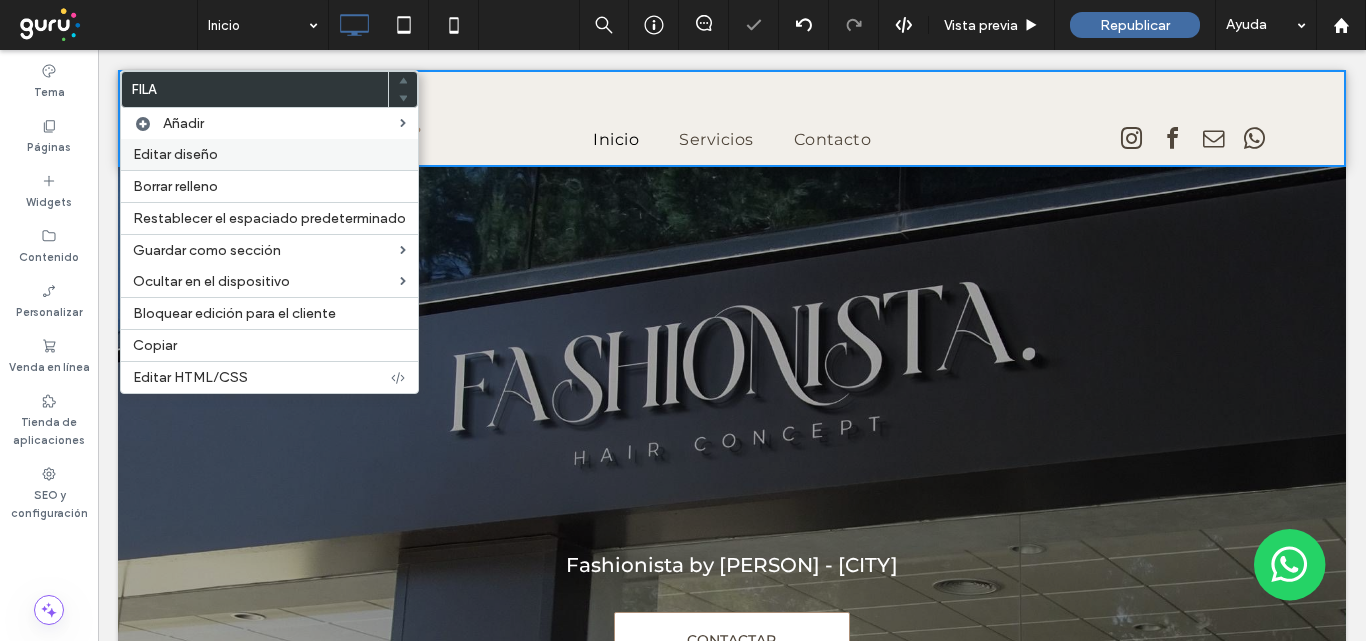 click on "Editar diseño" at bounding box center (175, 154) 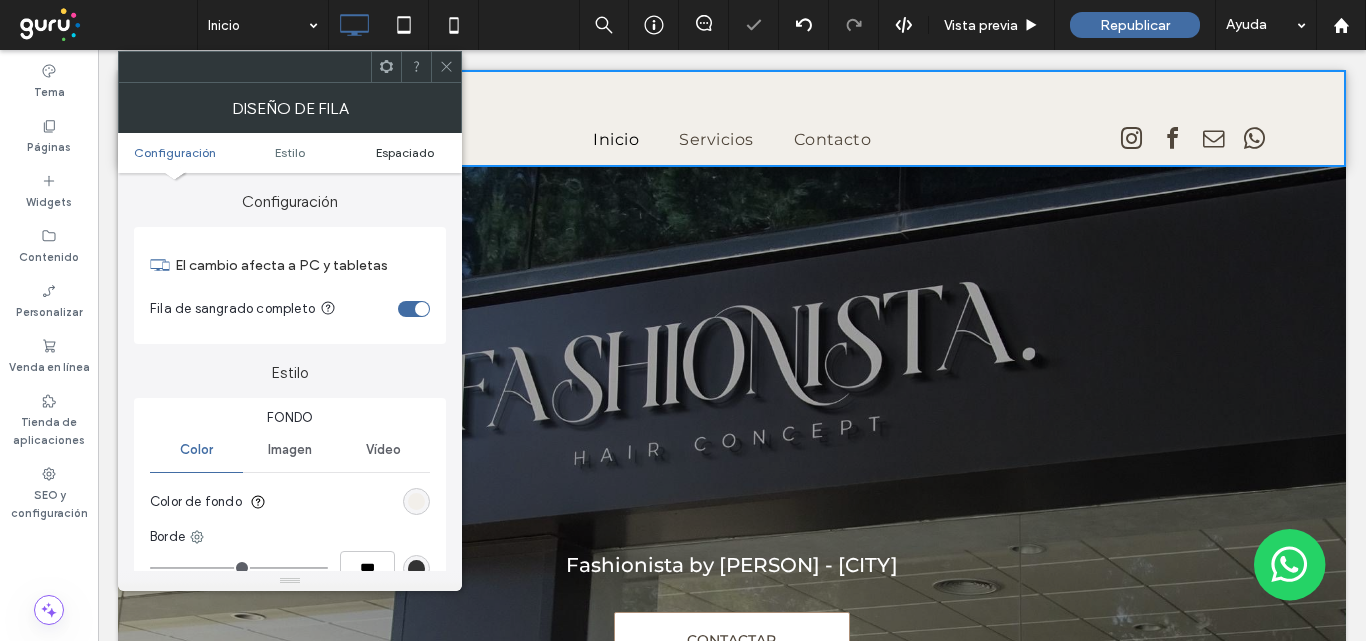 click on "Espaciado" at bounding box center (405, 152) 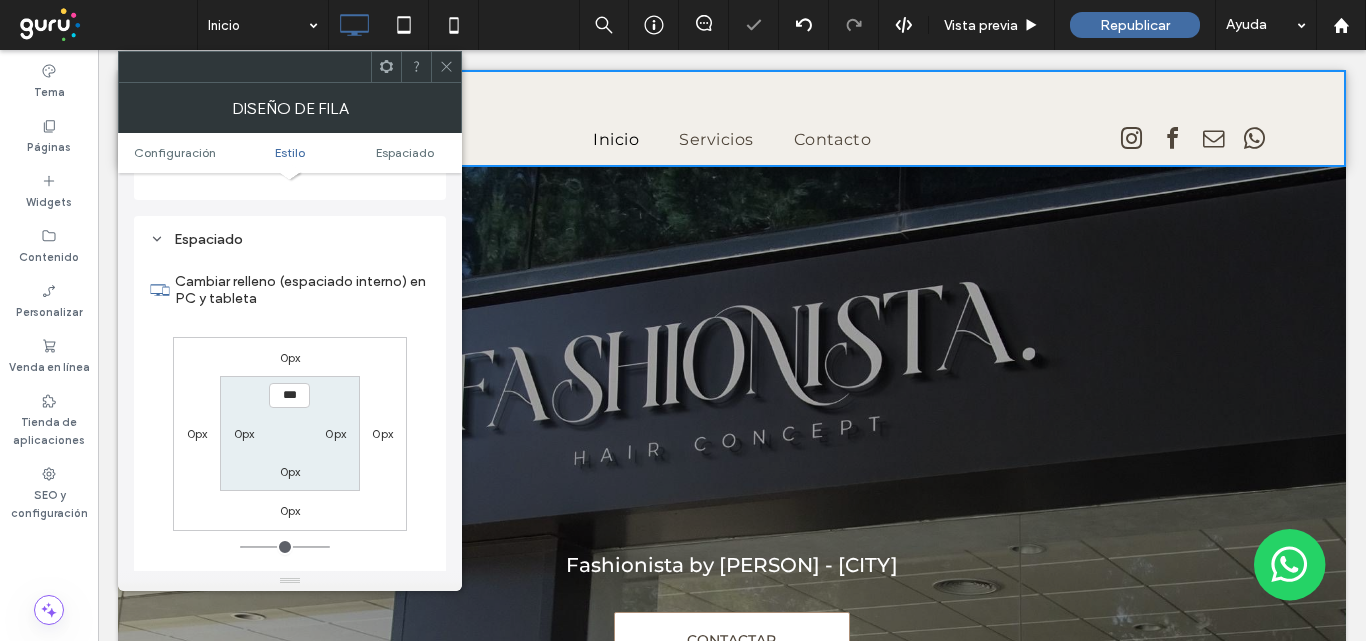 scroll, scrollTop: 502, scrollLeft: 0, axis: vertical 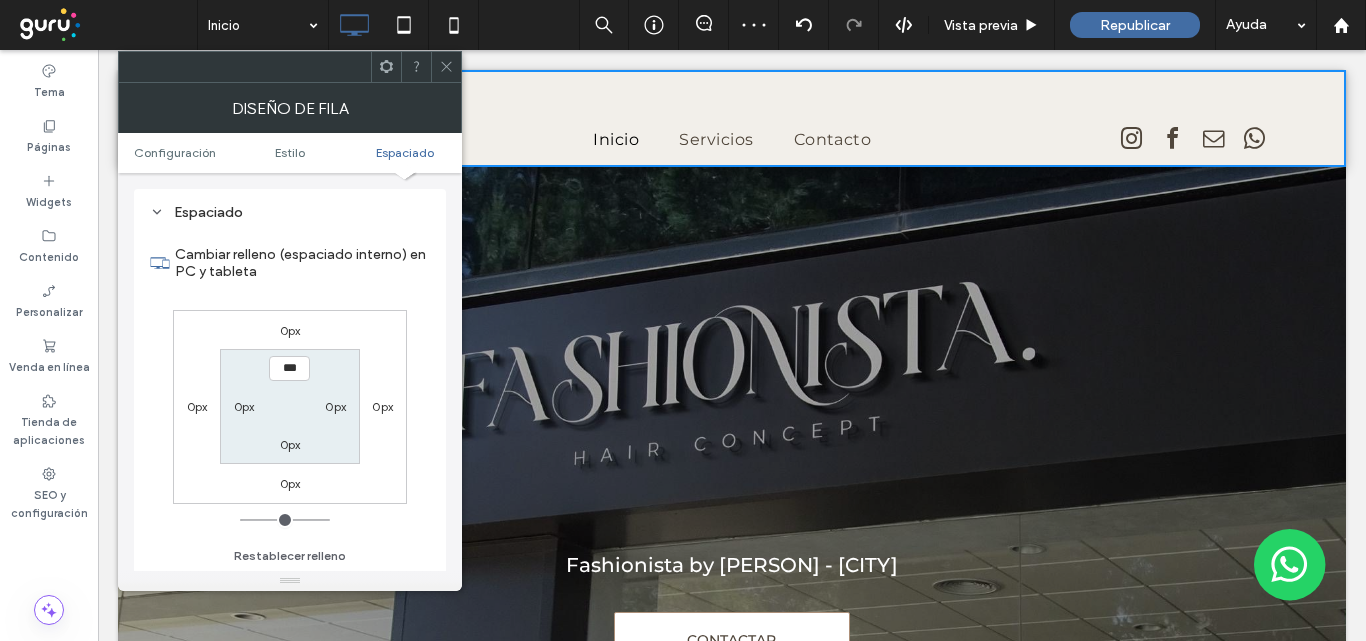 click on "0px" at bounding box center (244, 406) 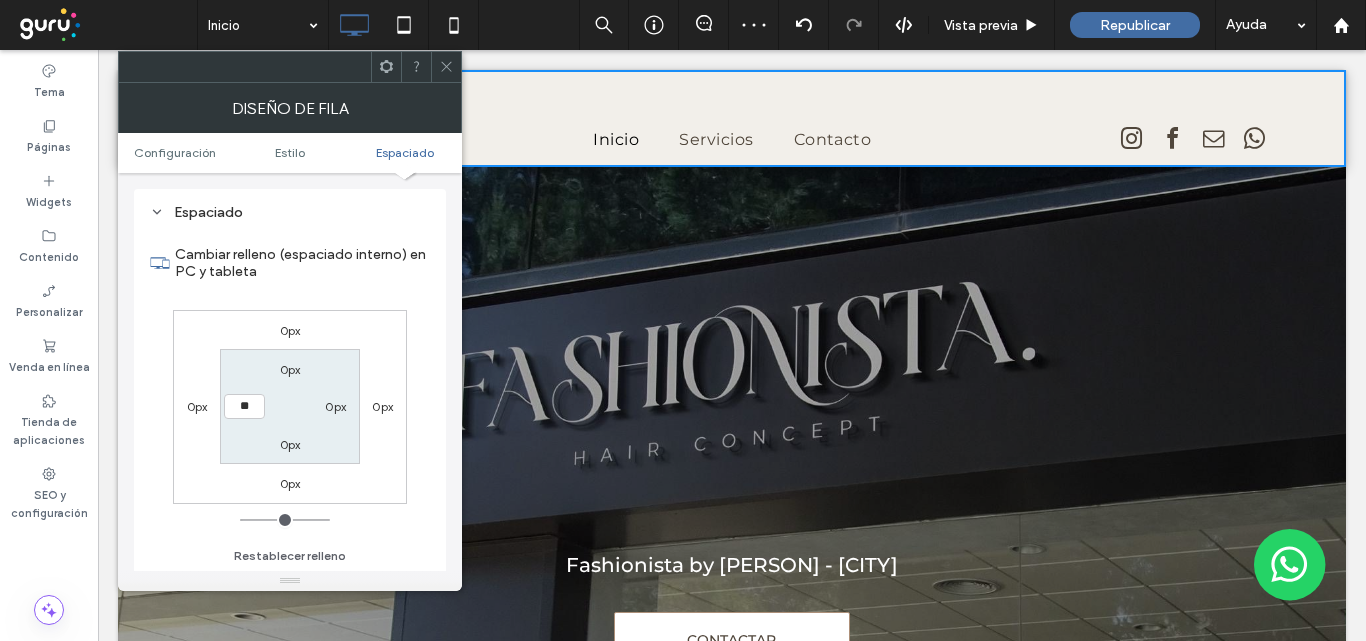 type on "**" 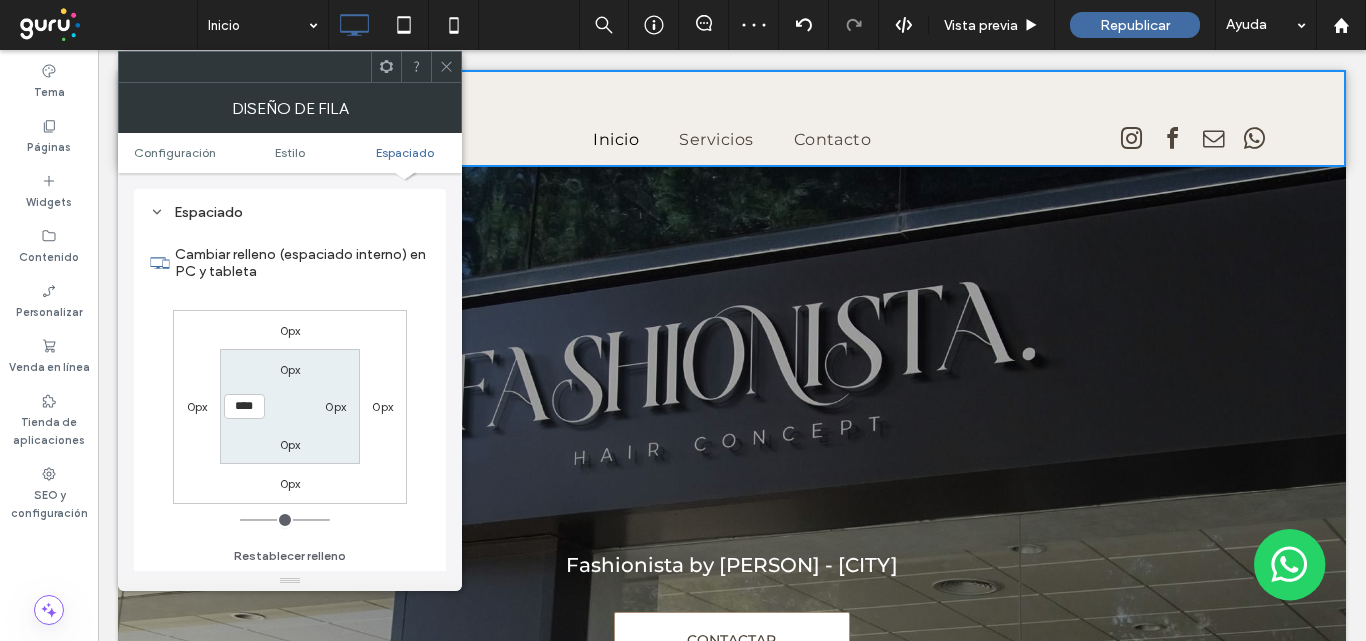 click on "0px" at bounding box center (335, 406) 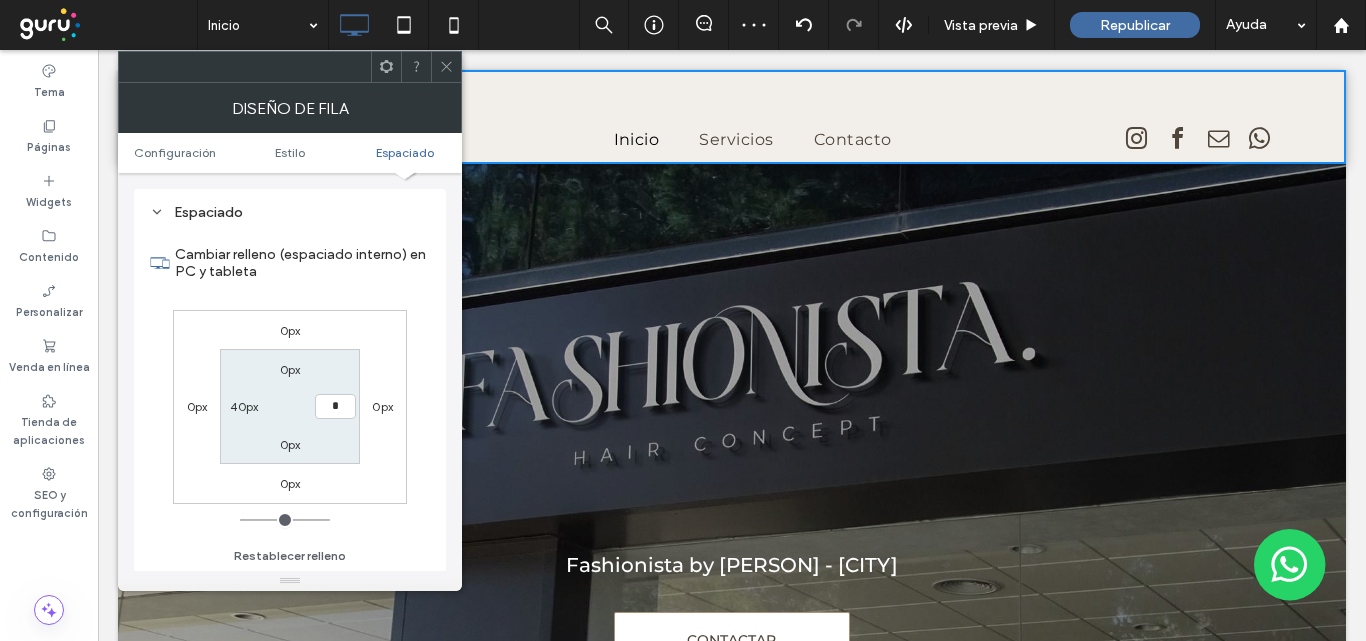 type on "*" 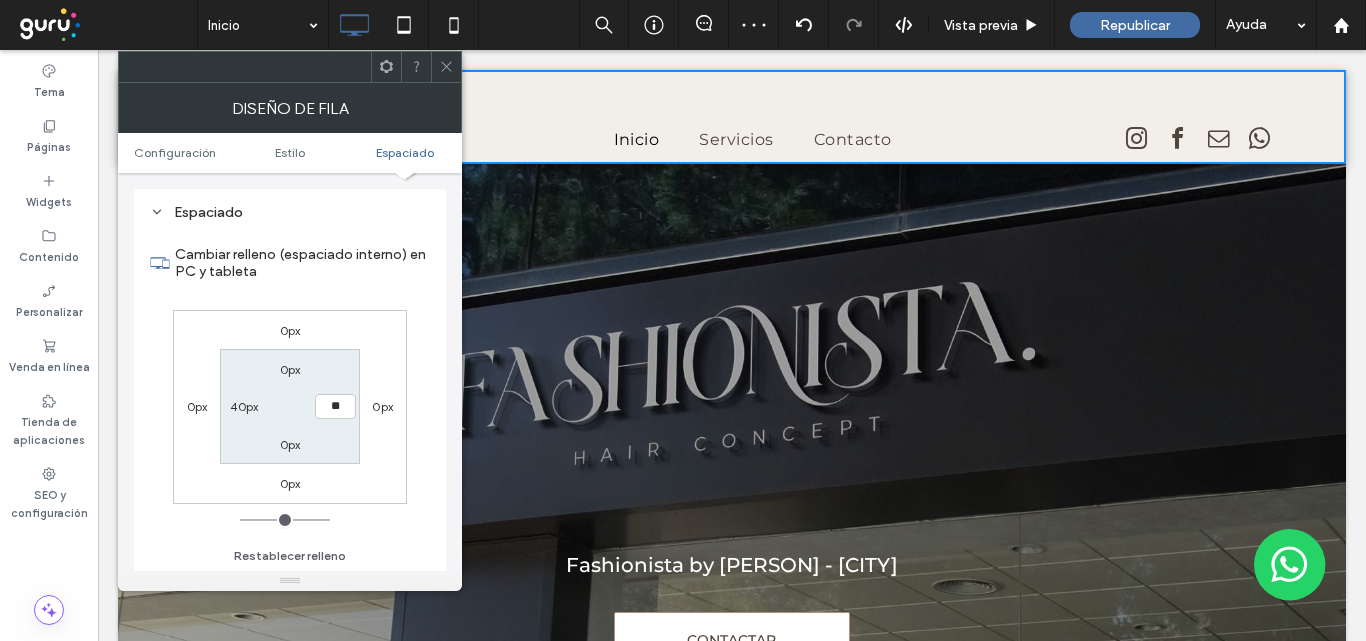 type on "**" 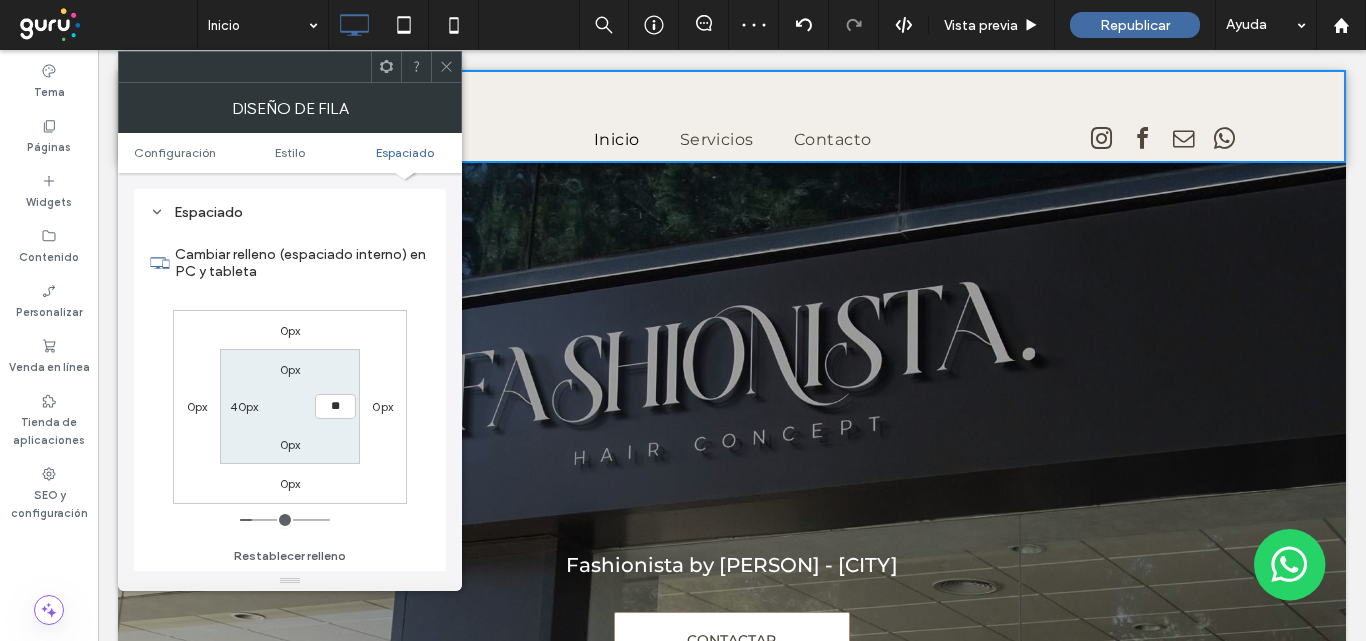 type on "**" 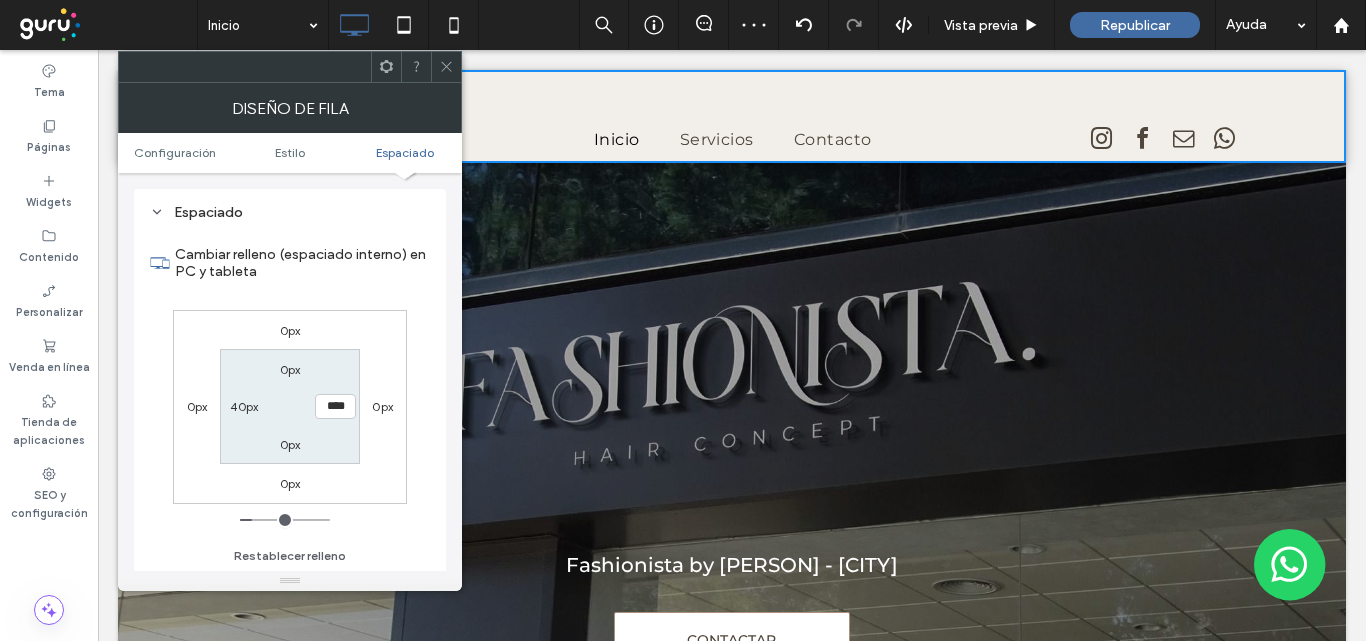 click on "0px" at bounding box center [290, 369] 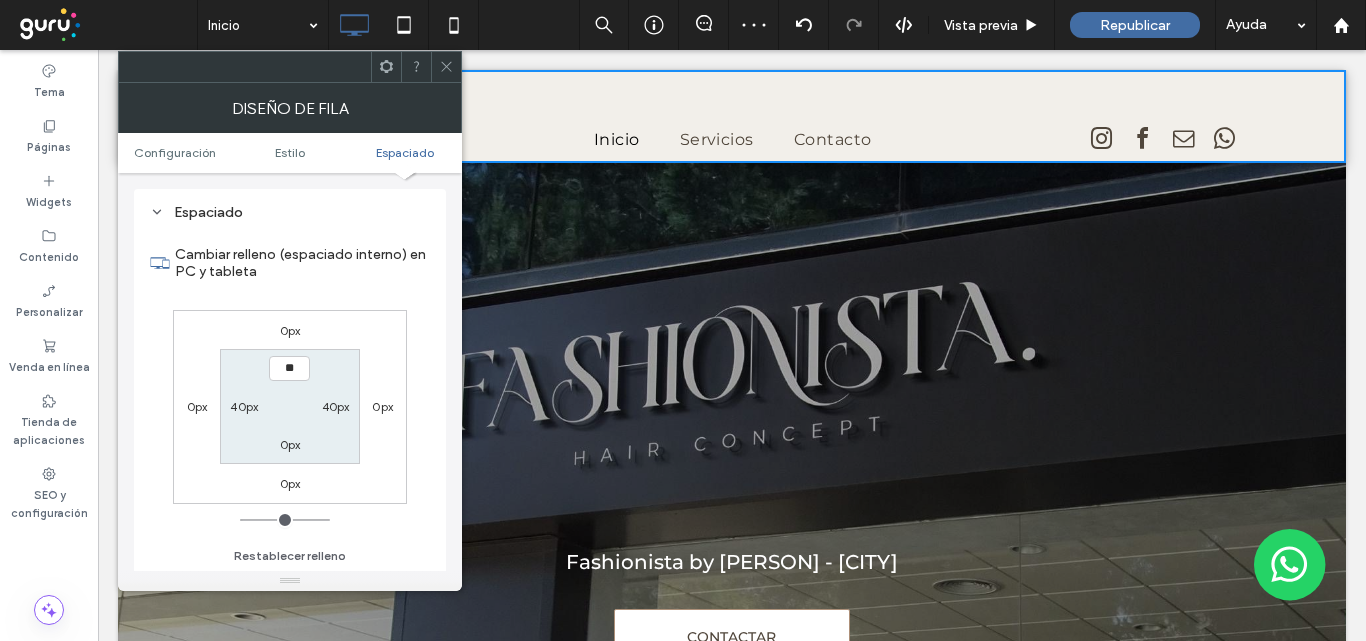 type on "**" 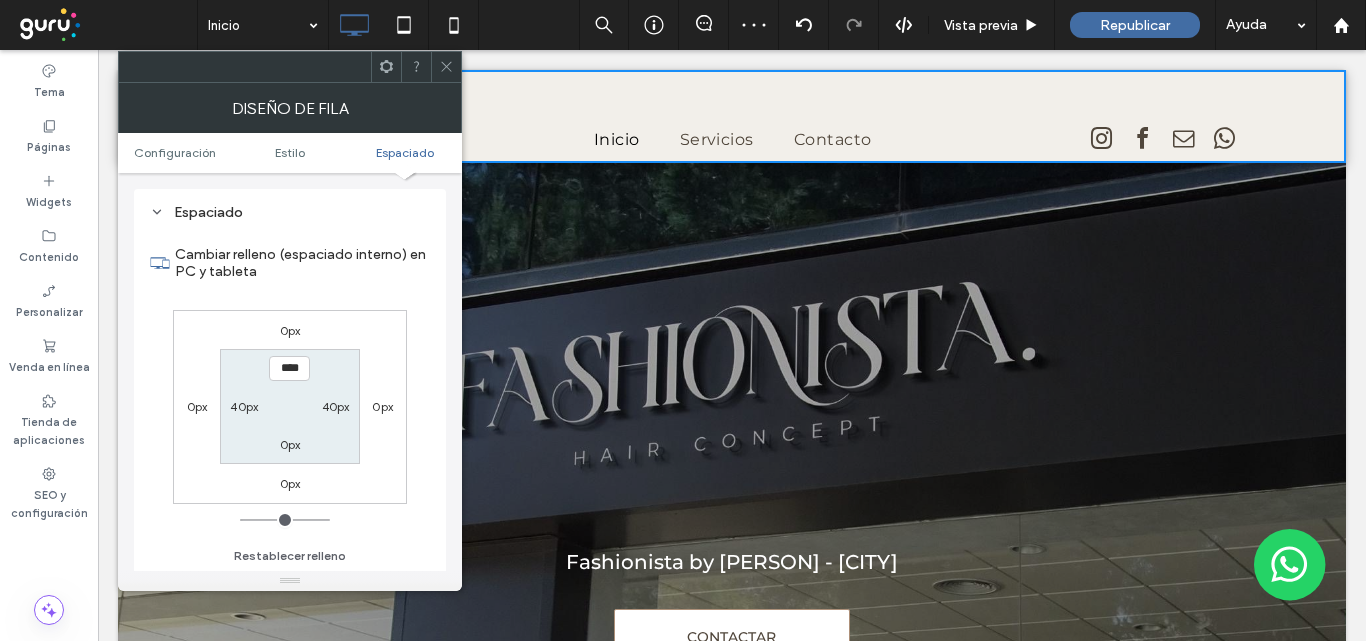 click on "0px" at bounding box center [290, 444] 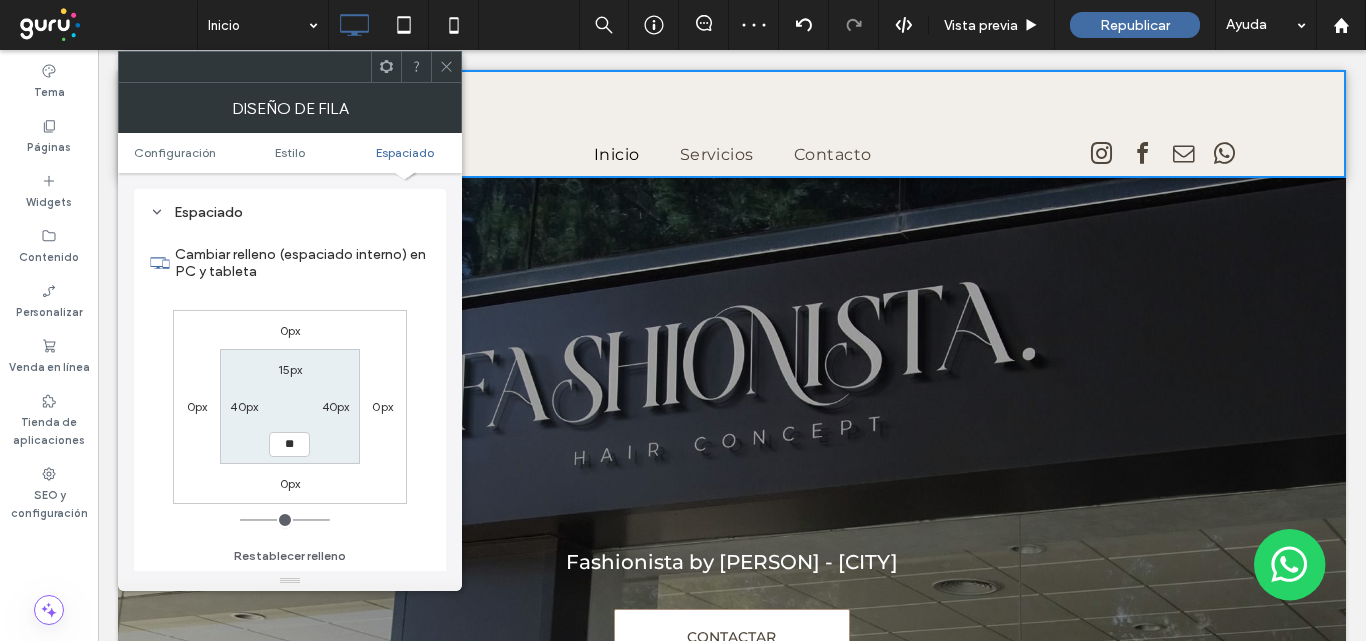 type on "**" 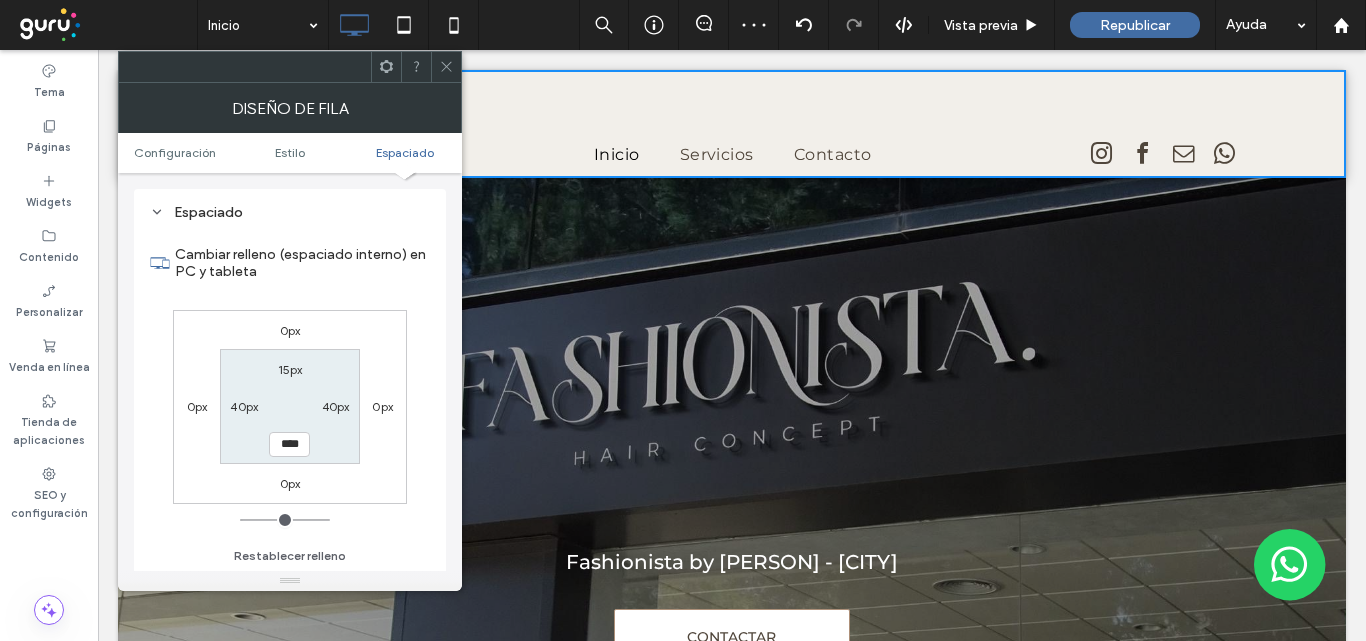drag, startPoint x: 367, startPoint y: 348, endPoint x: 383, endPoint y: 409, distance: 63.06346 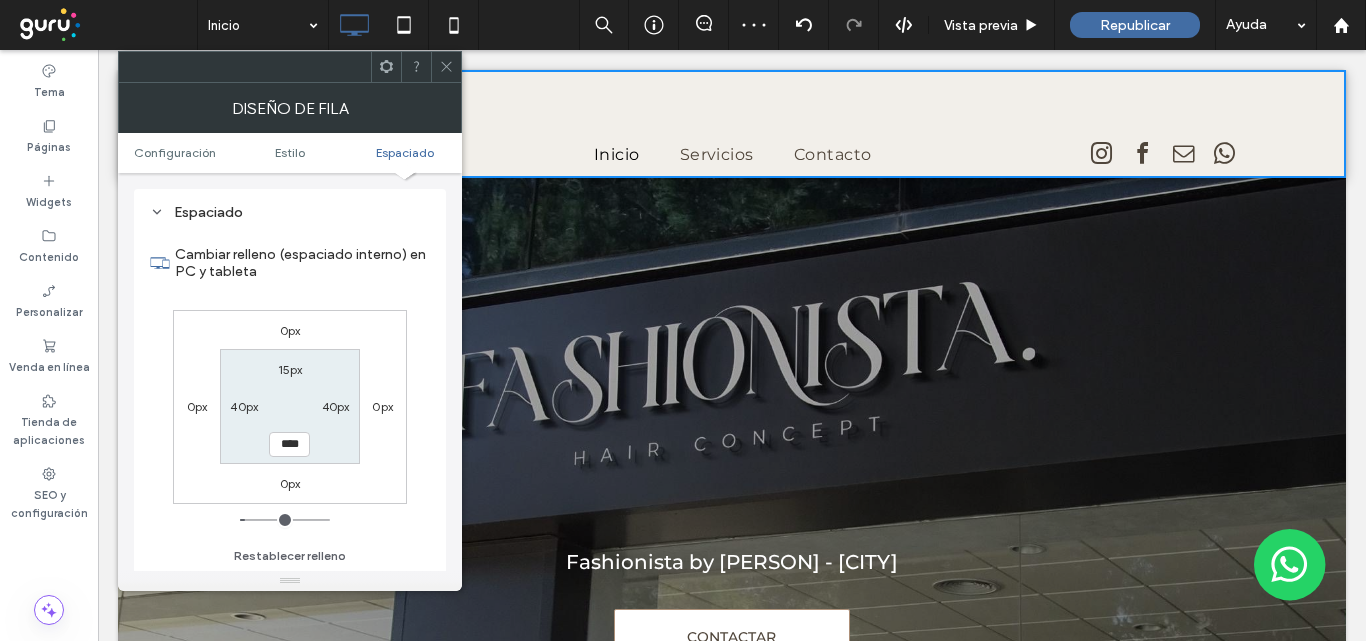 drag, startPoint x: 378, startPoint y: 409, endPoint x: 389, endPoint y: 386, distance: 25.495098 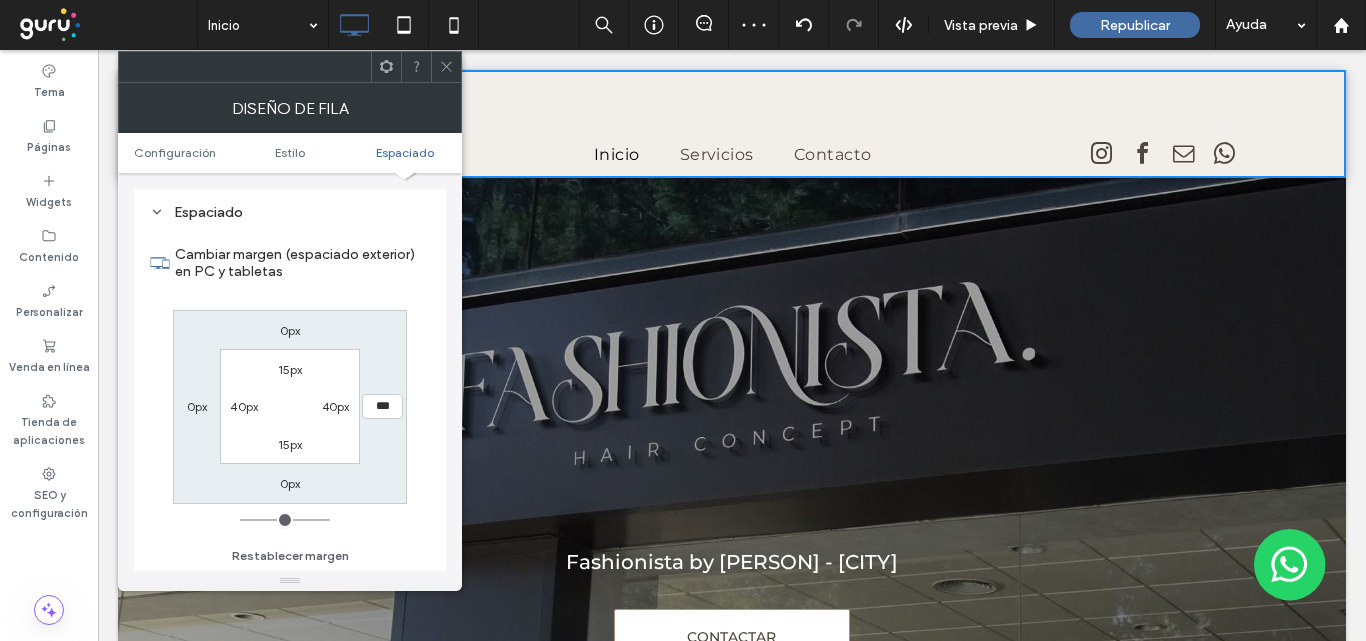 click on "0px *** 0px 0px 15px 40px 15px 40px" at bounding box center [290, 407] 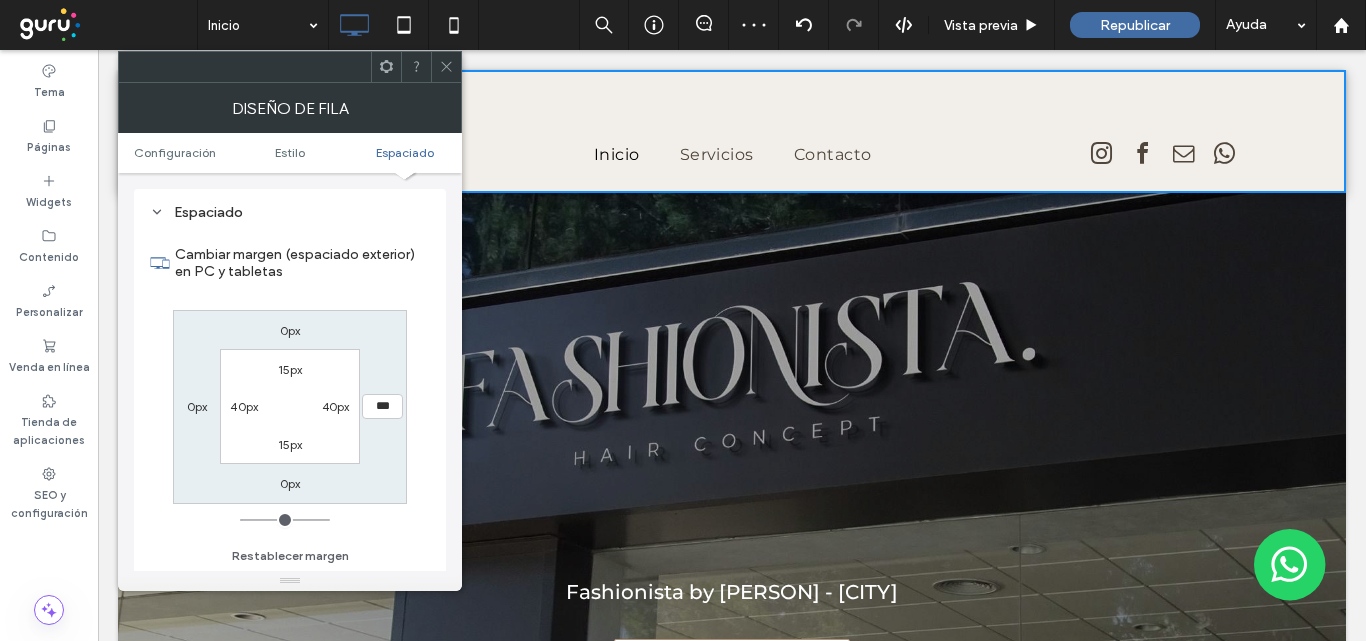 click 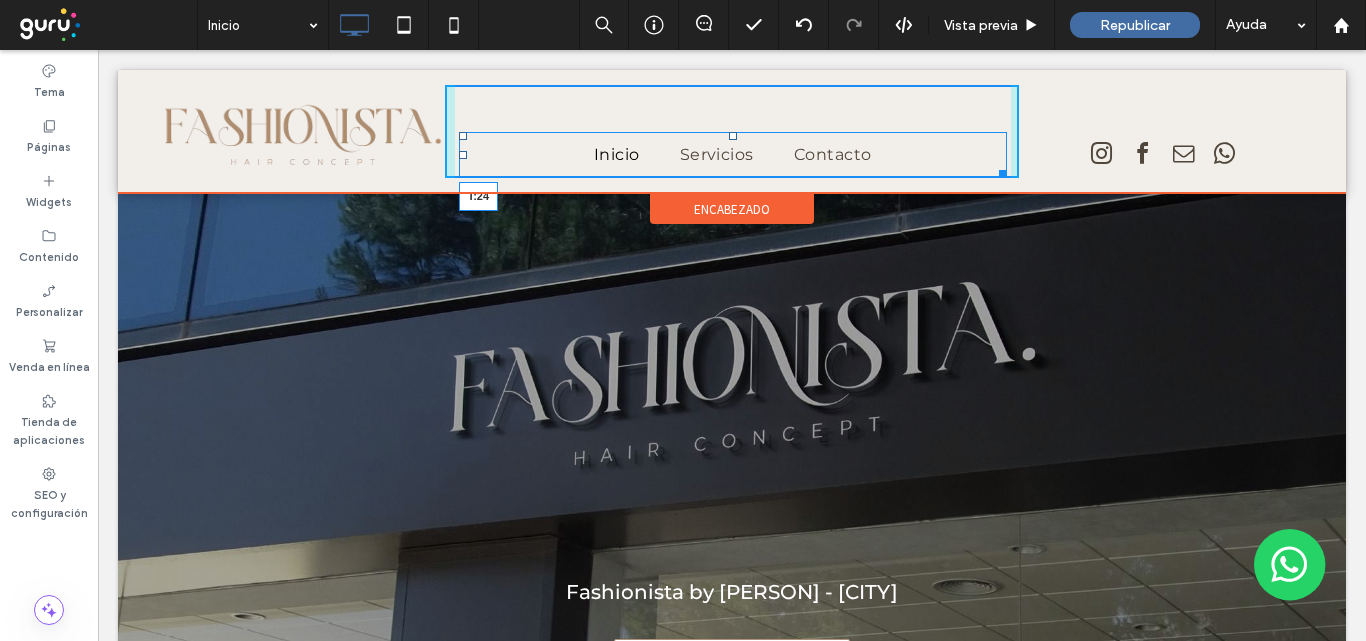 drag, startPoint x: 722, startPoint y: 134, endPoint x: 823, endPoint y: 161, distance: 104.54664 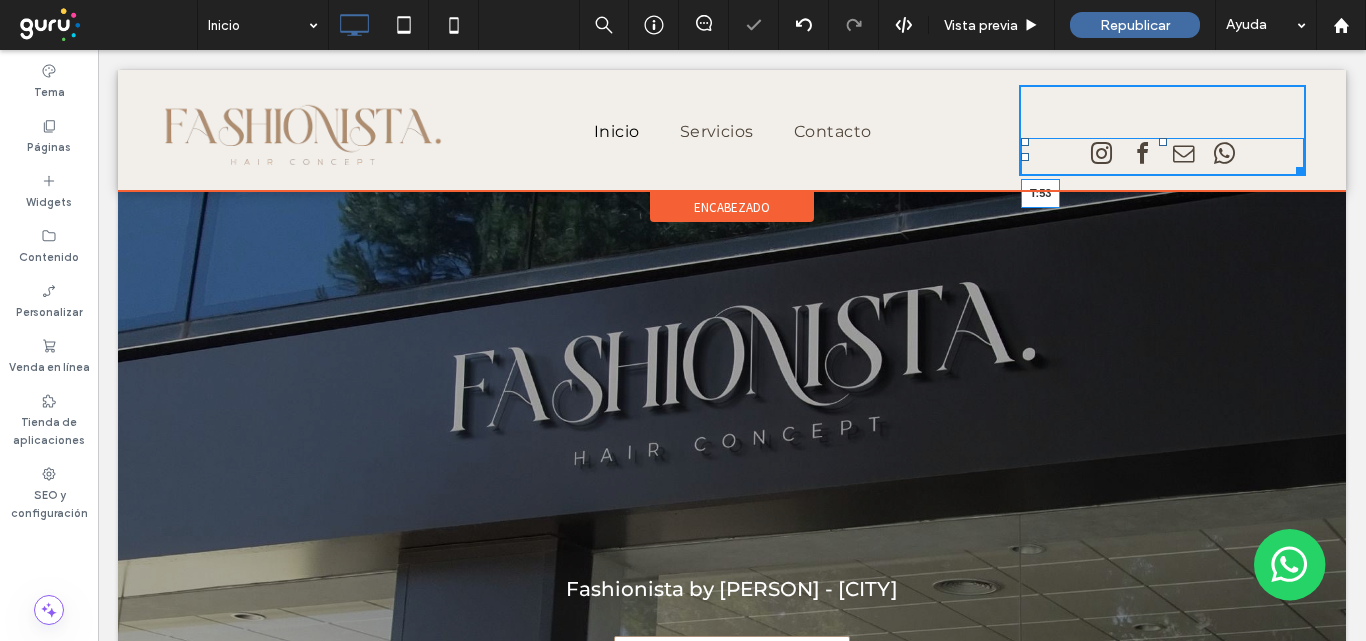 drag, startPoint x: 1146, startPoint y: 140, endPoint x: 1254, endPoint y: 174, distance: 113.22544 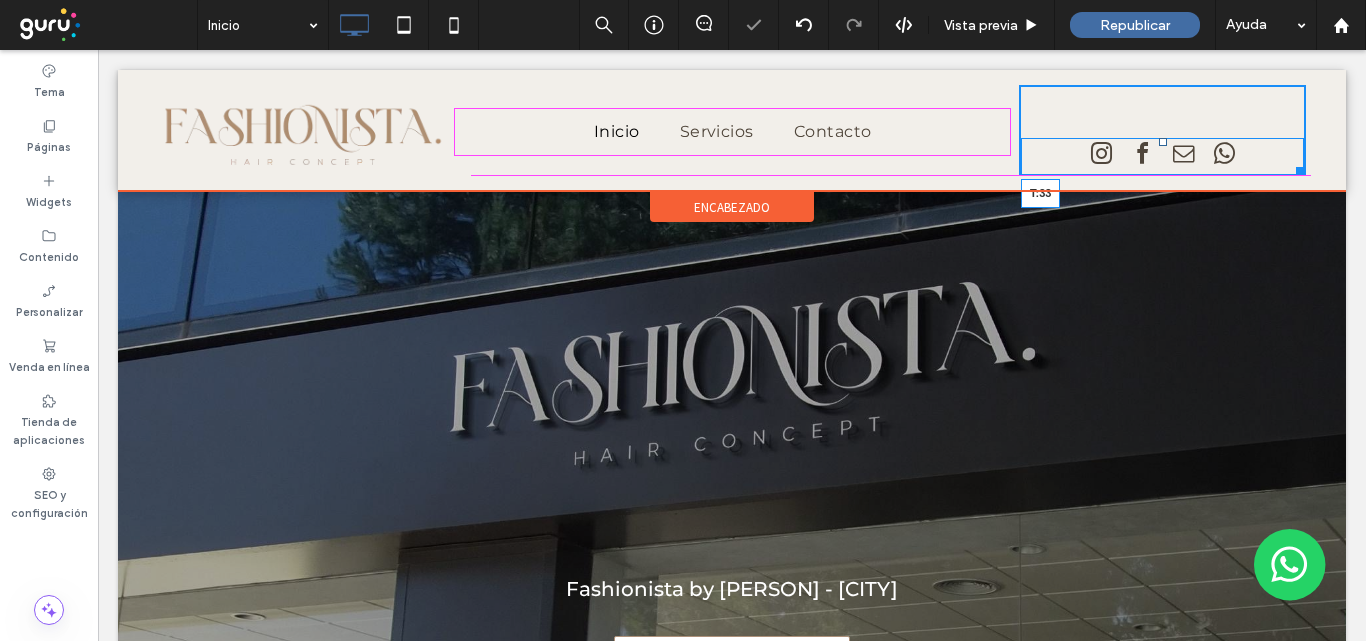drag, startPoint x: 1147, startPoint y: 141, endPoint x: 1247, endPoint y: 181, distance: 107.70329 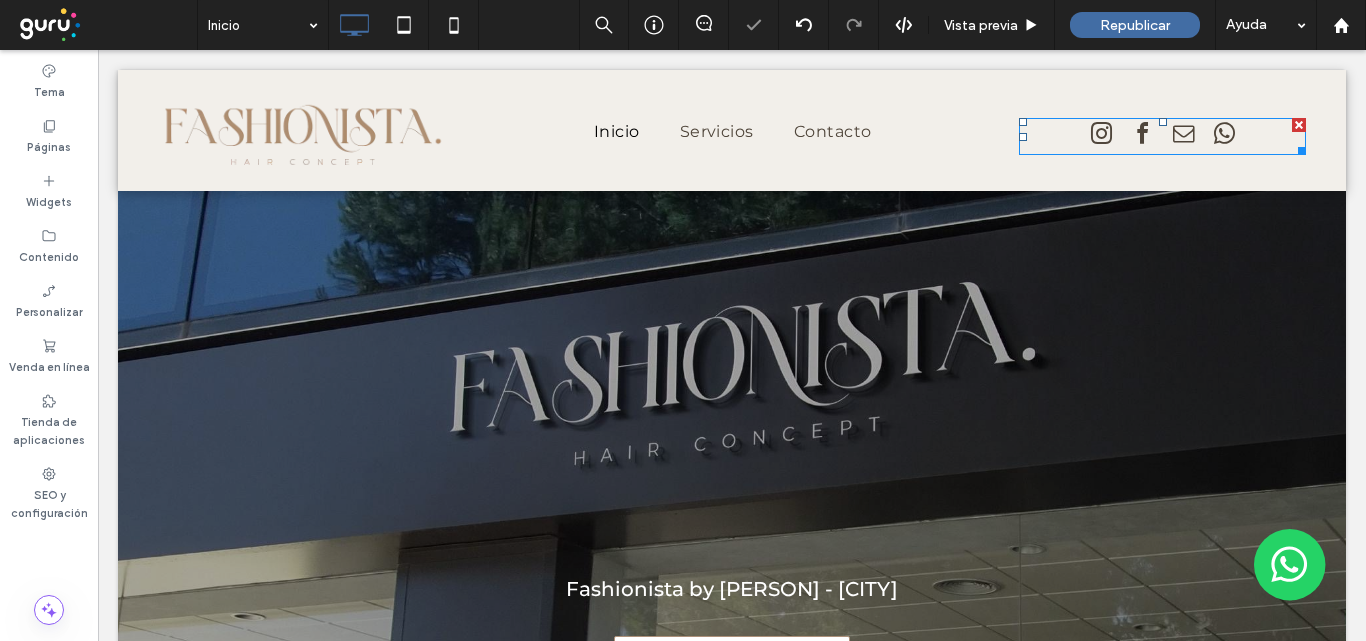 drag, startPoint x: 1247, startPoint y: 181, endPoint x: 1157, endPoint y: 136, distance: 100.62306 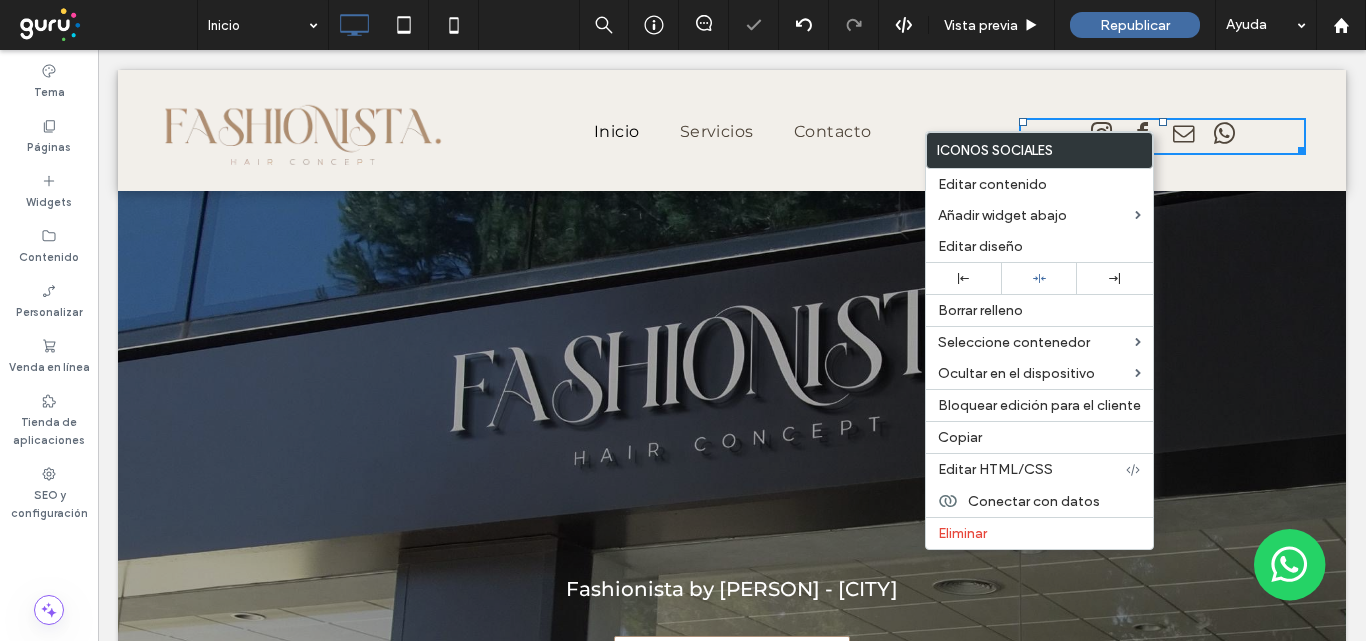 drag, startPoint x: 1121, startPoint y: 275, endPoint x: 1194, endPoint y: 234, distance: 83.725746 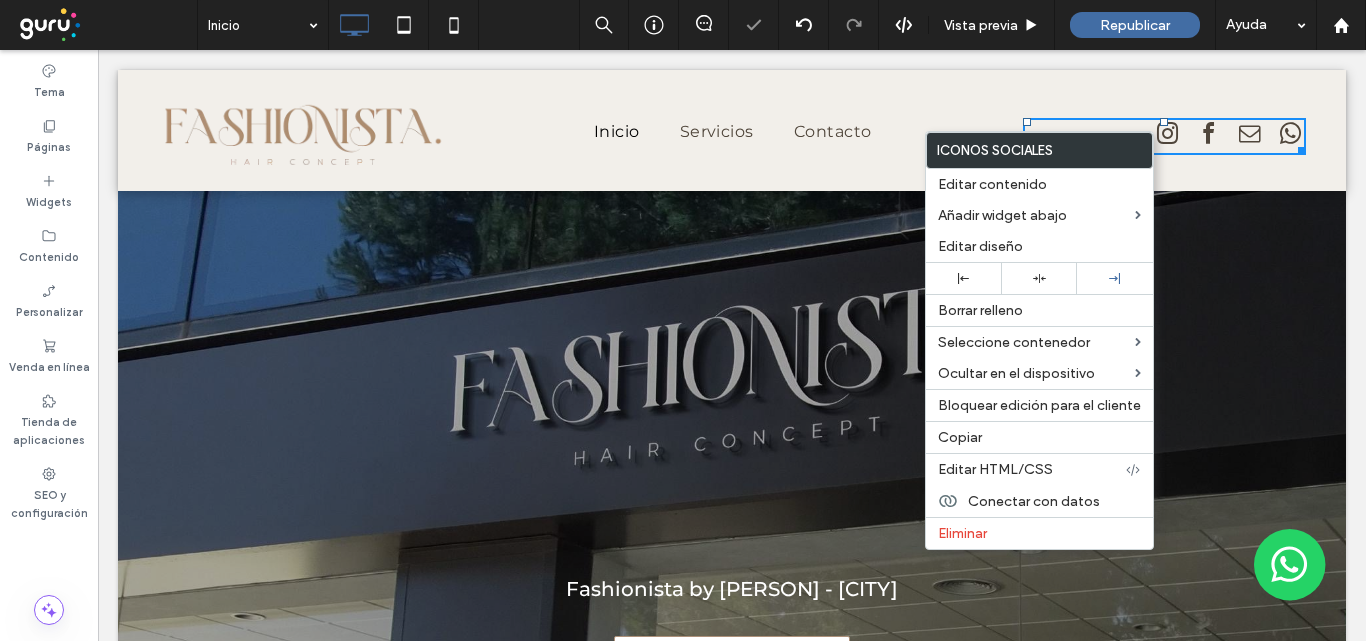 click on "Click To Paste" at bounding box center (1162, 130) 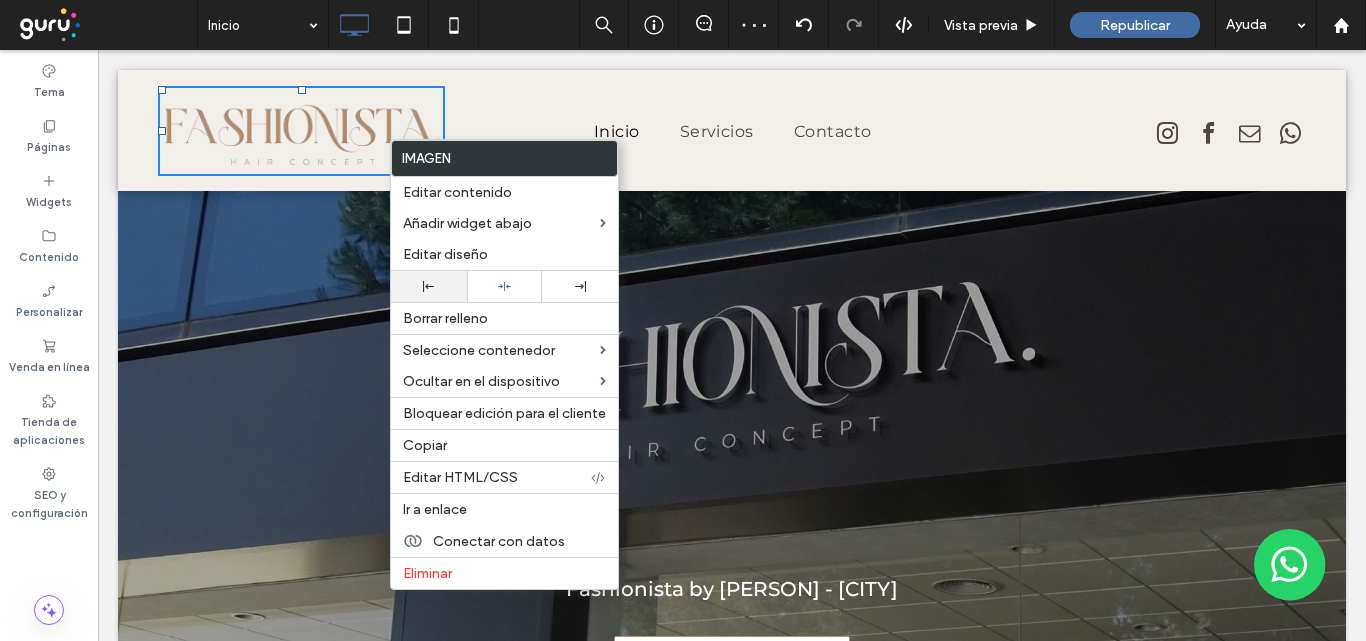 click 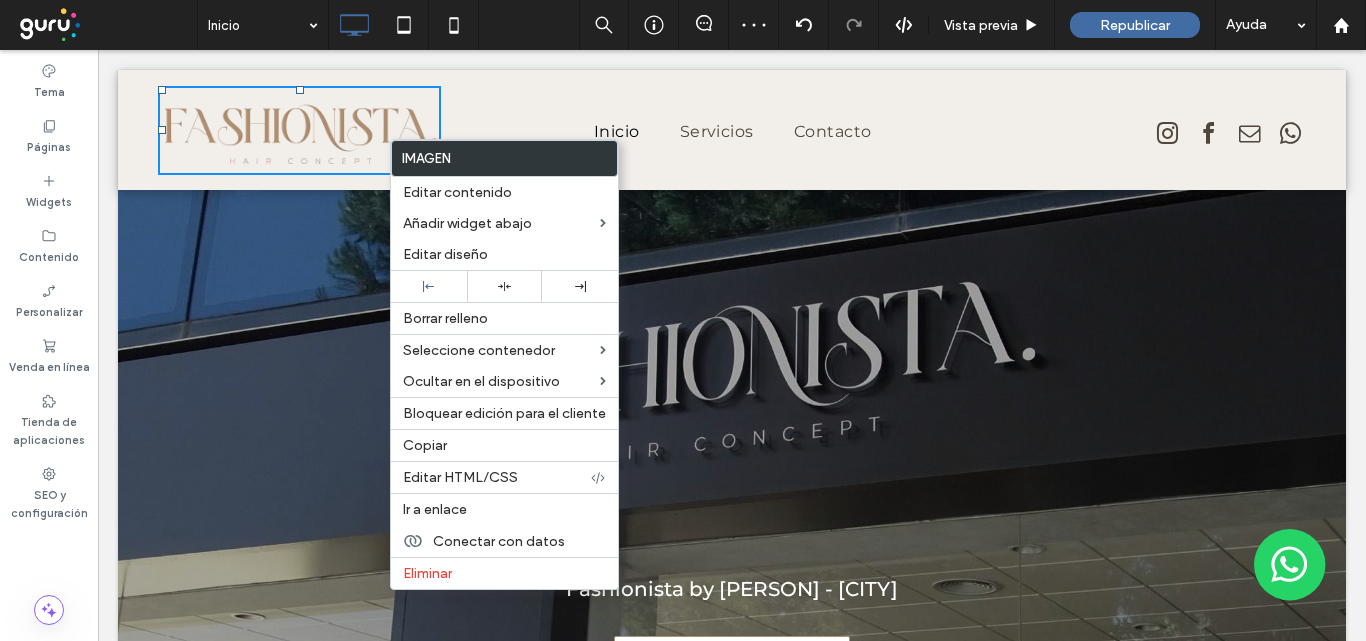 drag, startPoint x: 794, startPoint y: 89, endPoint x: 1146, endPoint y: 137, distance: 355.25766 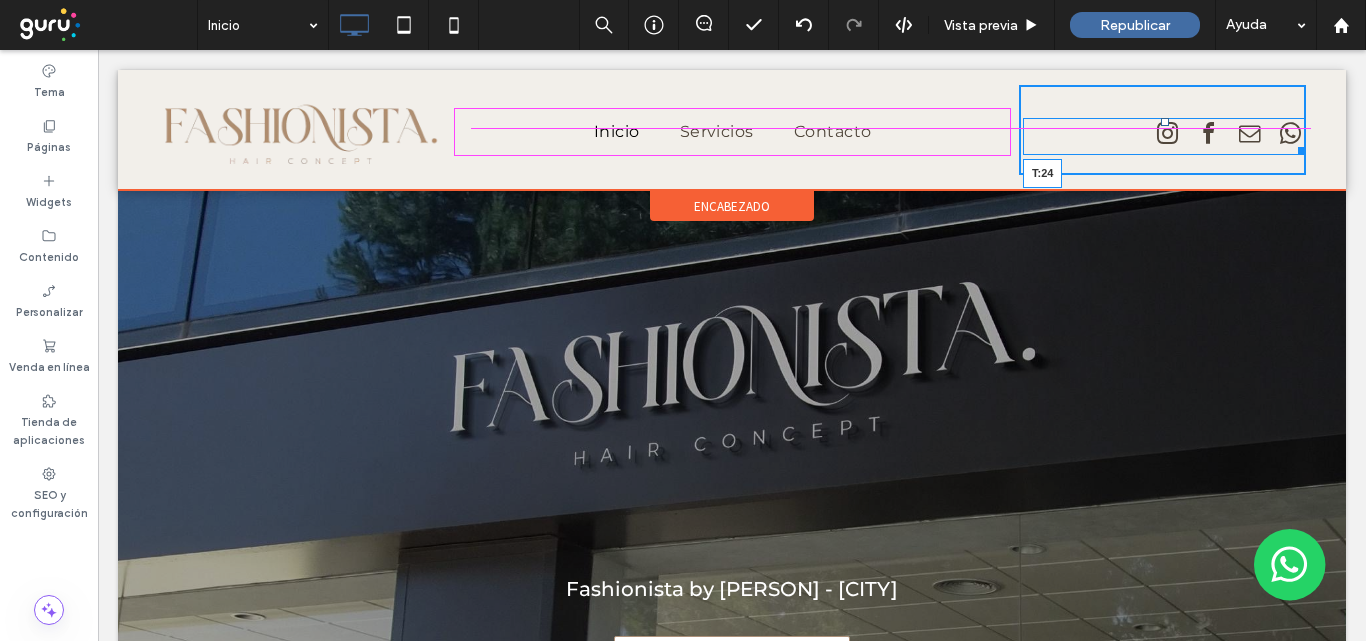 drag, startPoint x: 1149, startPoint y: 121, endPoint x: 1251, endPoint y: 166, distance: 111.48543 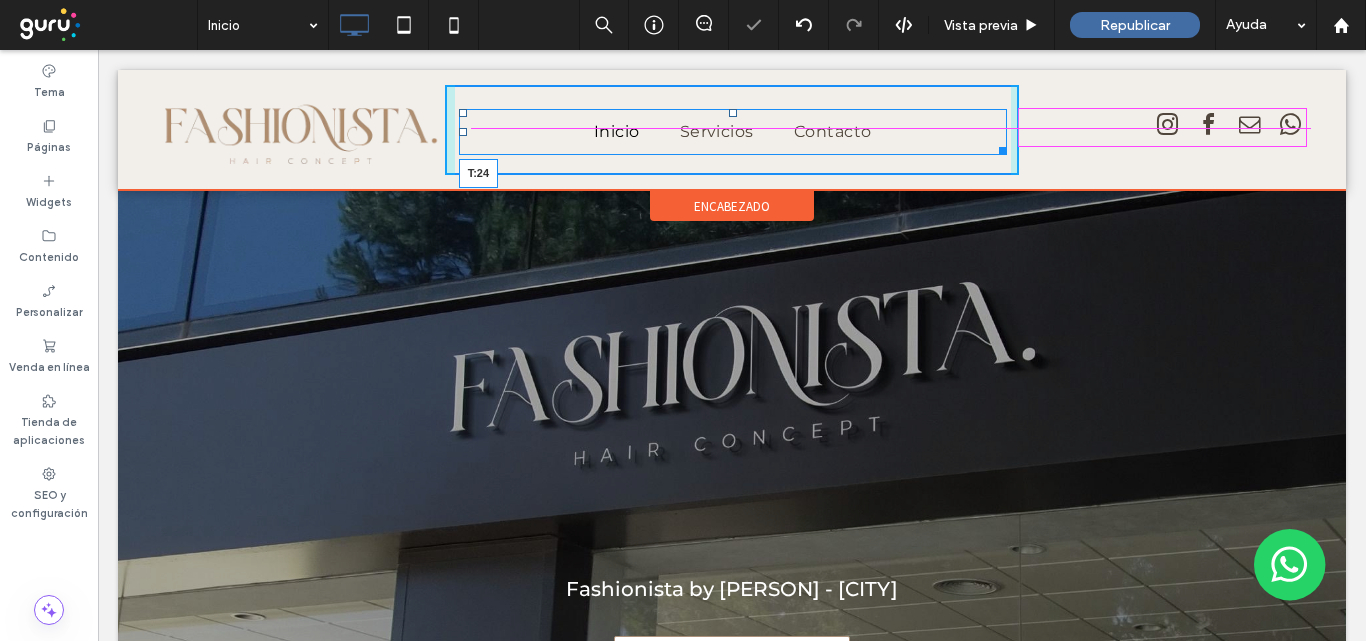 drag, startPoint x: 724, startPoint y: 113, endPoint x: 823, endPoint y: 160, distance: 109.59015 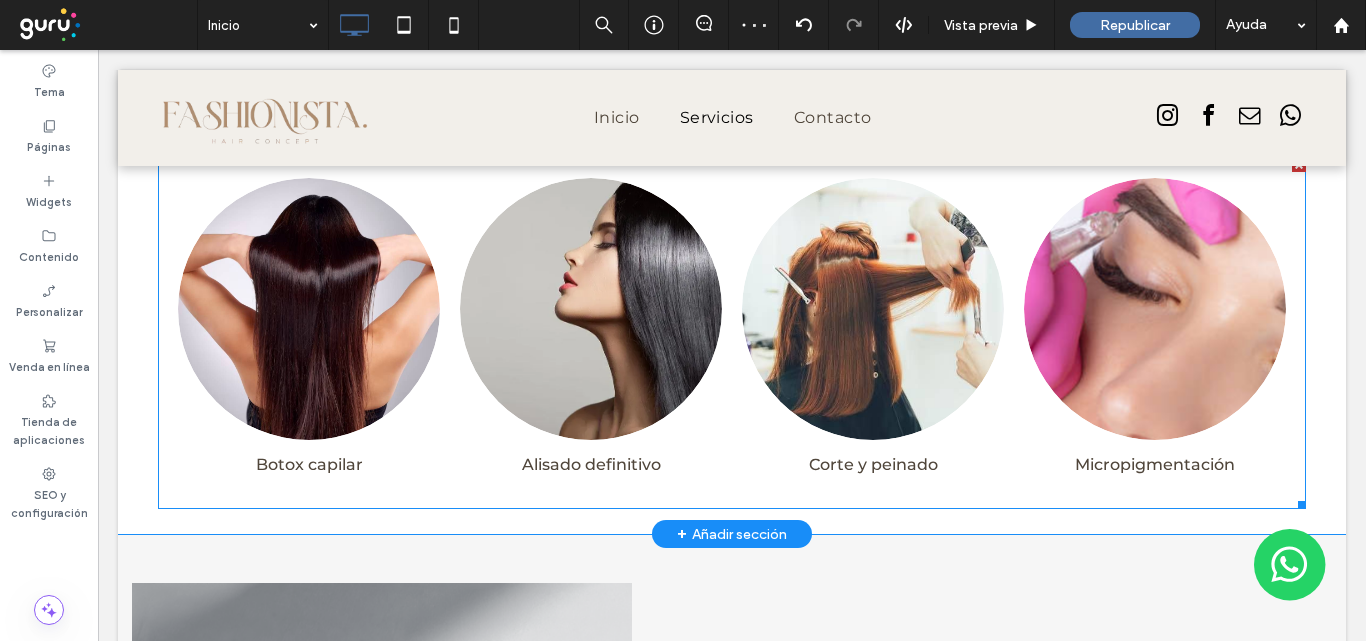 scroll, scrollTop: 1576, scrollLeft: 0, axis: vertical 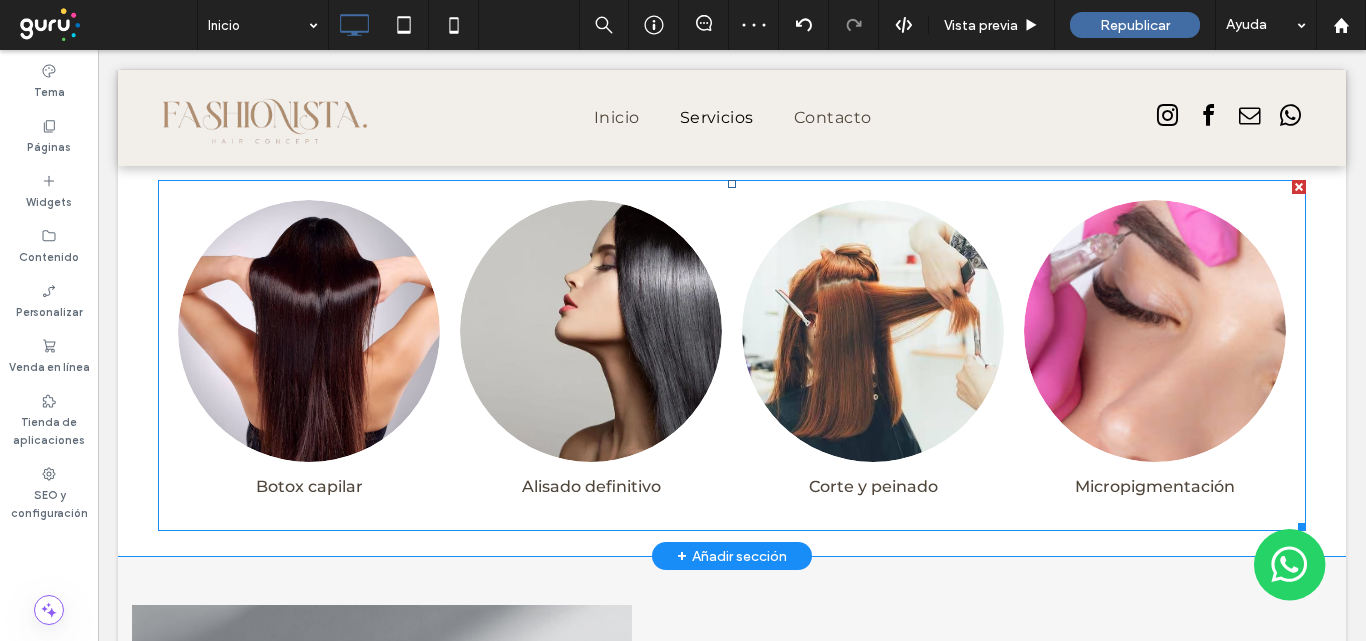 click at bounding box center [591, 332] 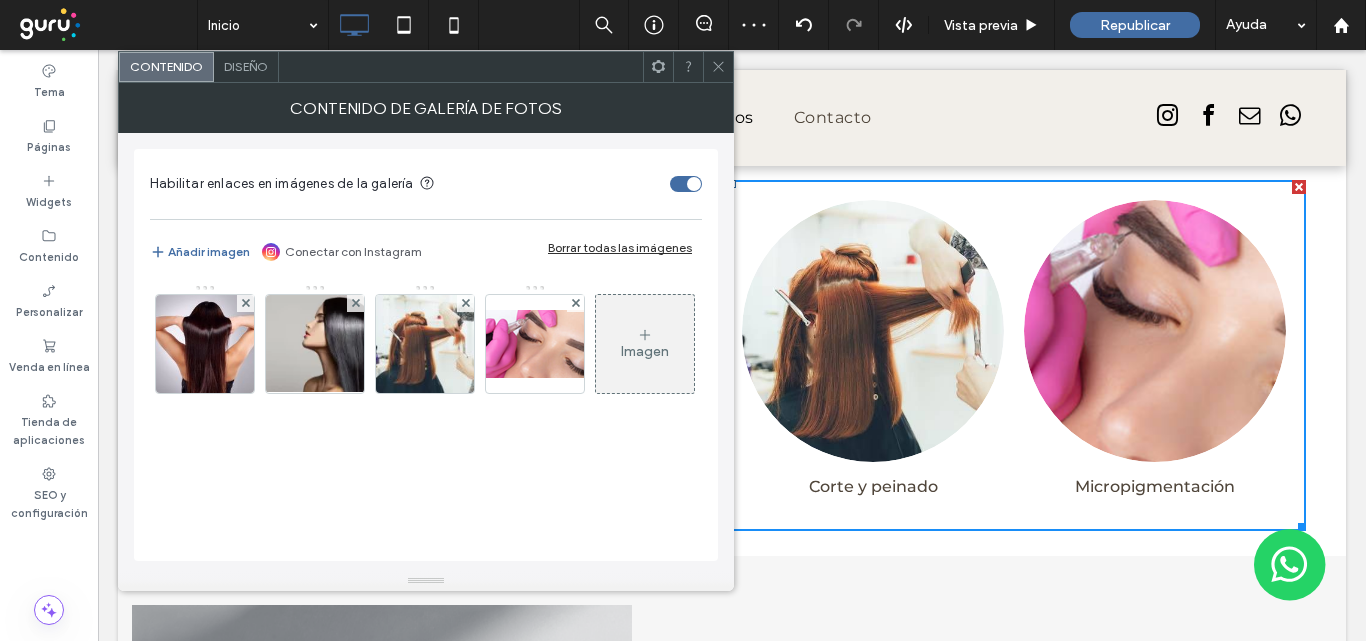 click on "Diseño" at bounding box center (246, 66) 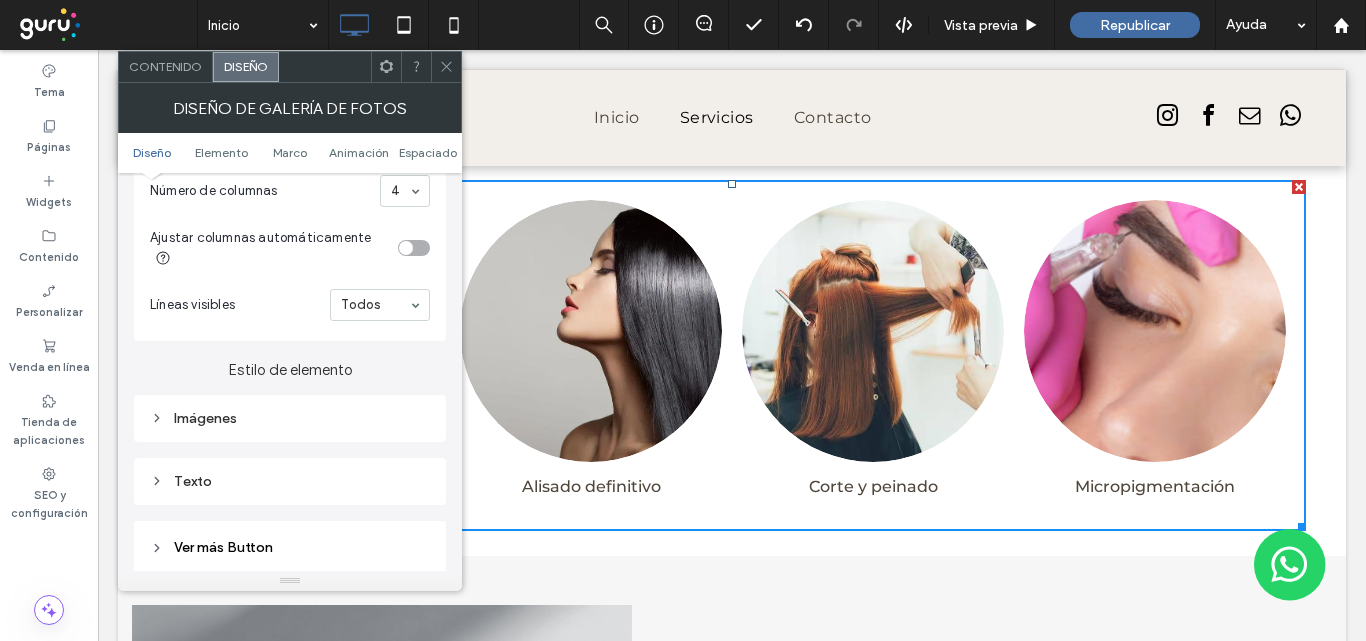 click on "Texto" at bounding box center (290, 481) 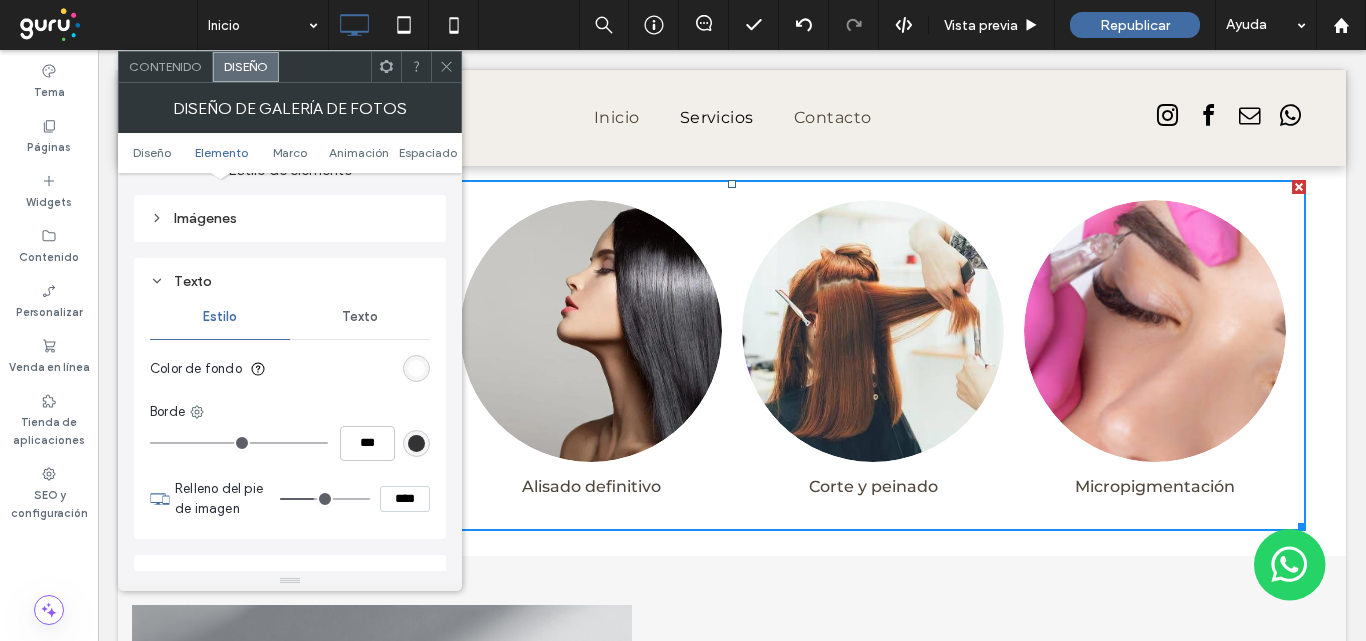 click on "Texto" at bounding box center [360, 317] 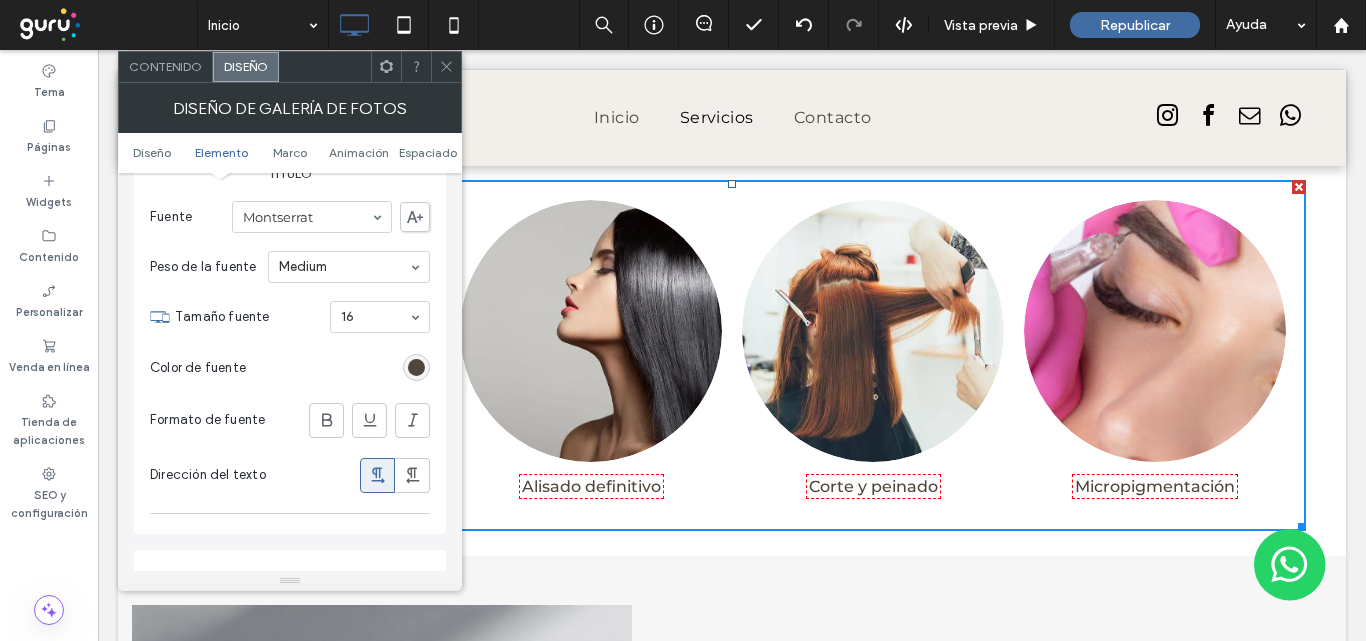 scroll, scrollTop: 1000, scrollLeft: 0, axis: vertical 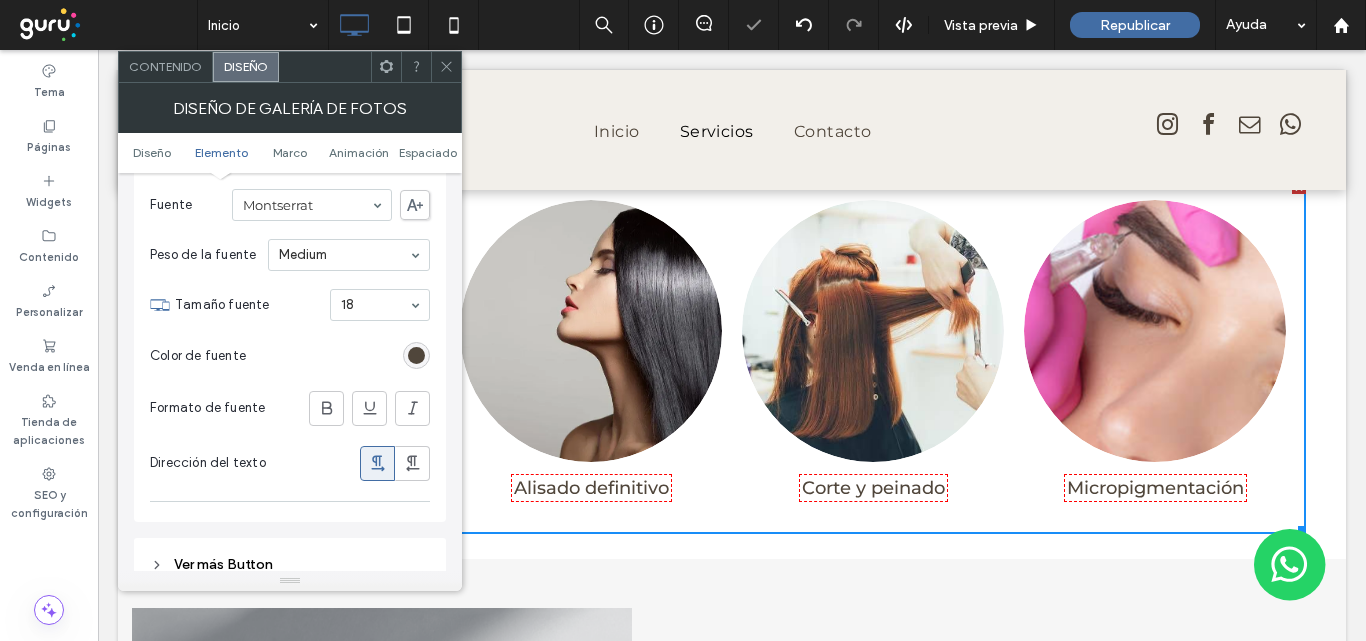 click at bounding box center [327, 408] 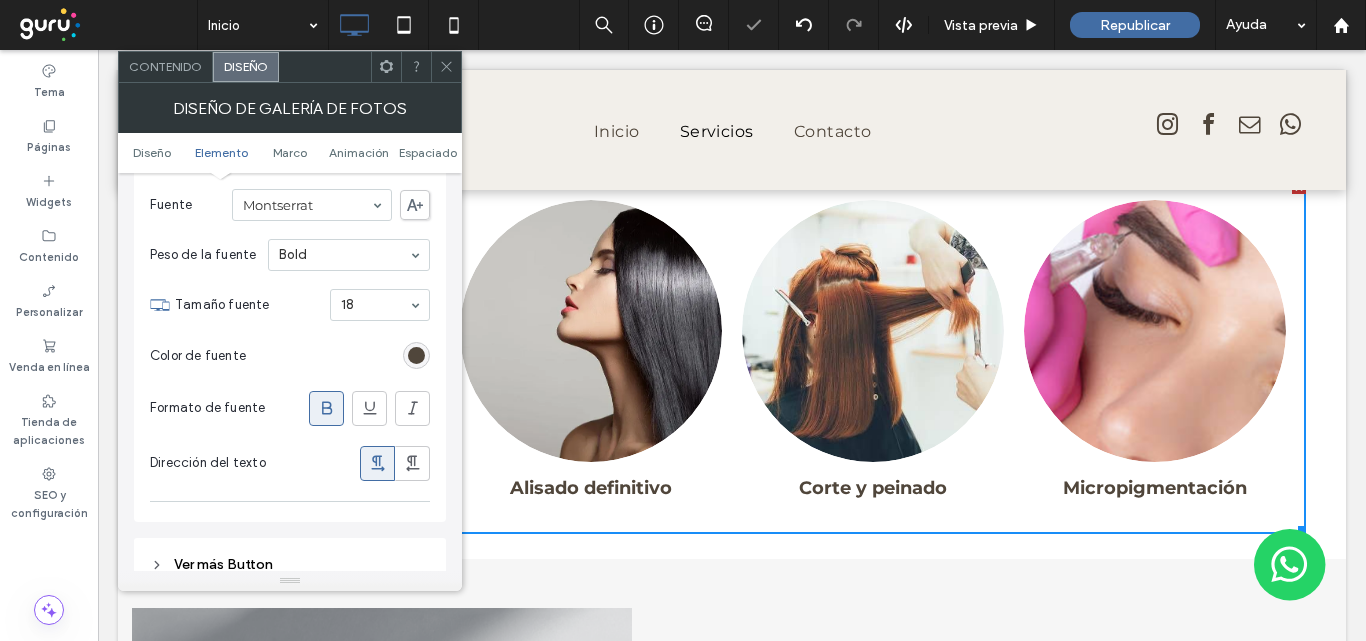 scroll, scrollTop: 1600, scrollLeft: 0, axis: vertical 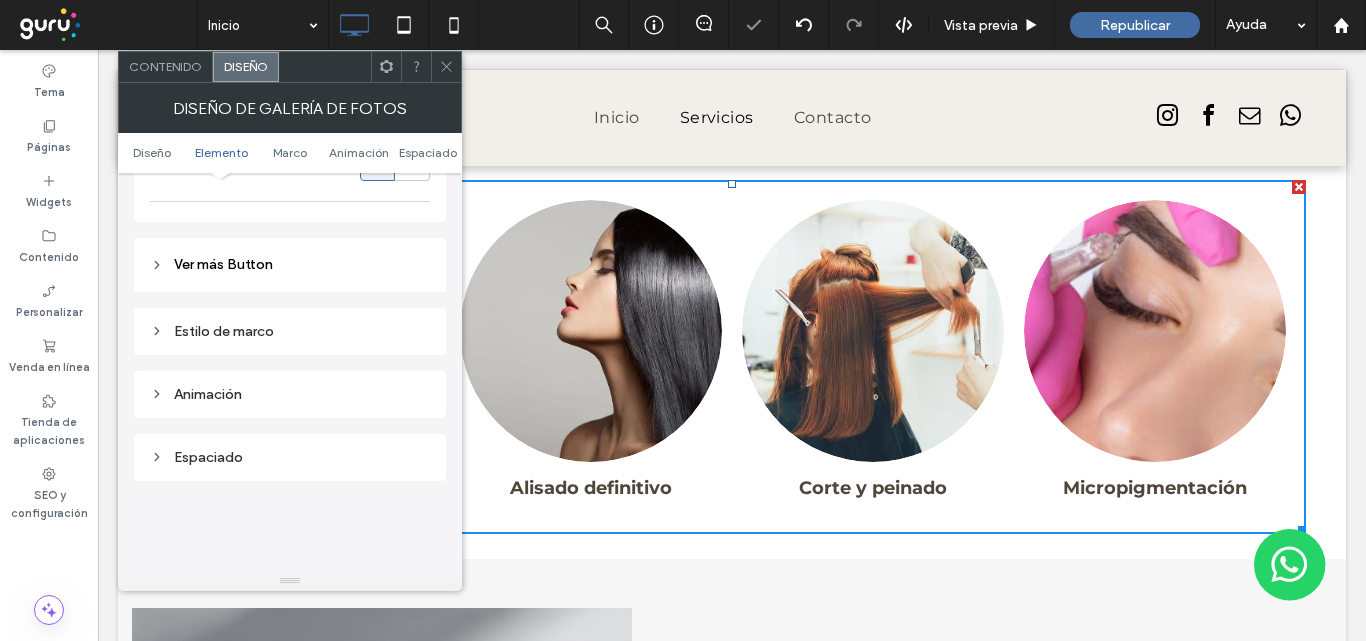 click on "Estilo de marco" at bounding box center (290, 331) 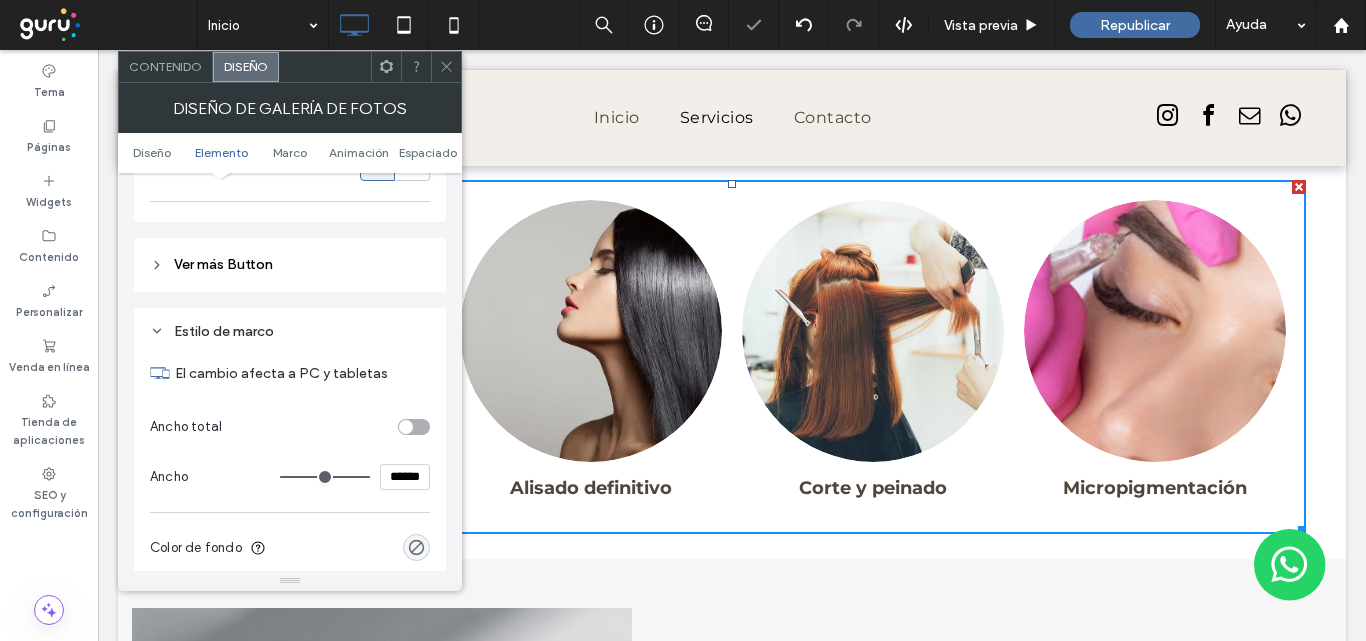 click on "Ver más Button" at bounding box center (290, 265) 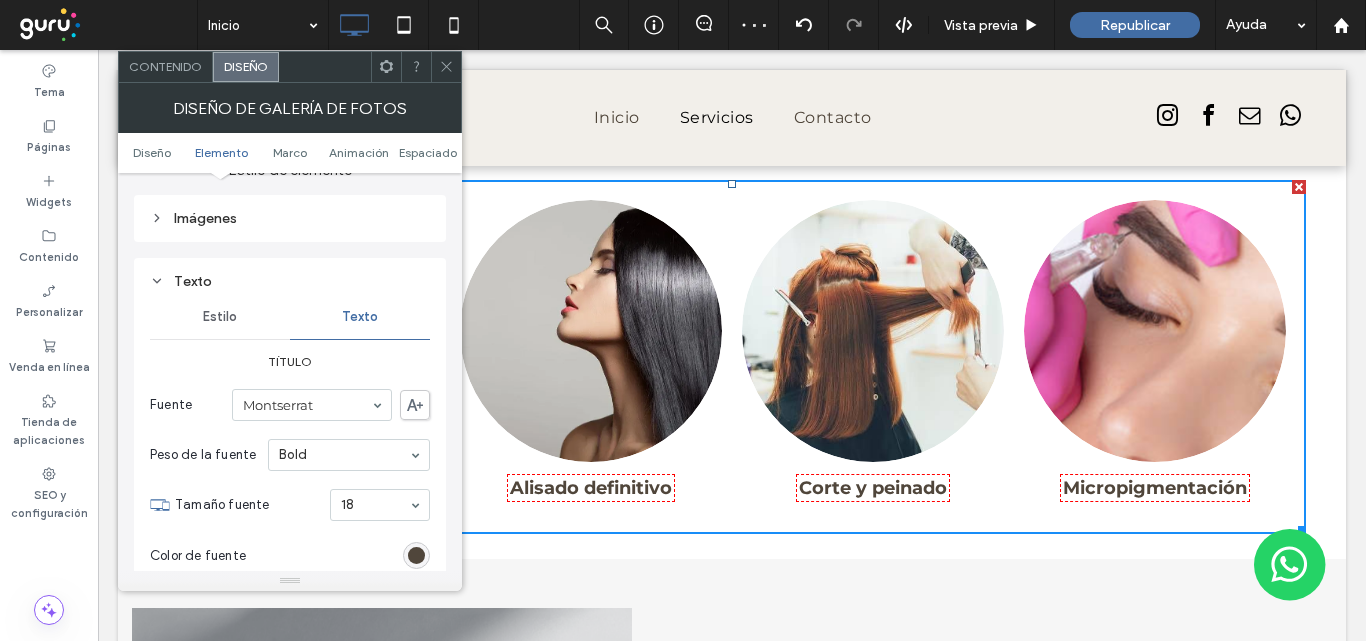 scroll, scrollTop: 600, scrollLeft: 0, axis: vertical 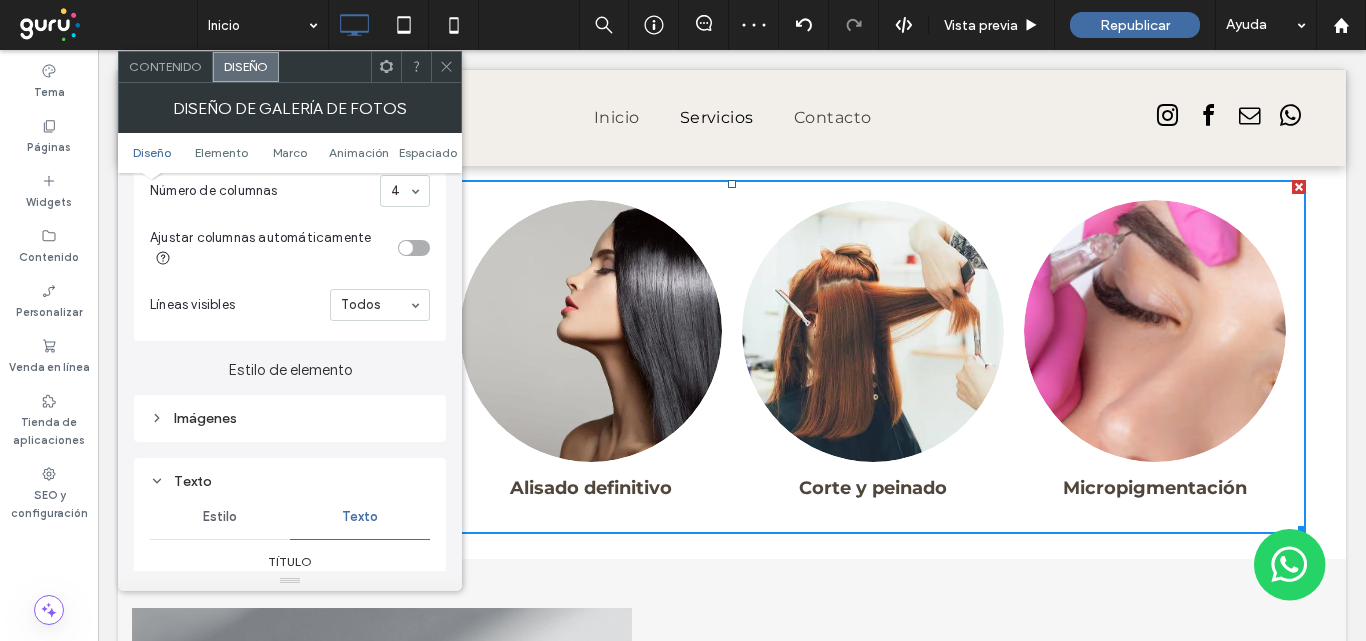 click on "Estilo de elemento Imágenes Texto Estilo Texto Título Fuente Montserrat Peso de la fuente Bold   Tamaño fuente 18 Color de fuente Formato de fuente Dirección del texto" at bounding box center (290, 631) 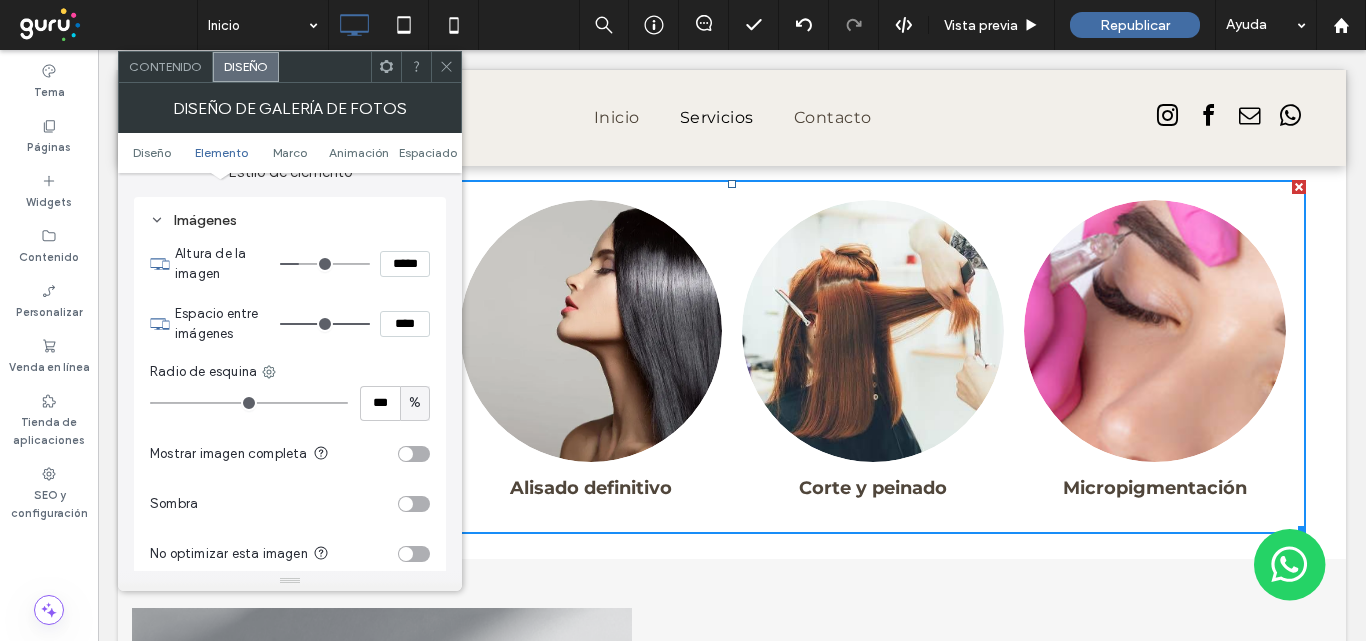 scroll, scrollTop: 800, scrollLeft: 0, axis: vertical 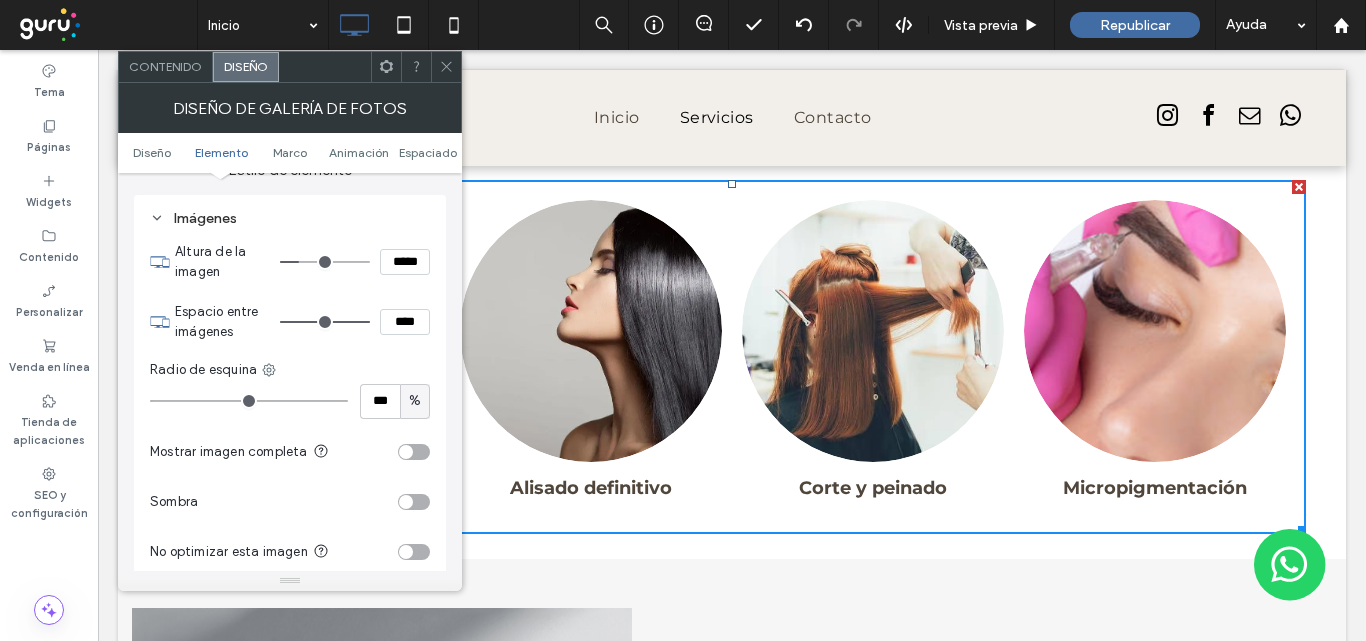 click 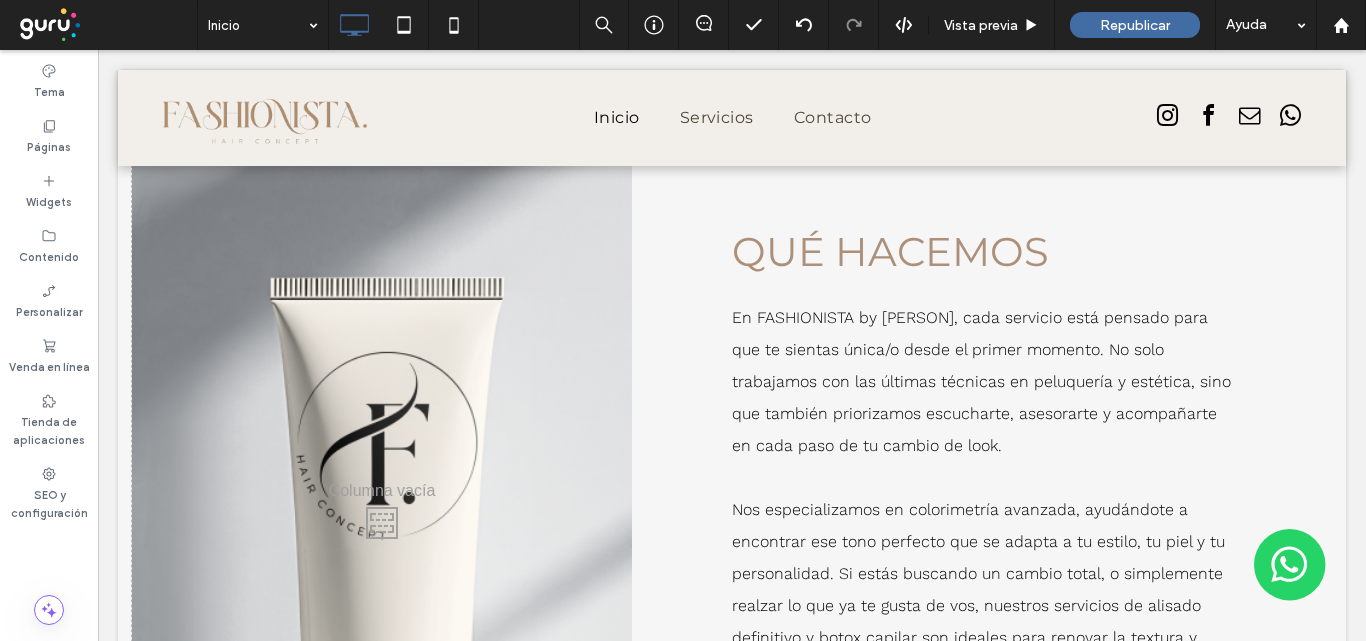 scroll, scrollTop: 1900, scrollLeft: 0, axis: vertical 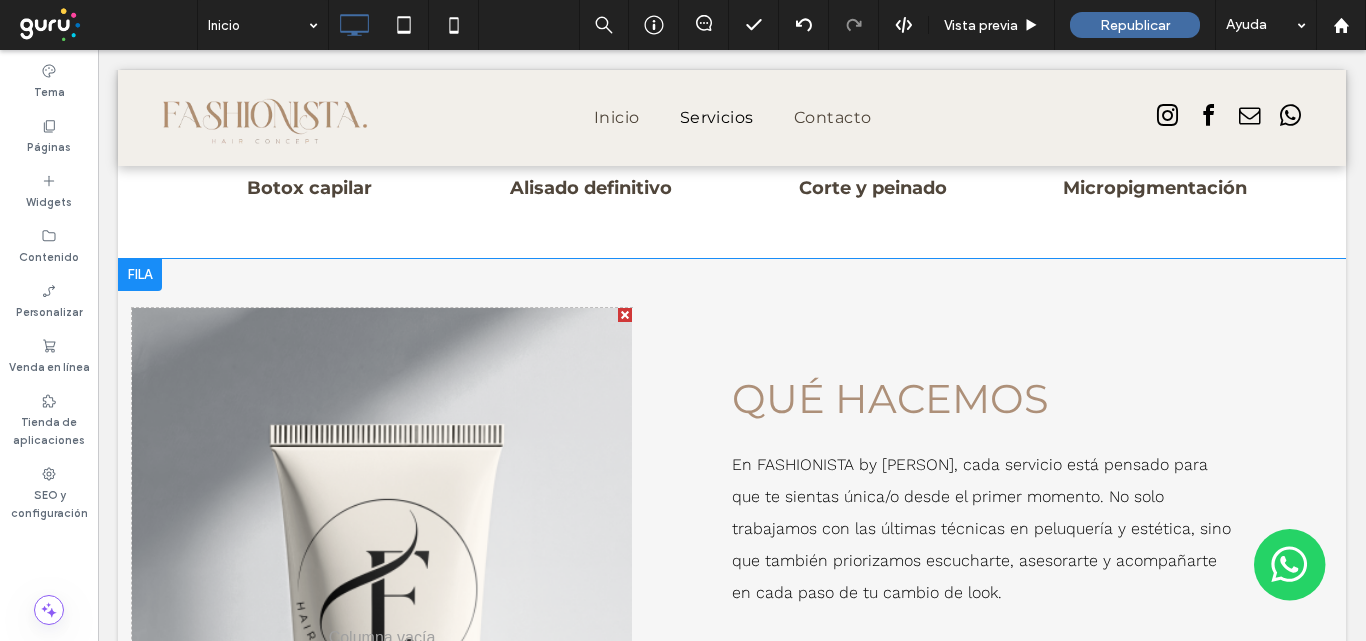click on "Click To Paste
qué hacemos
En FASHIONISTA by Danila Silva, cada servicio está pensado para que te sientas única/o desde el primer momento. No solo trabajamos con las últimas técnicas en peluquería y estética, sino que también priorizamos escucharte, asesorarte y acompañarte en cada paso de tu cambio de look. Nos especializamos en colorimetría avanzada, ayudándote a encontrar ese tono perfecto que se adapta a tu estilo, tu piel y tu personalidad. Si estás buscando un cambio total, o simplemente realzar lo que ya te gusta de vos, nuestros servicios de alisado definitivo y botox capilar son ideales para renovar la textura y salud de tu pelo. Brillo, suavidad y movimiento en una sola sesión. También ofrecemos cortes y peinados para mujeres y hombres, desde los clásicos que nunca pasan de moda hasta los más modernos y atrevidos. Nos encanta crear looks que hablen de vos, que te representen y te hagan sentir bien frente al espejo. ﻿ Click To Paste
Fila +" at bounding box center [732, 641] 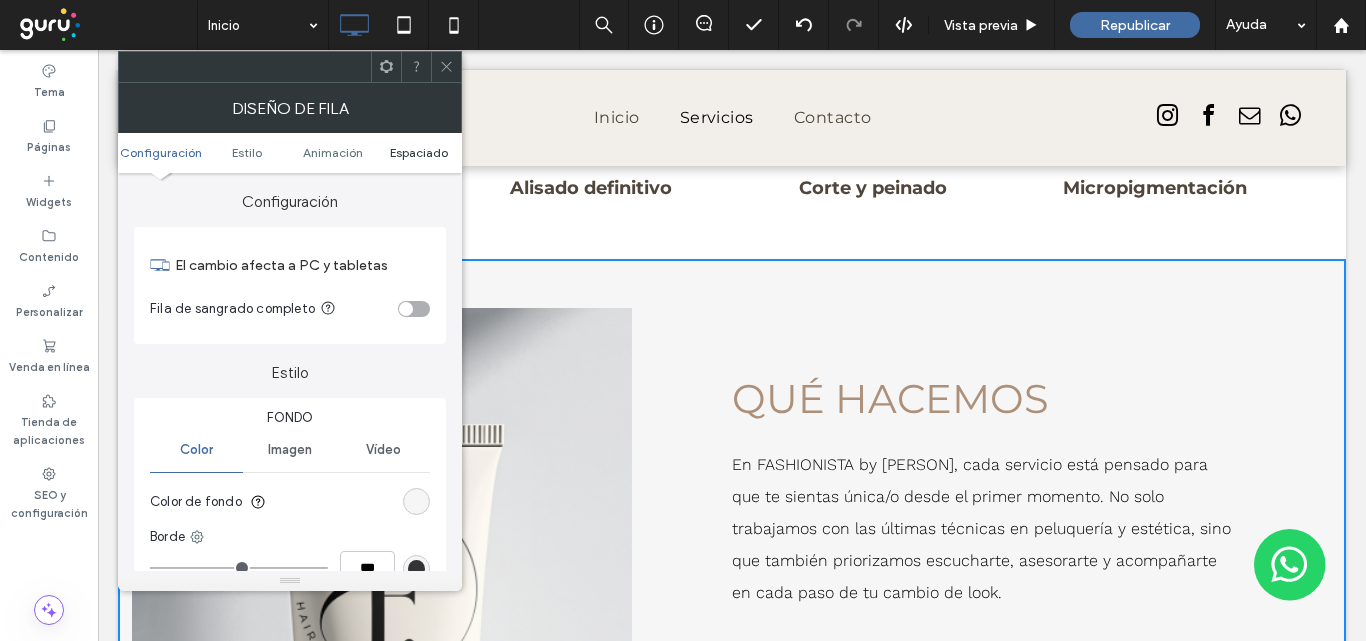 click on "Espaciado" at bounding box center [419, 152] 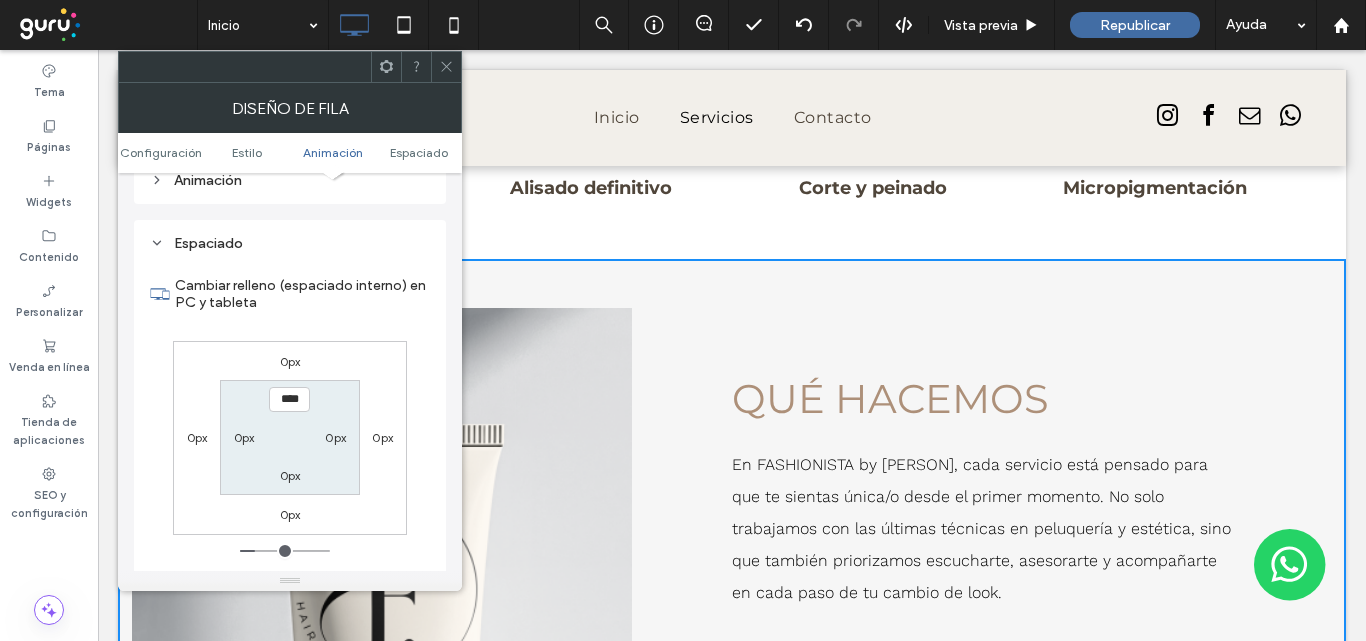 scroll, scrollTop: 565, scrollLeft: 0, axis: vertical 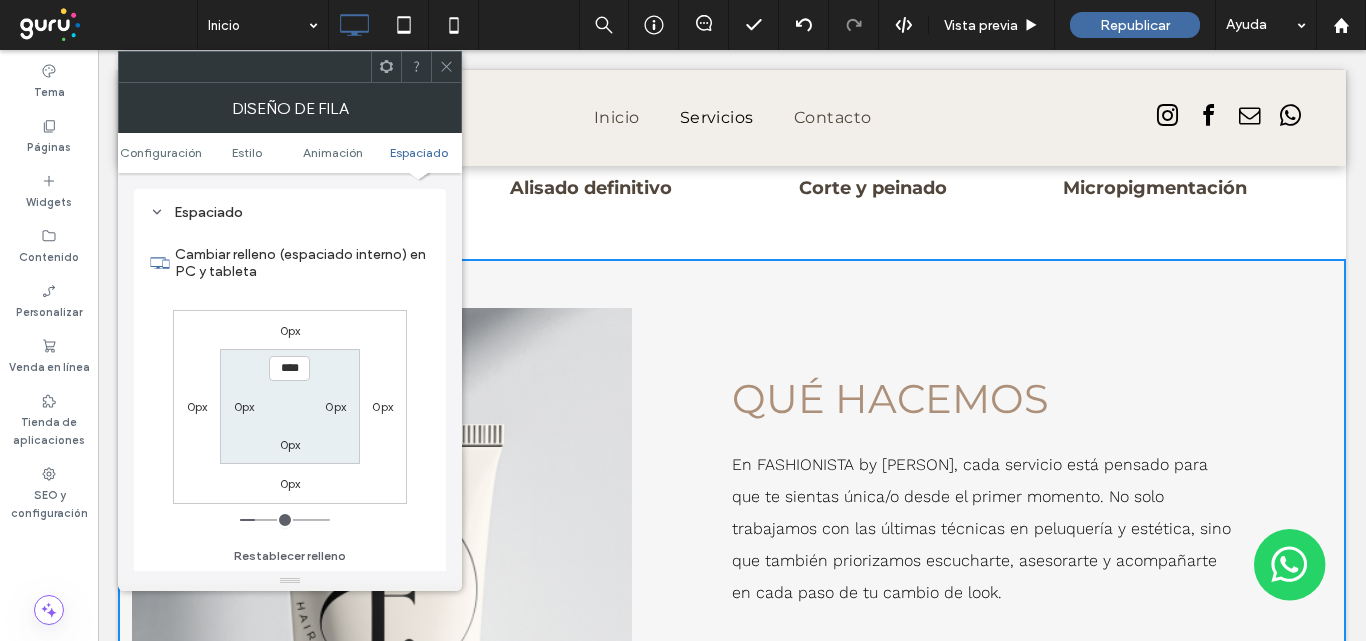 drag, startPoint x: 249, startPoint y: 403, endPoint x: 313, endPoint y: 402, distance: 64.00781 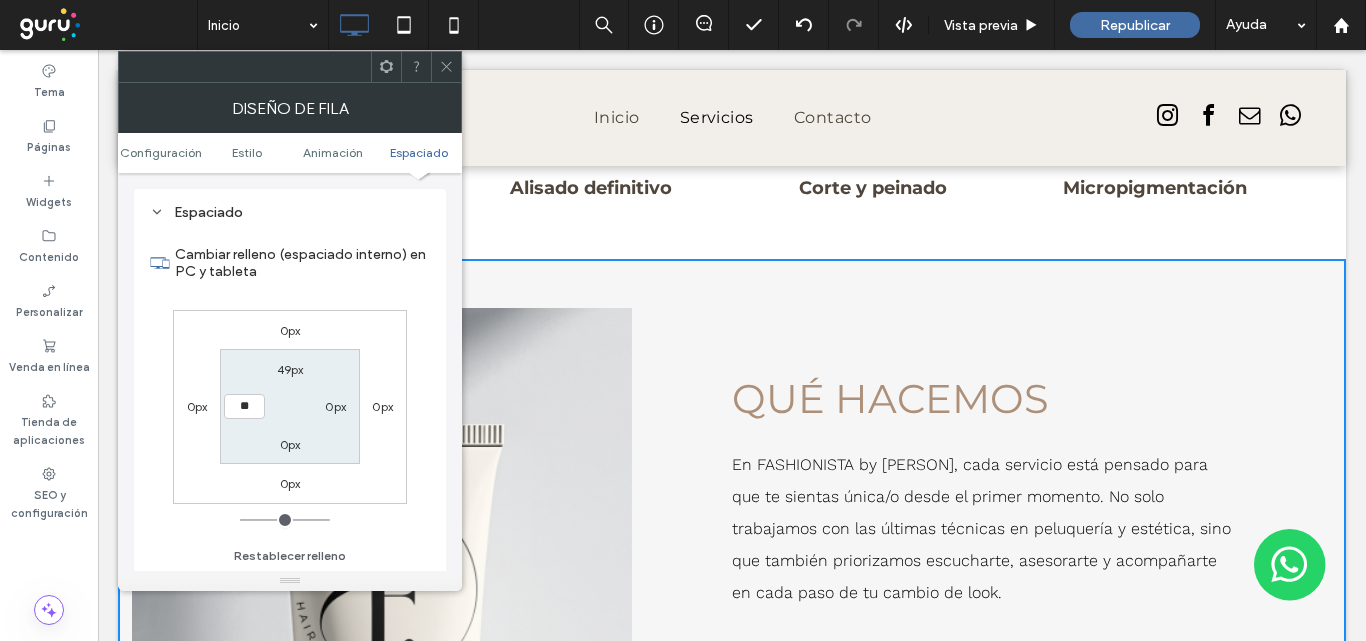 type on "**" 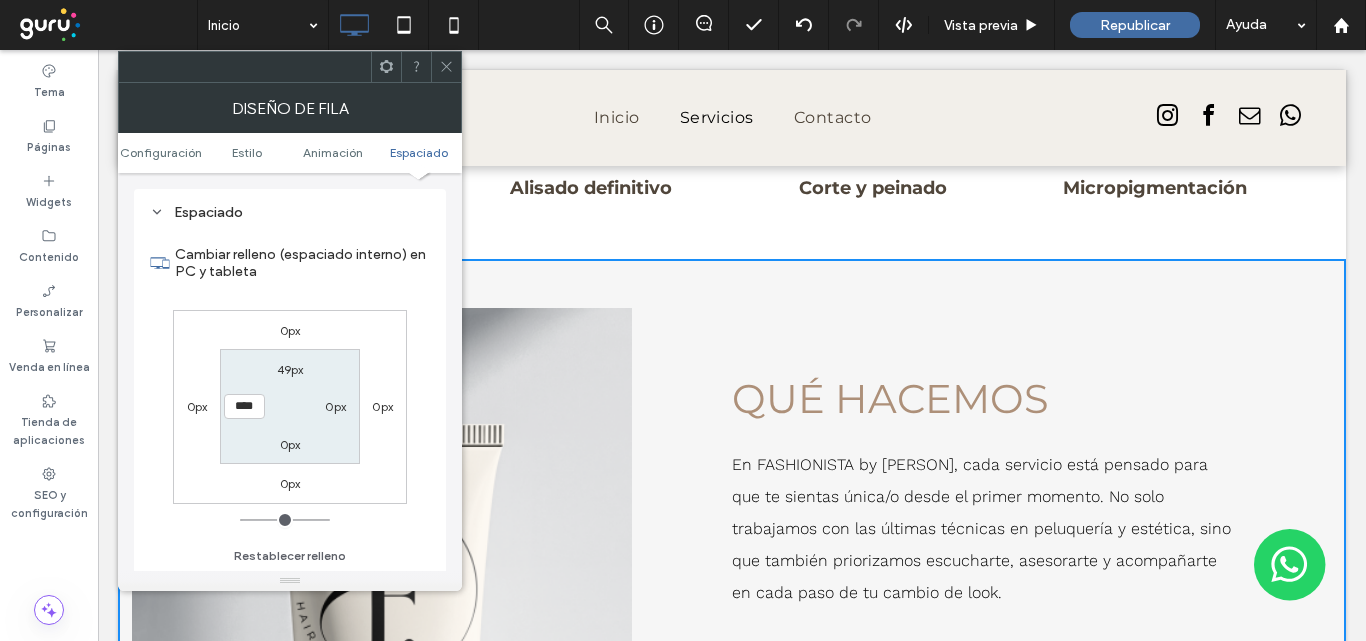 click on "0px" at bounding box center [335, 406] 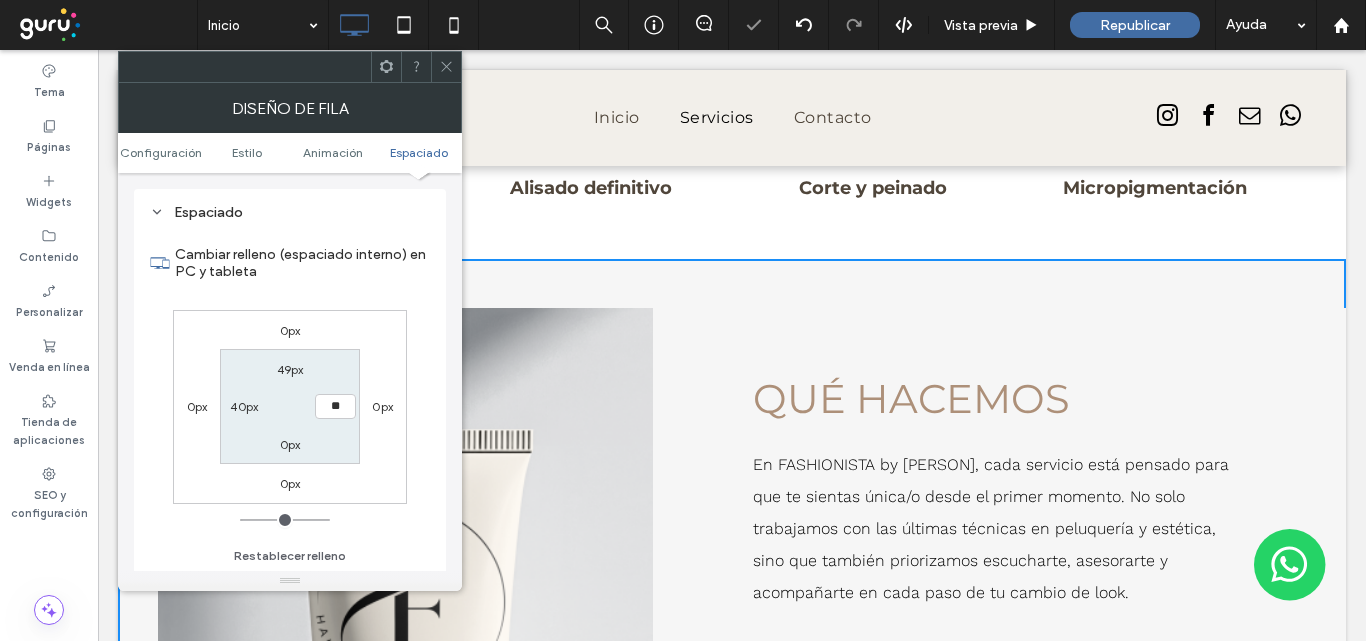 type on "**" 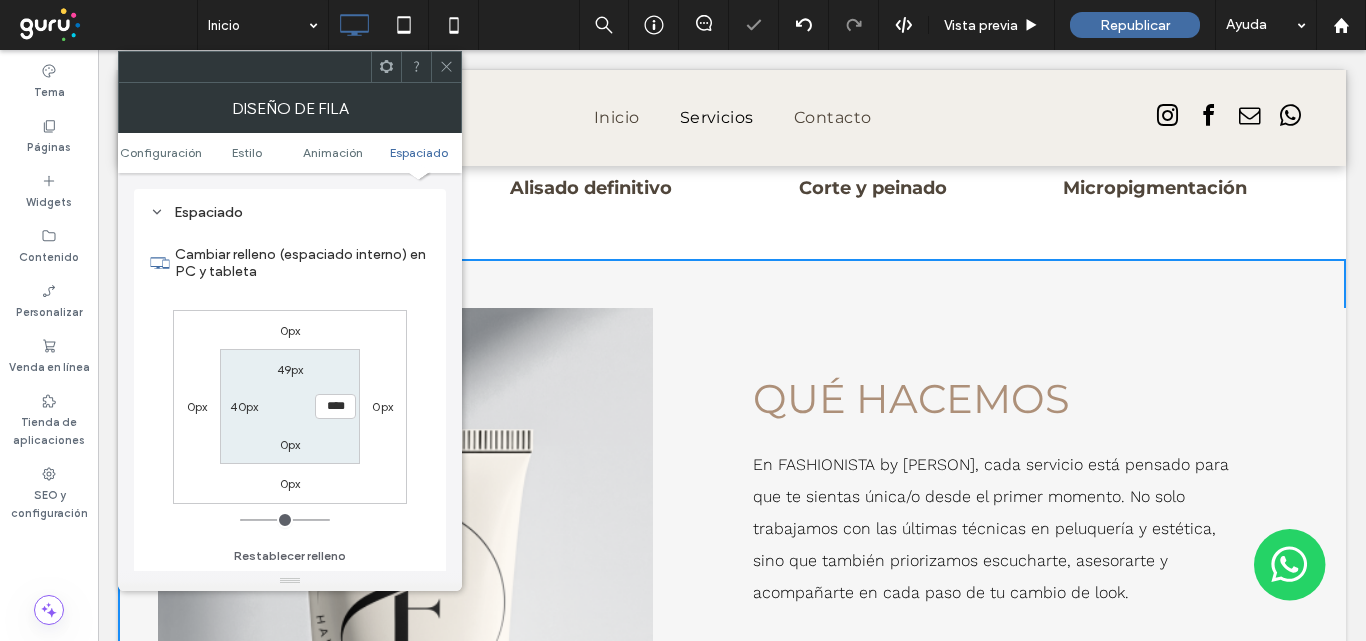 click on "49px" at bounding box center (290, 369) 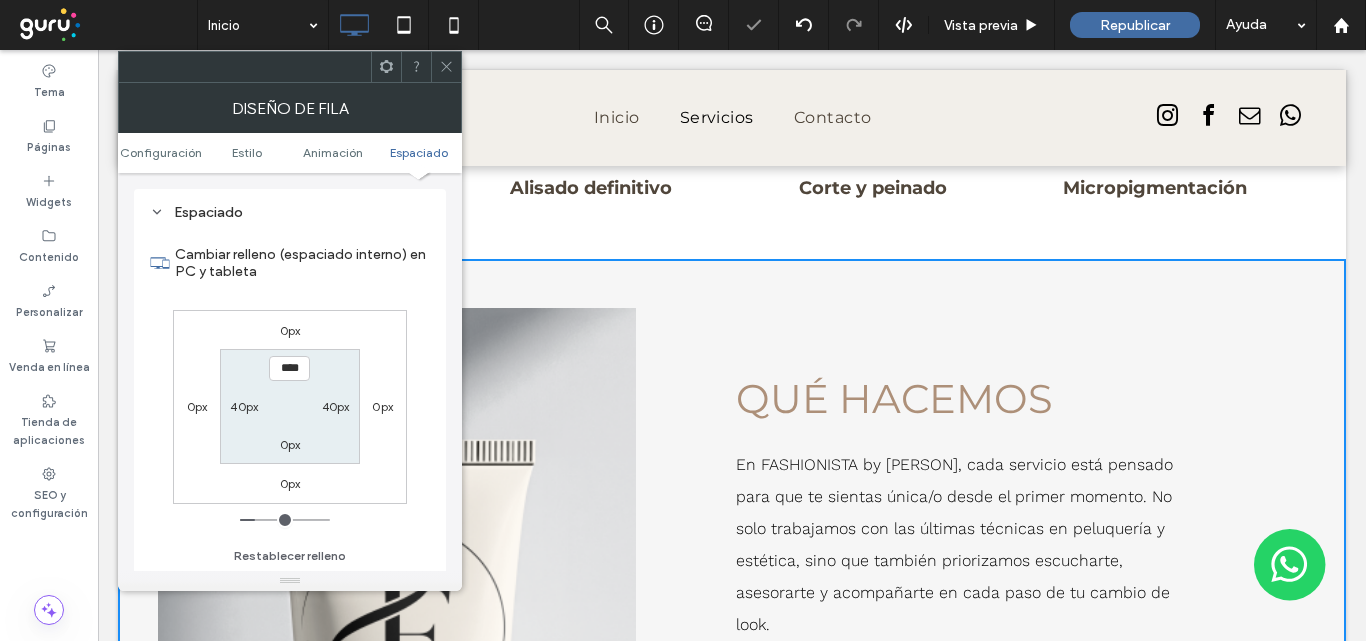 type on "**" 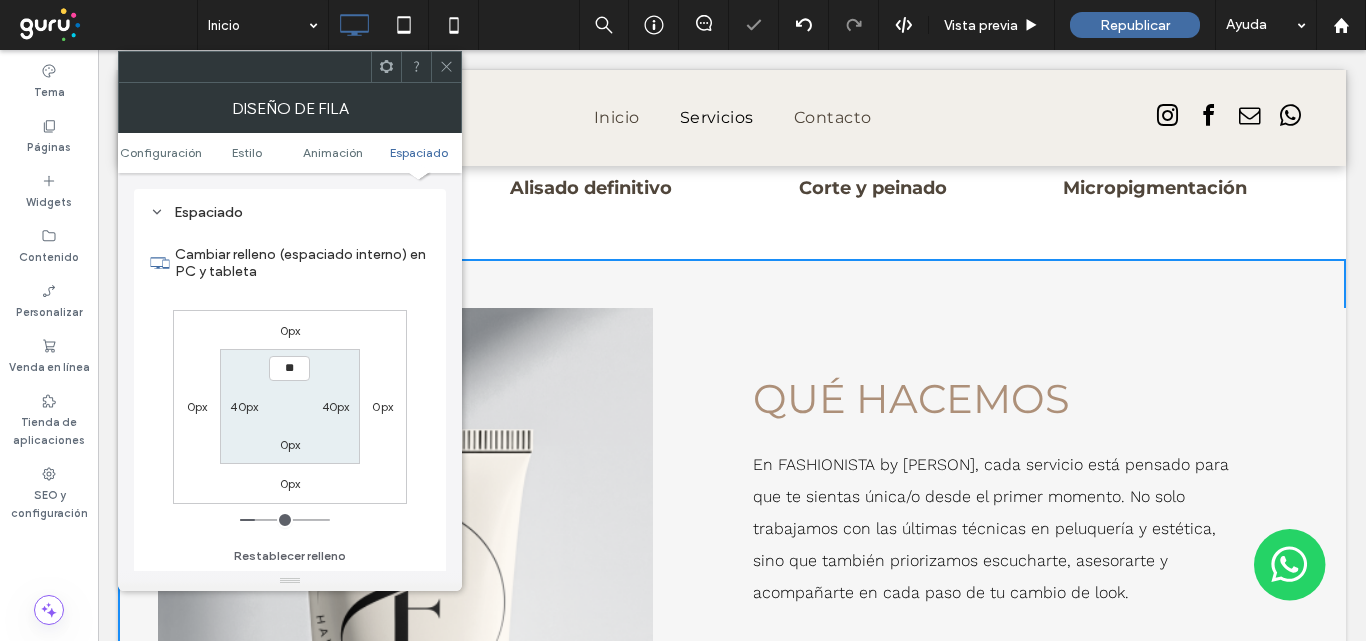 type on "**" 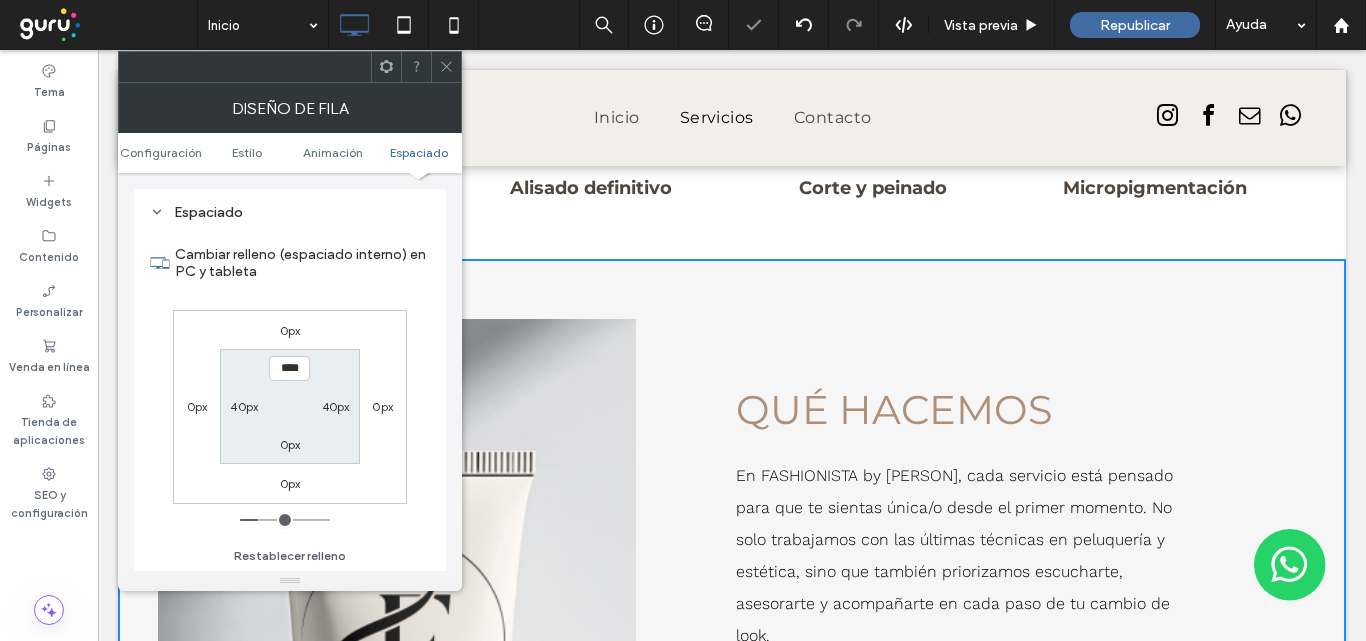 click on "0px" at bounding box center (290, 444) 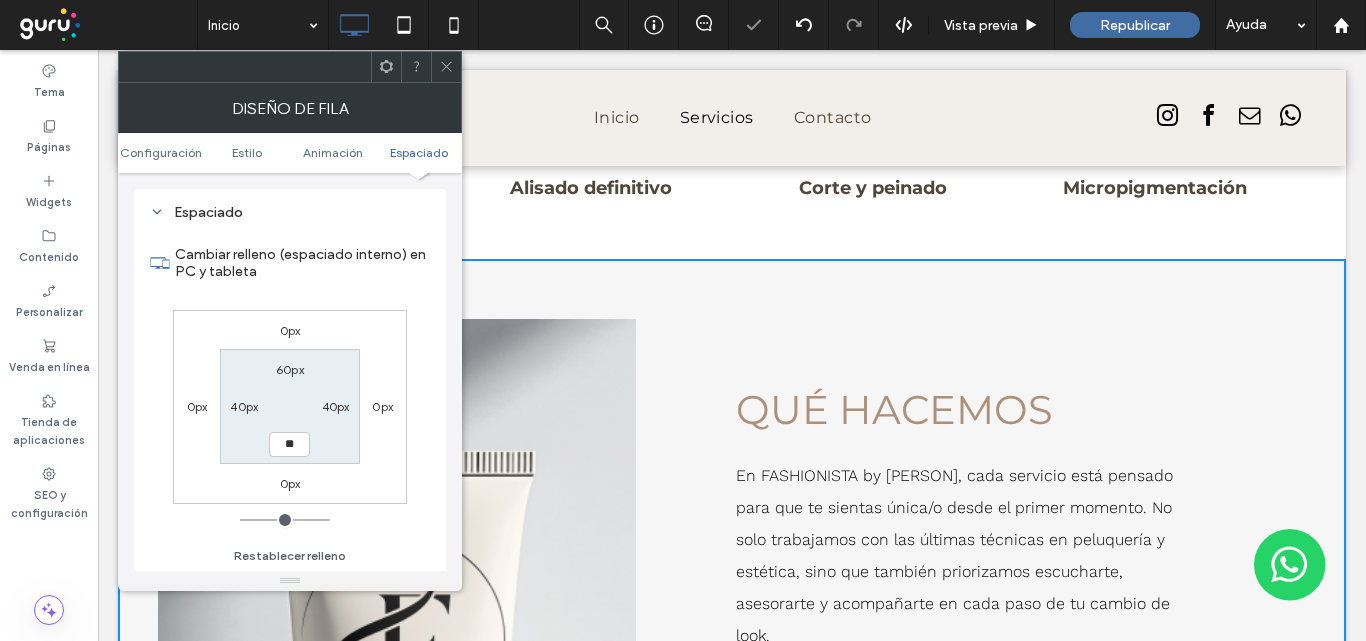 type on "**" 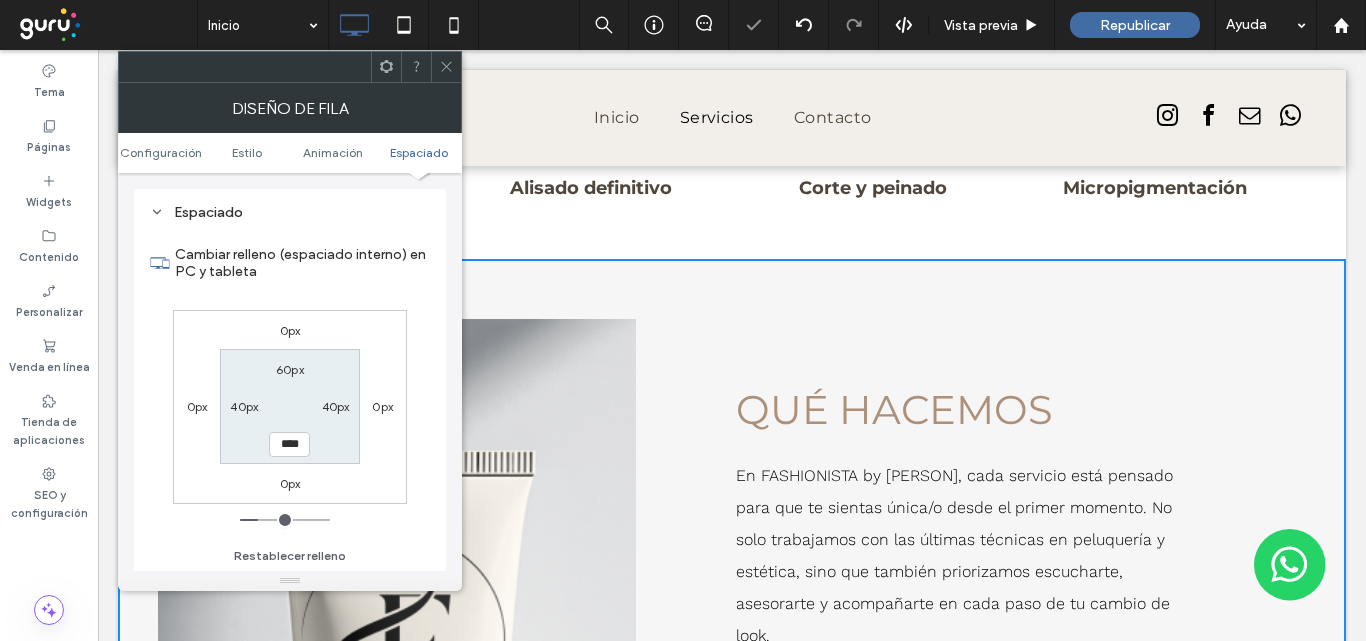 click on "0px" at bounding box center (382, 406) 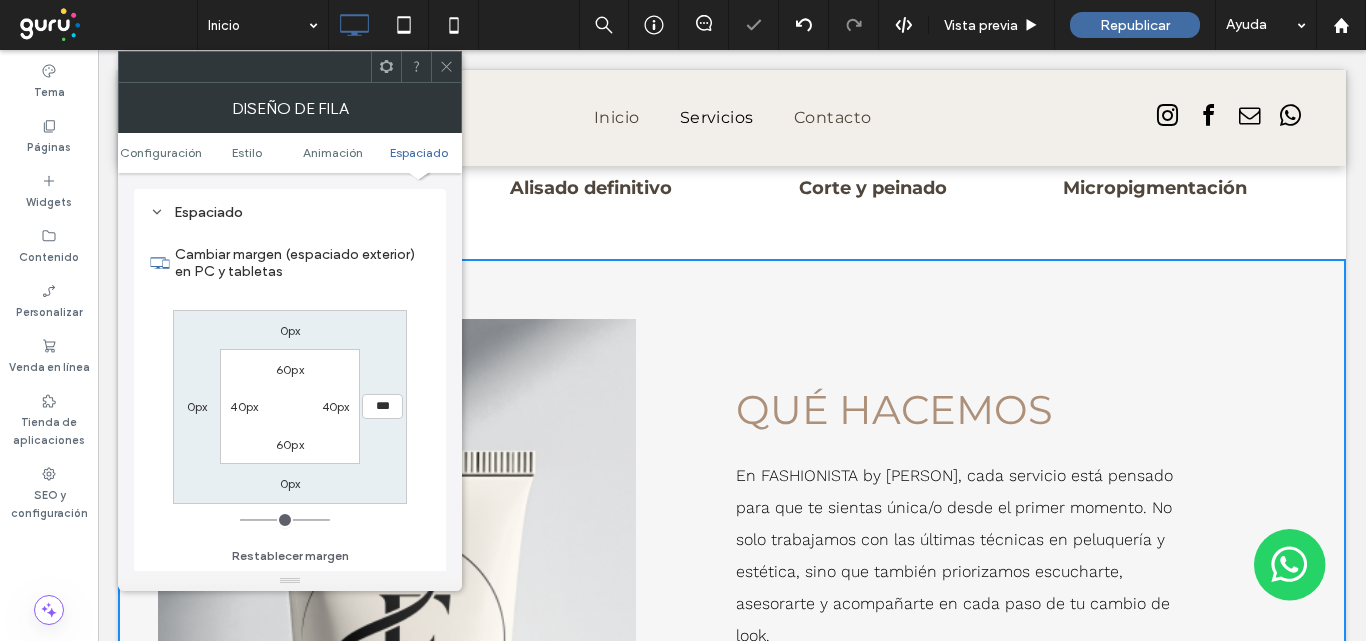 drag, startPoint x: 385, startPoint y: 376, endPoint x: 304, endPoint y: 437, distance: 101.4002 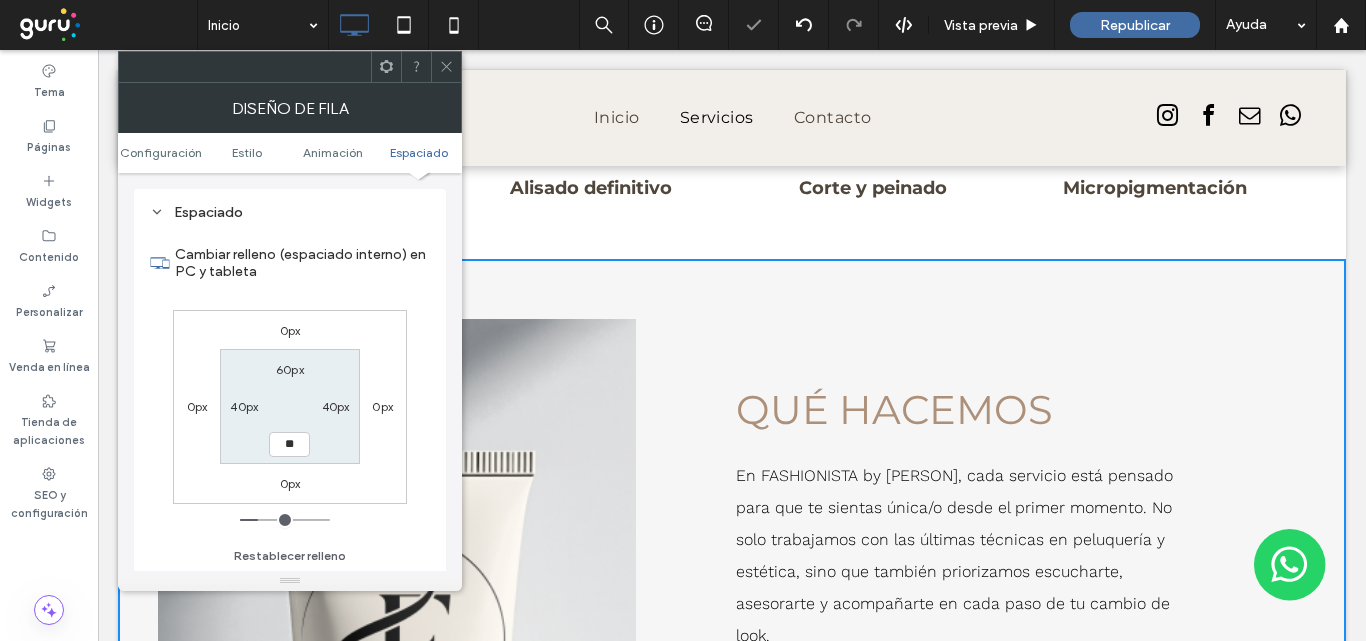 type on "**" 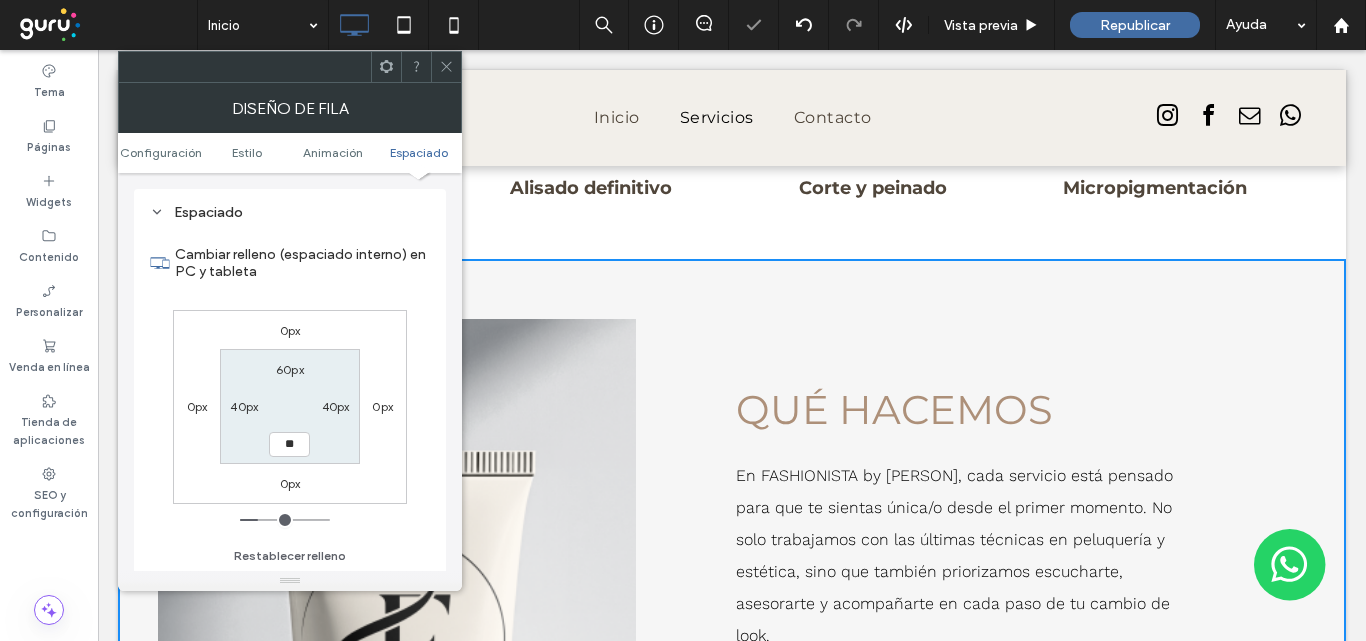 click 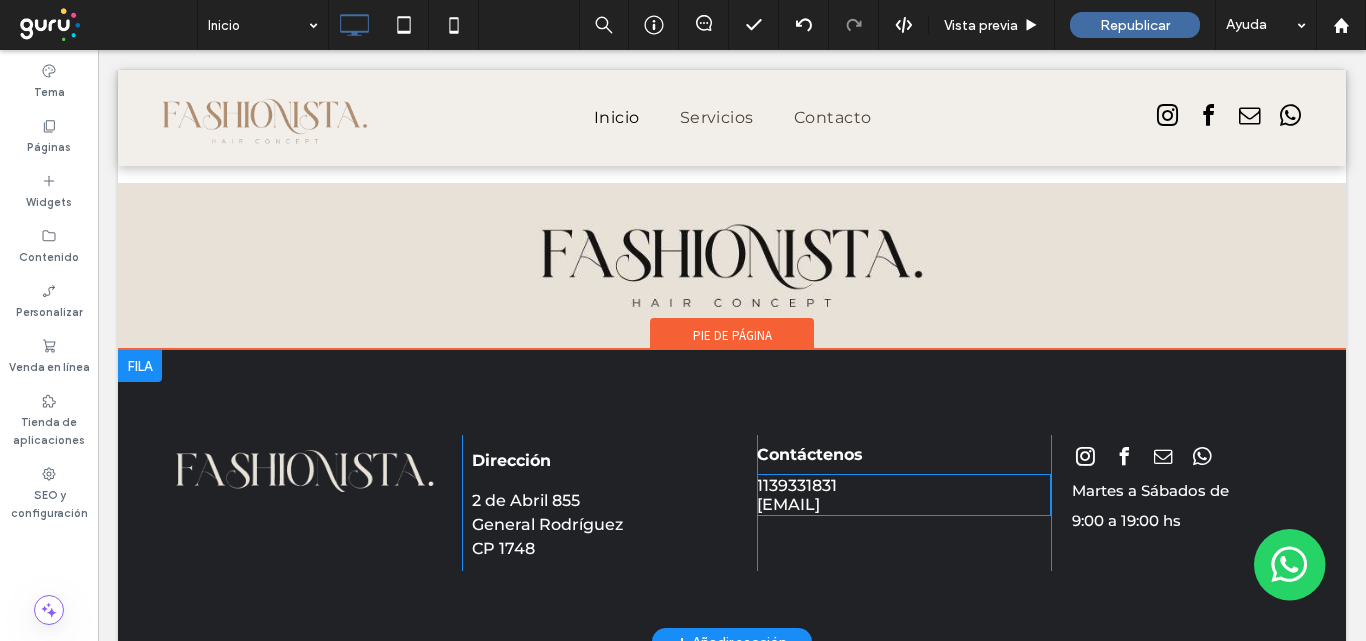 scroll, scrollTop: 4000, scrollLeft: 0, axis: vertical 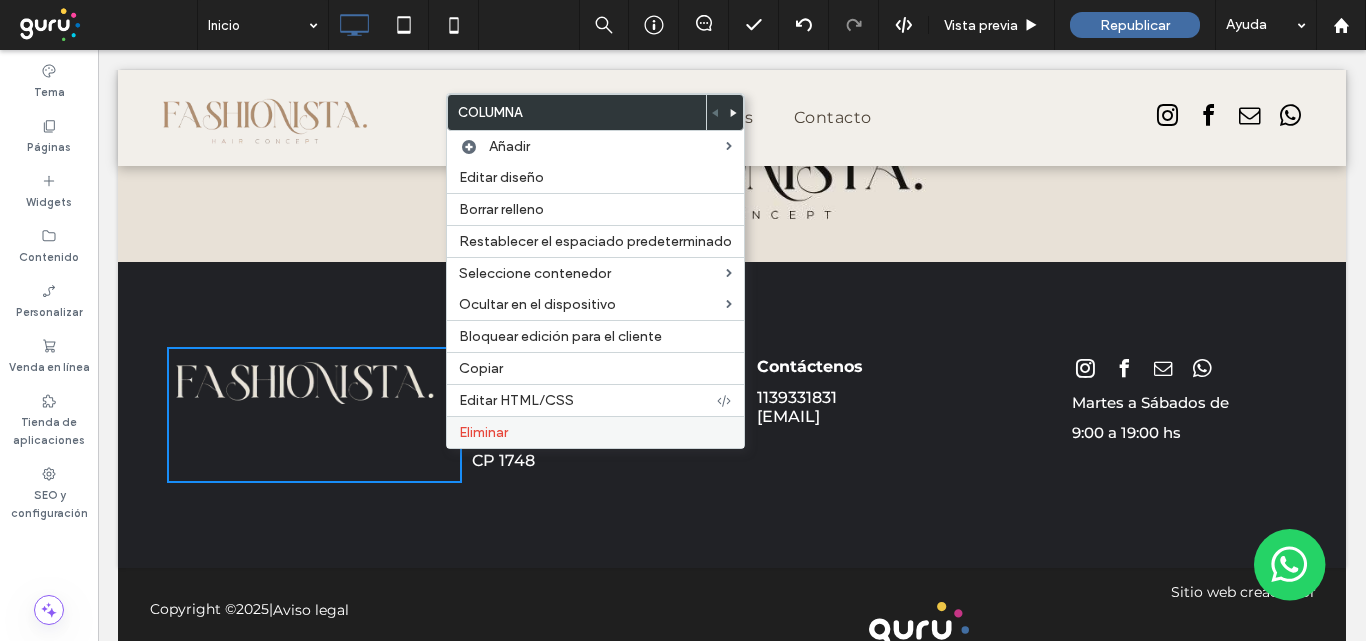 click on "Eliminar" at bounding box center (483, 432) 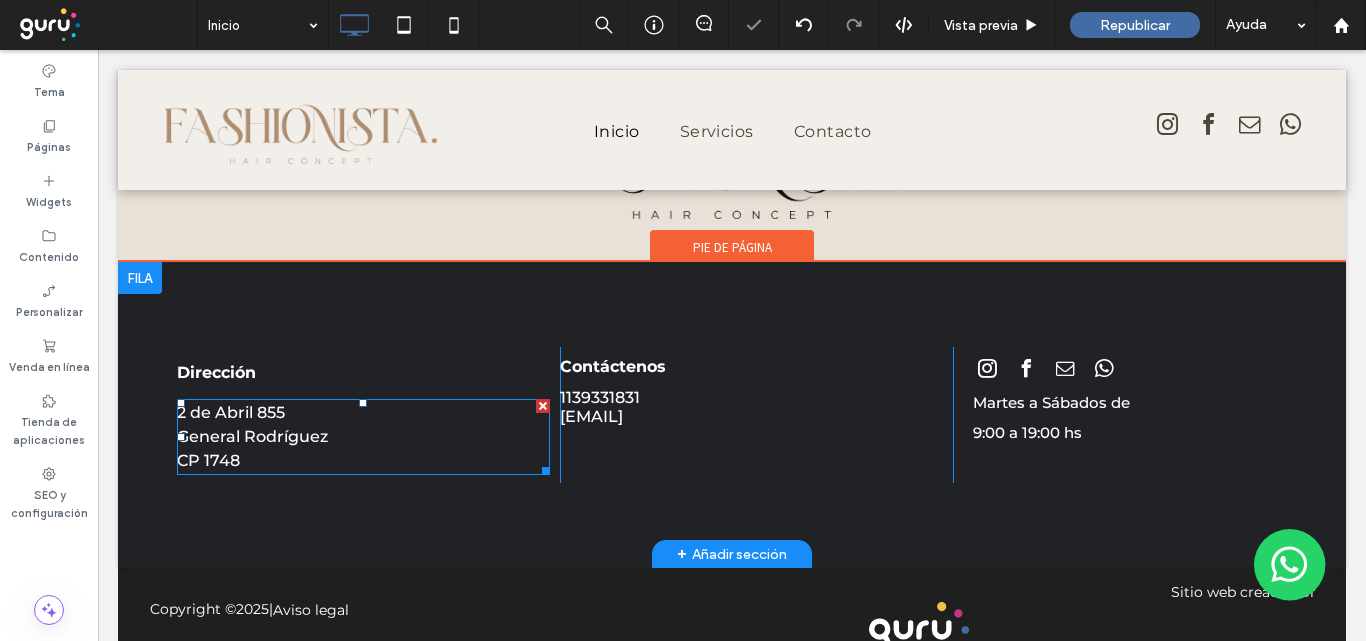 click on "General Rodríguez" at bounding box center [363, 437] 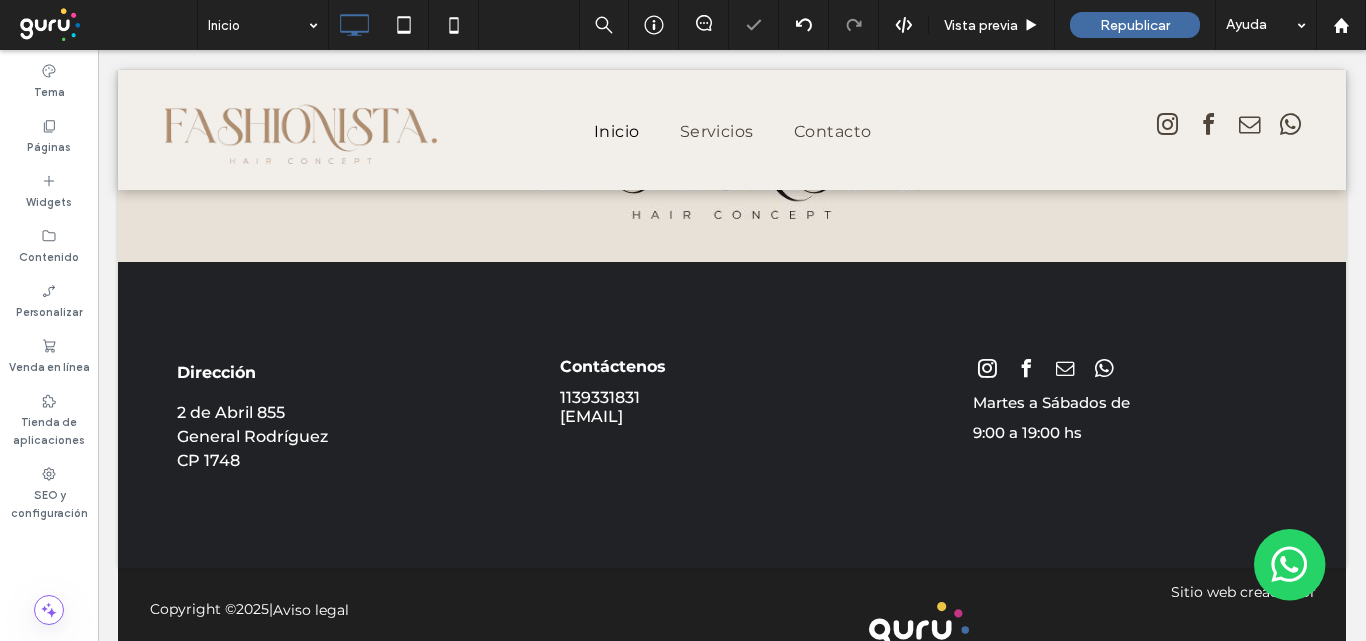 click on "CP 1748" at bounding box center (208, 460) 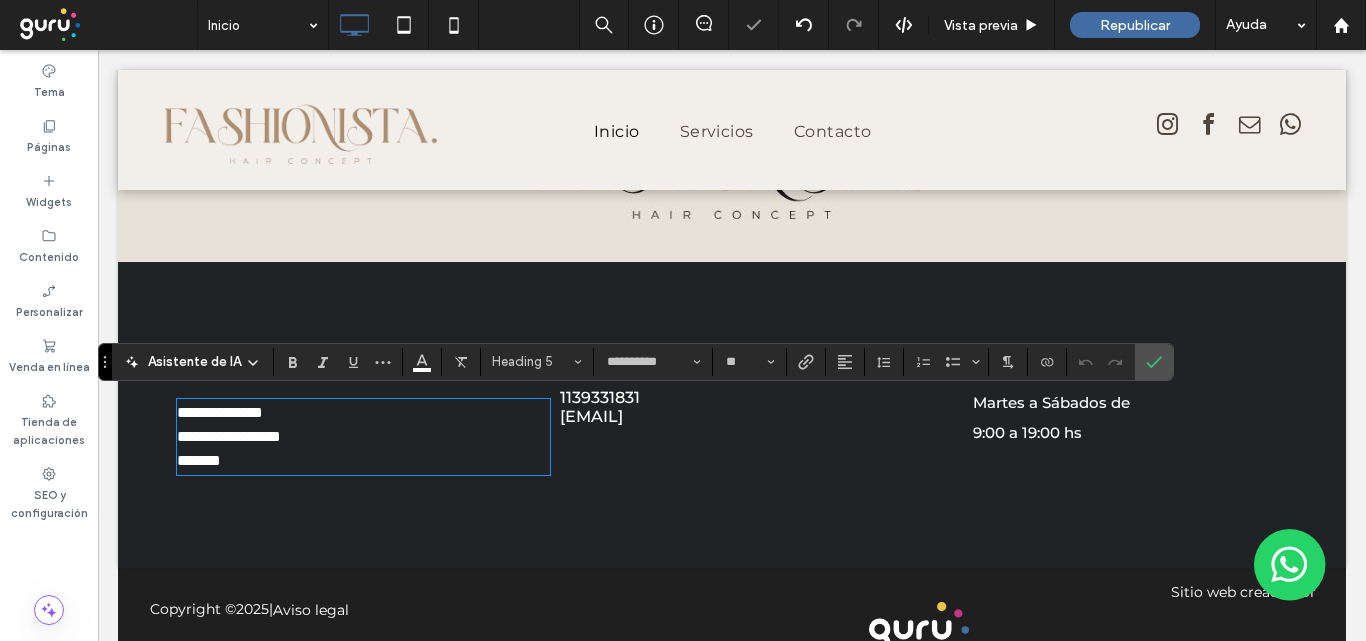 type on "**********" 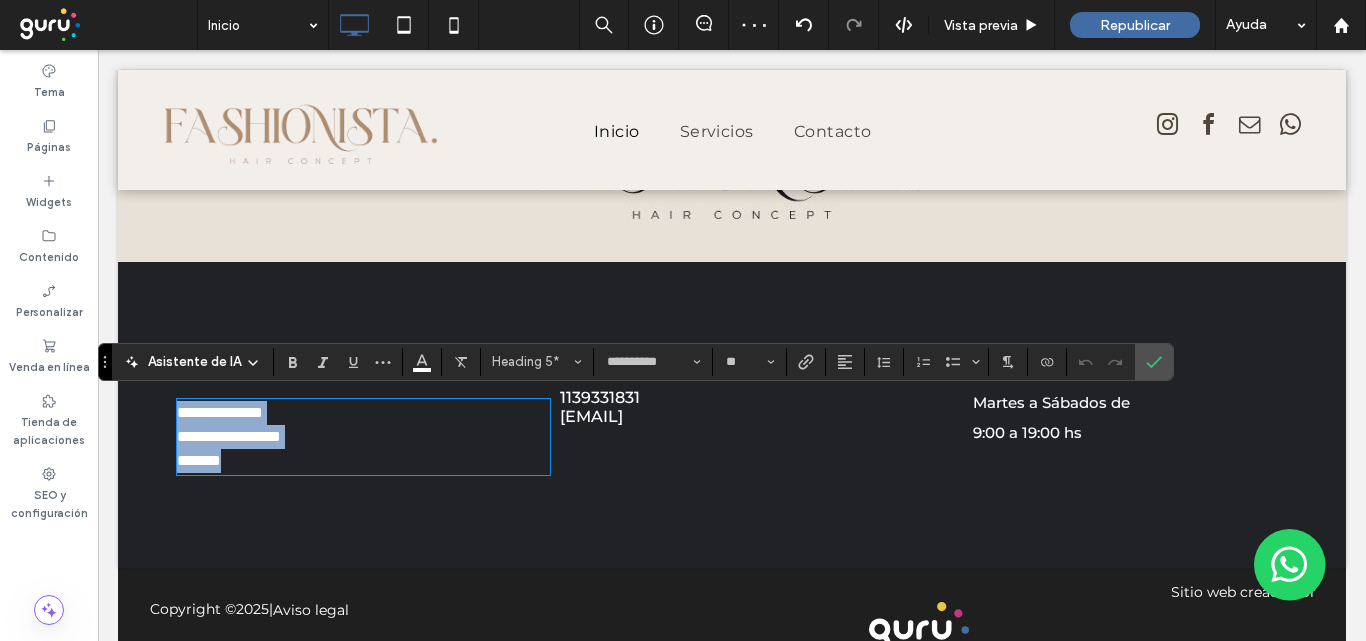 click on "**********" at bounding box center [229, 436] 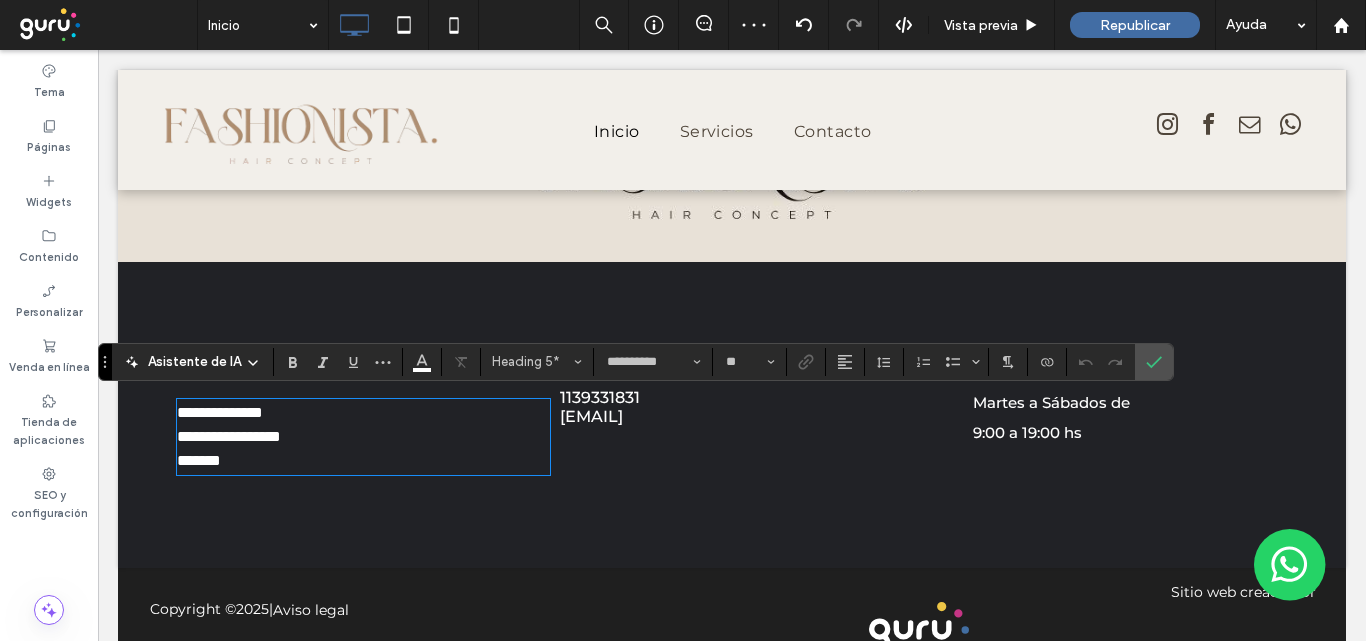 click on "**********" at bounding box center [229, 436] 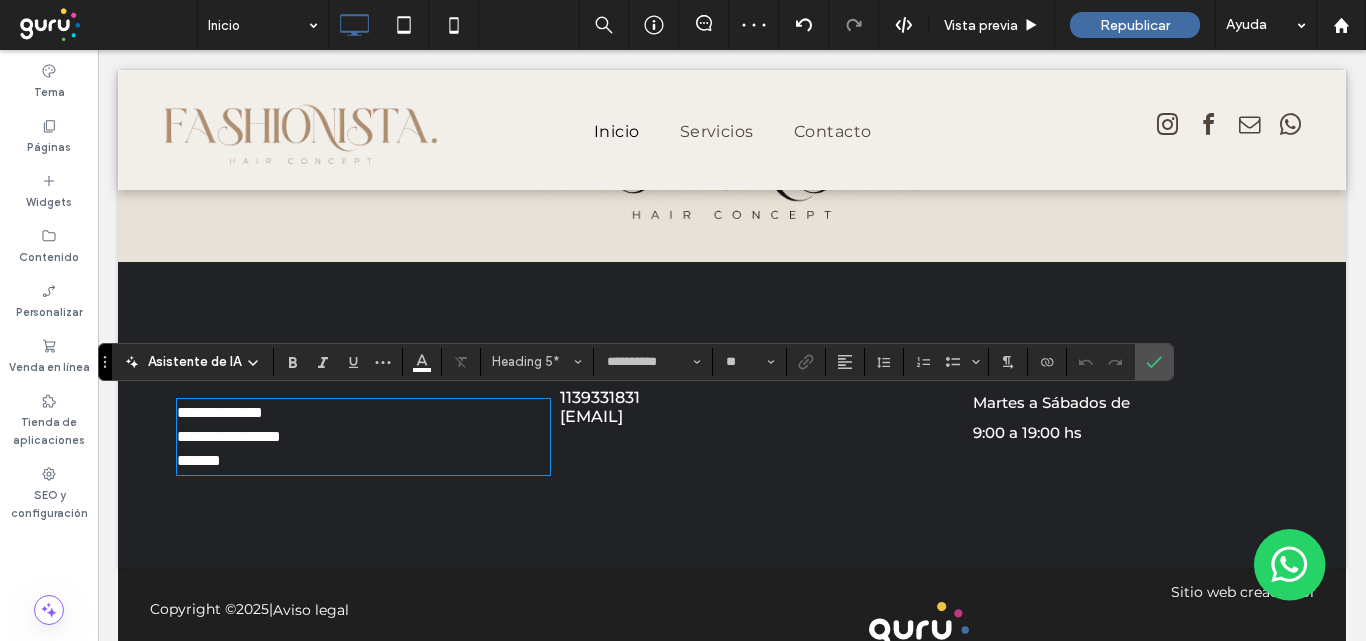 type 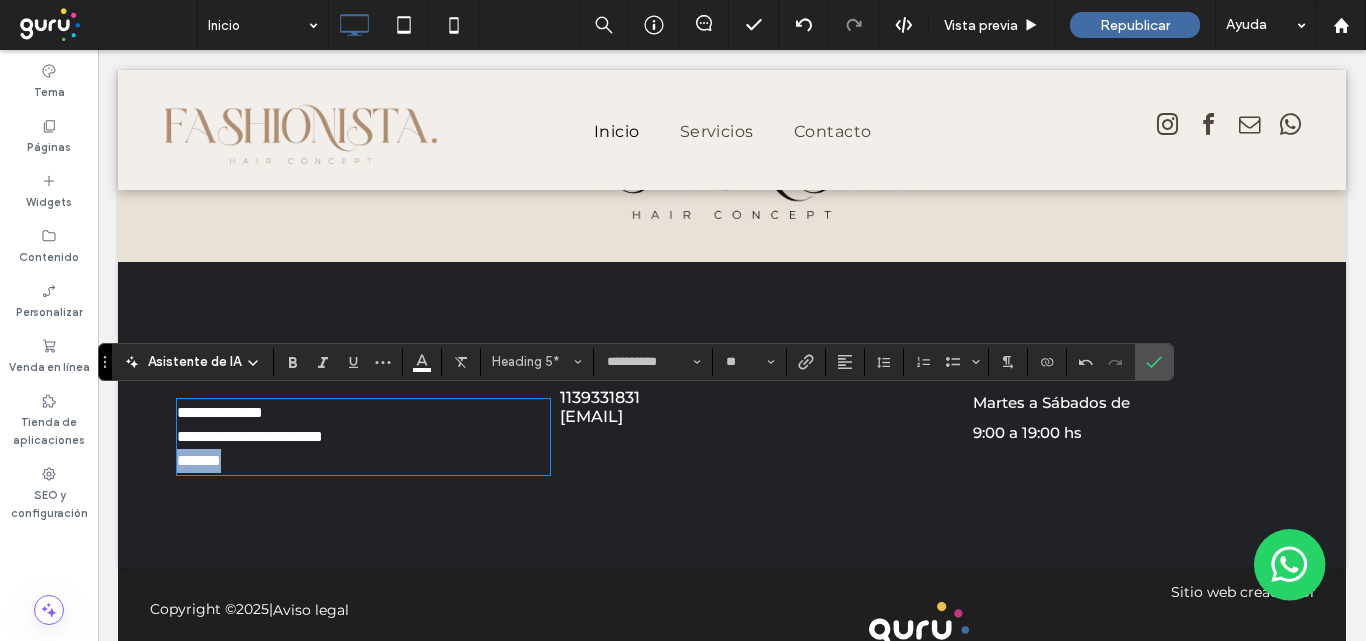 drag, startPoint x: 242, startPoint y: 460, endPoint x: 125, endPoint y: 477, distance: 118.22859 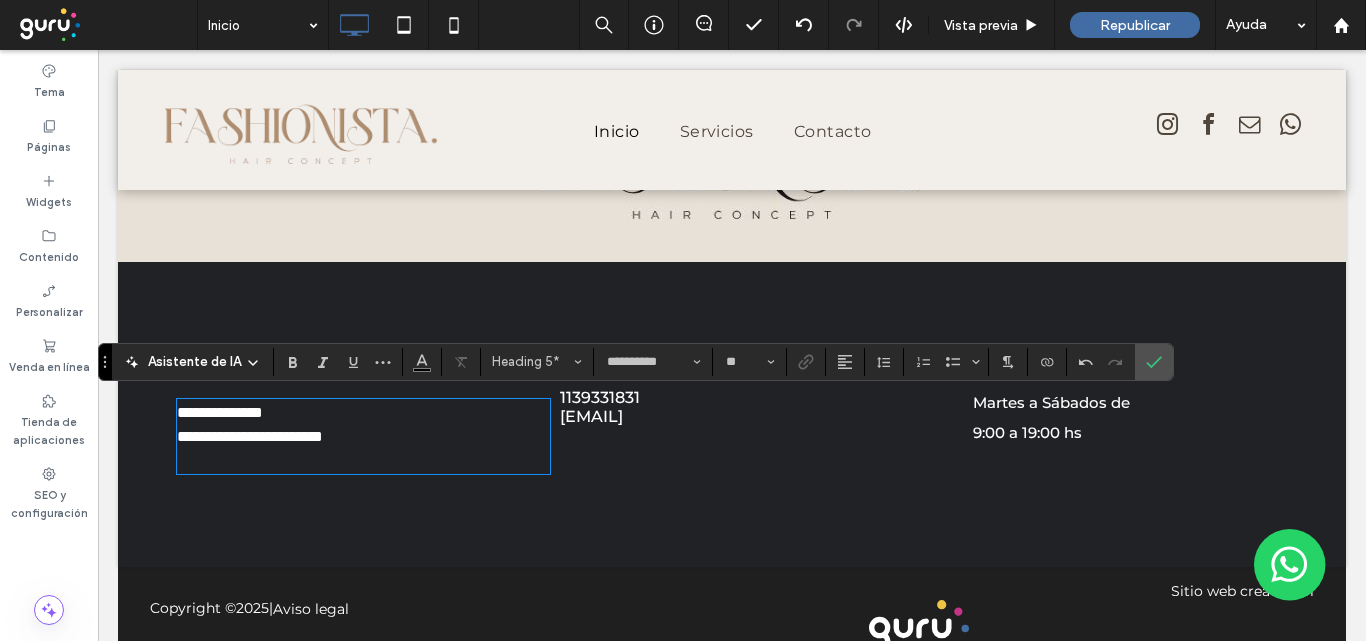 type on "**" 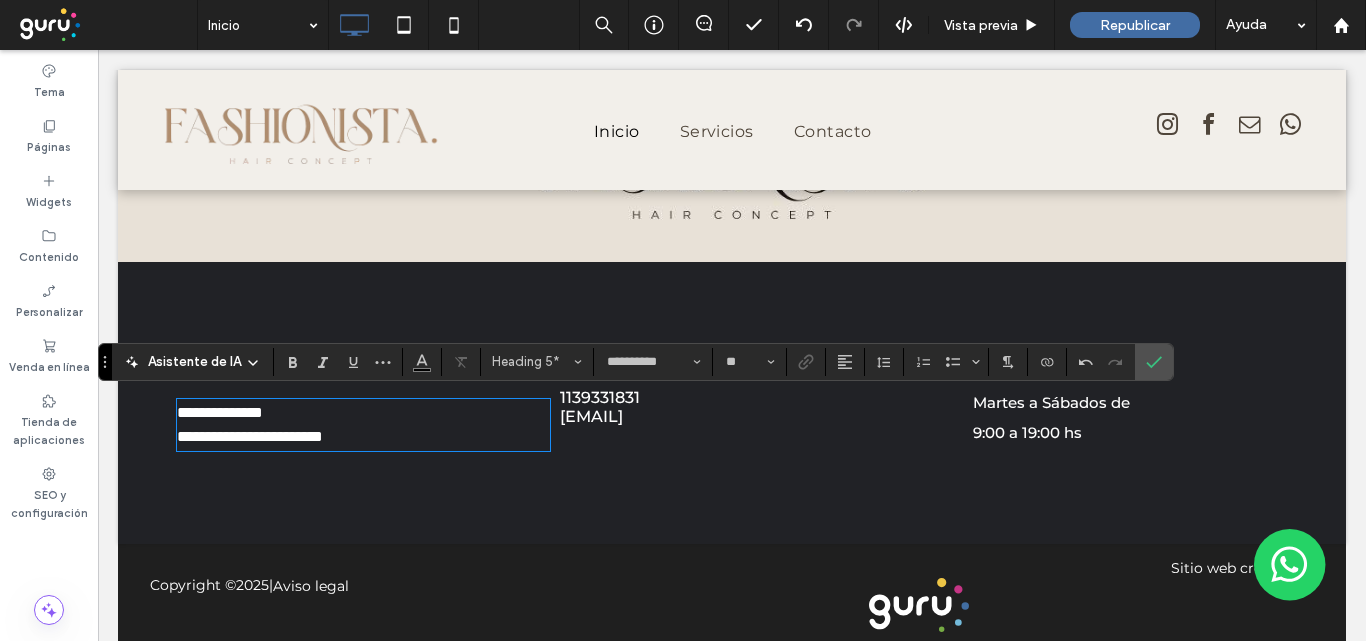 click on "danilafabiana@outlook.com" at bounding box center [591, 416] 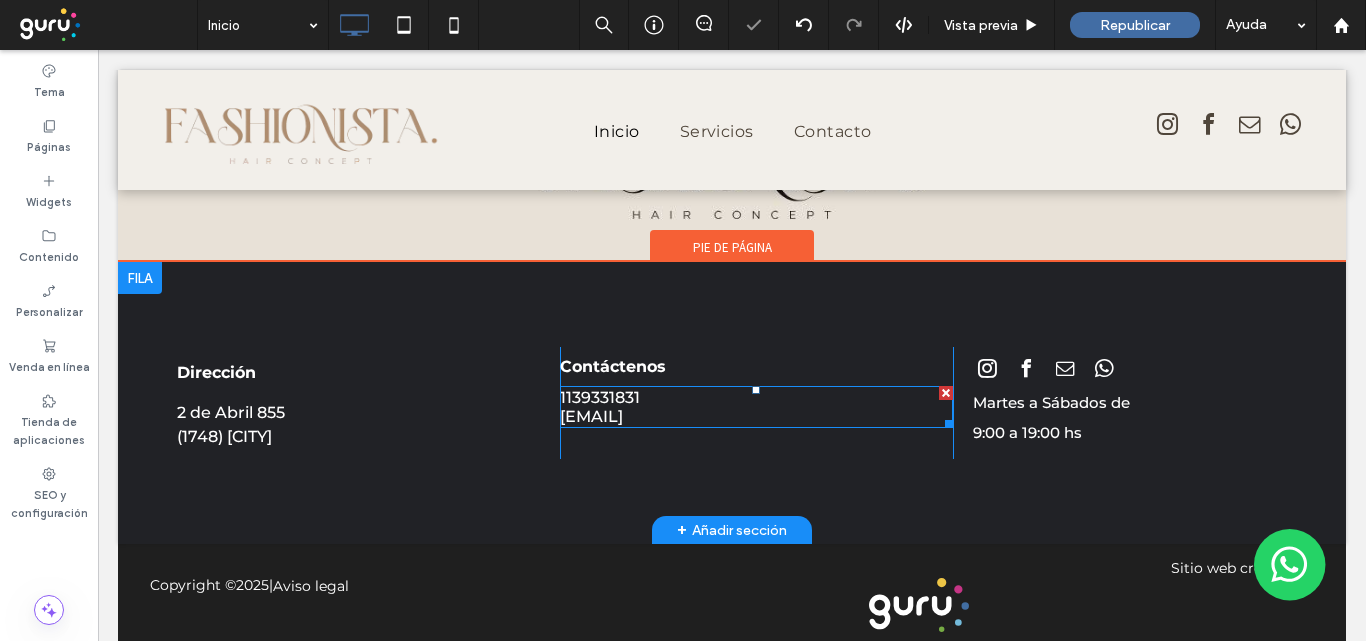 click on "1139331831" at bounding box center (756, 397) 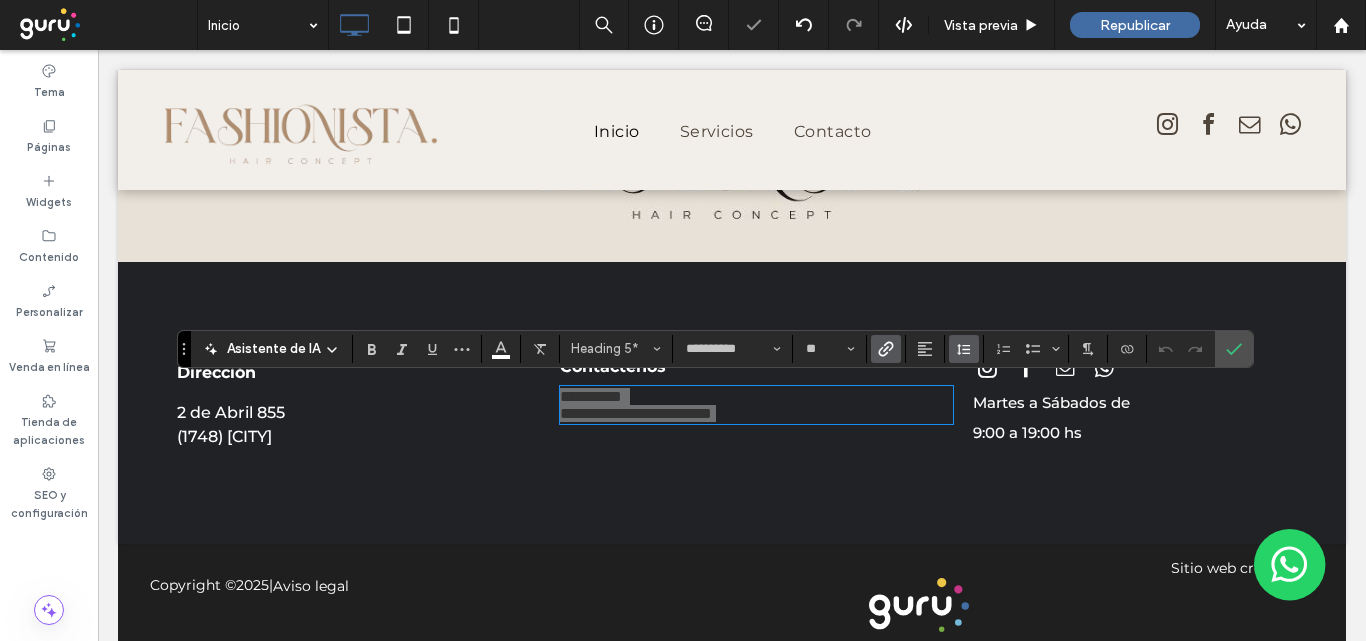 click 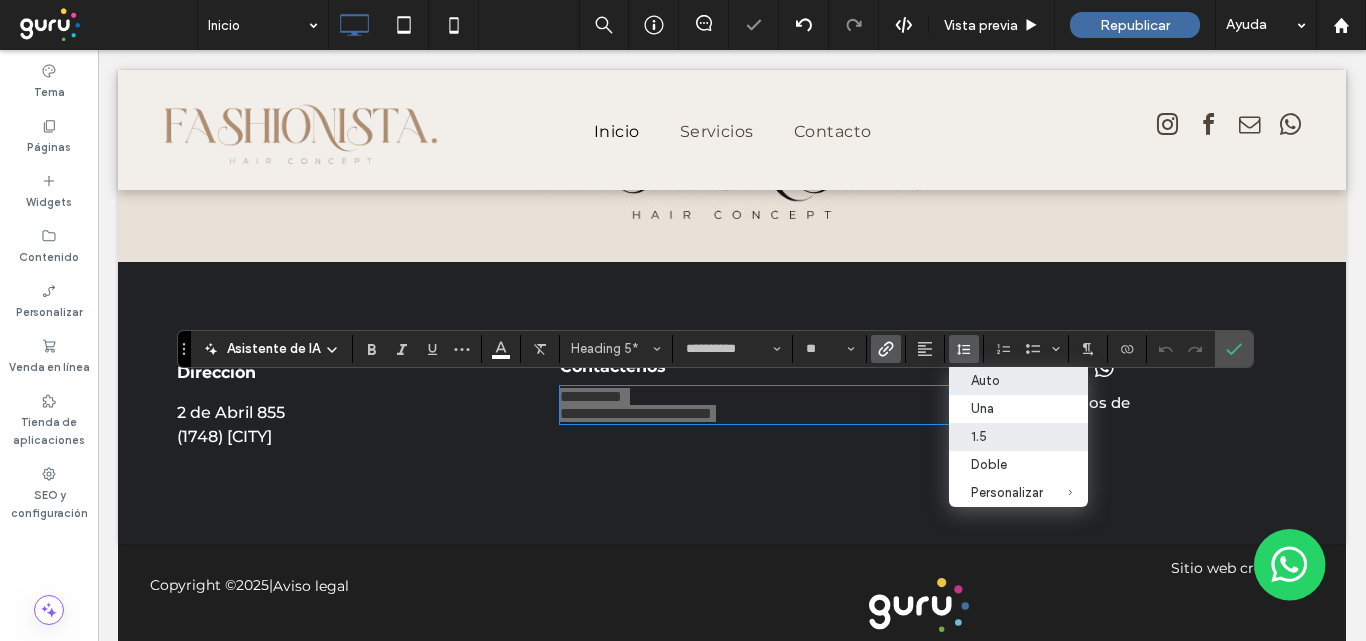 click on "1.5" at bounding box center (1007, 436) 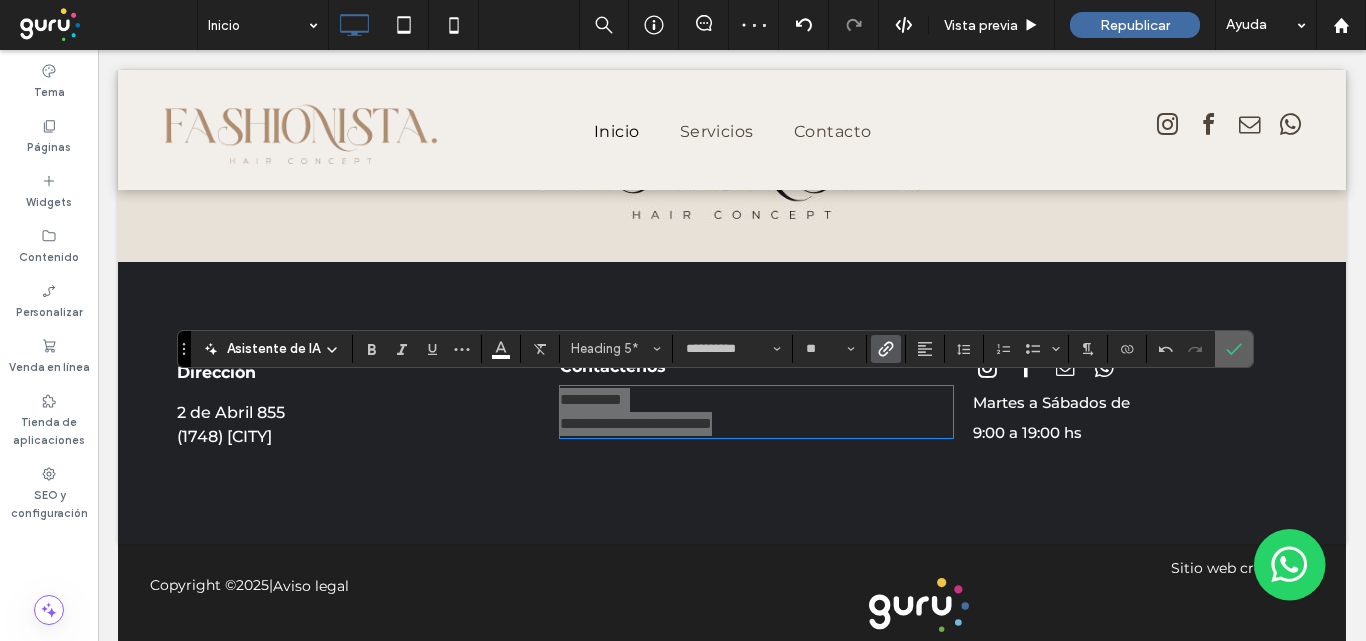 click at bounding box center [1234, 349] 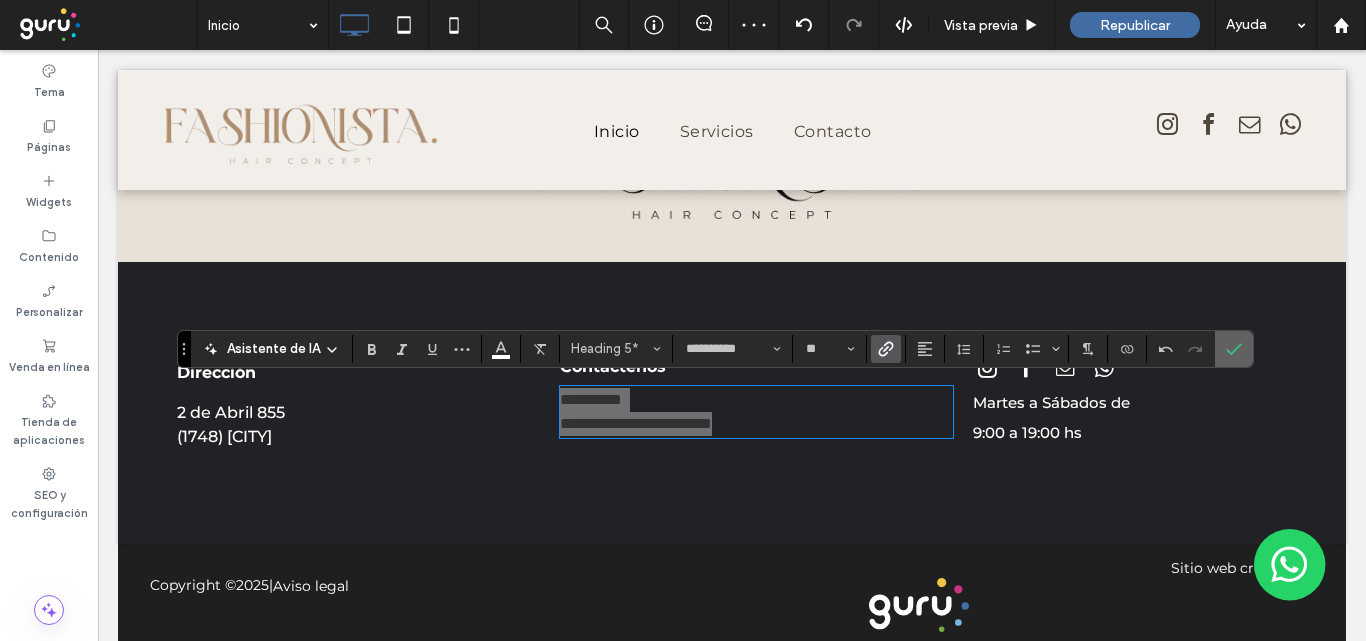 click 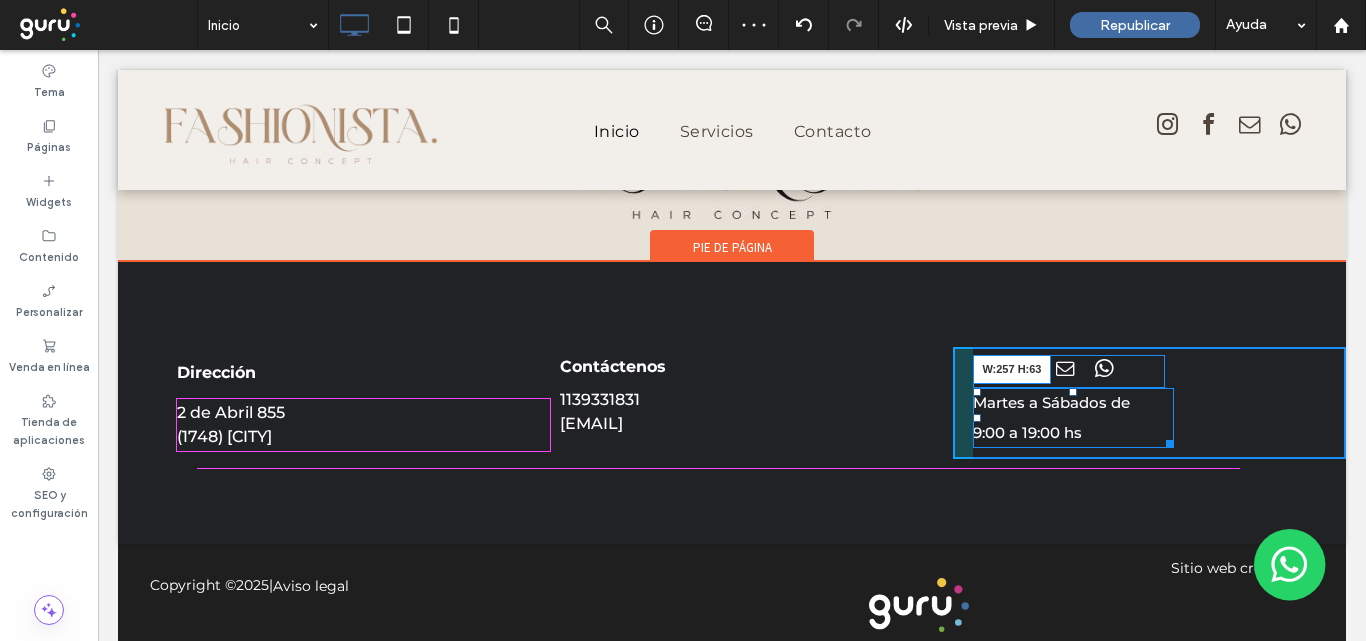 drag, startPoint x: 1159, startPoint y: 438, endPoint x: 1219, endPoint y: 434, distance: 60.133186 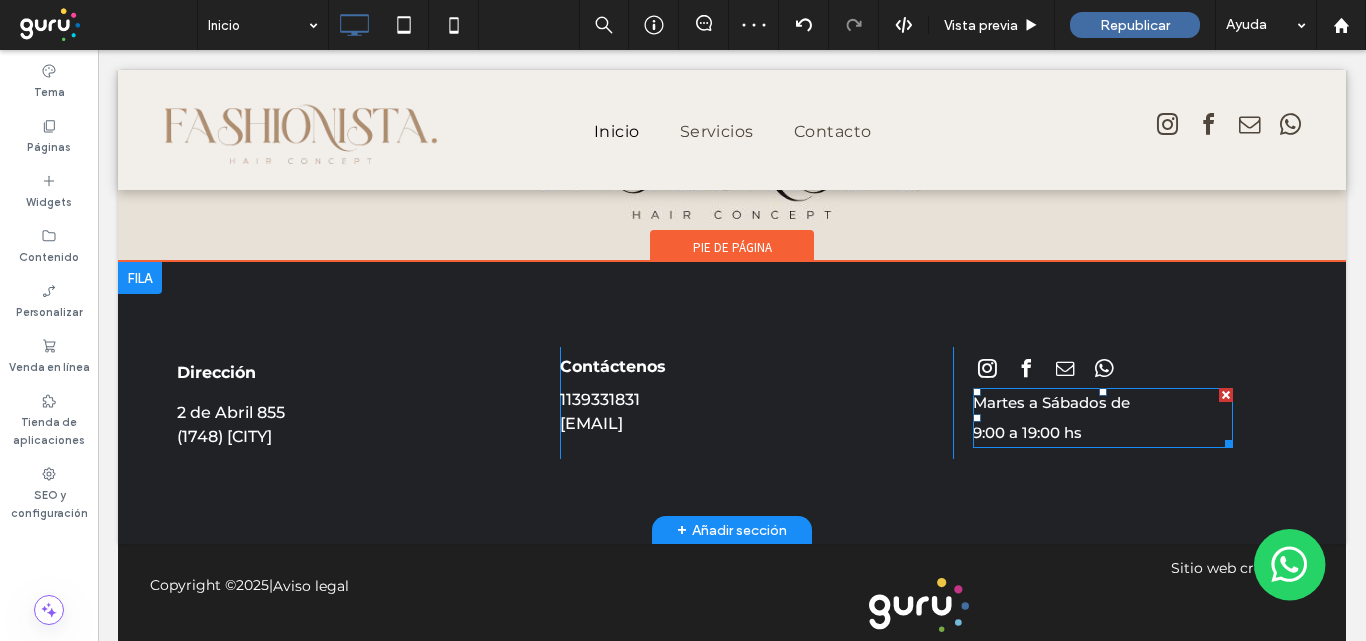 click on "Martes a Sábados de" at bounding box center [1103, 403] 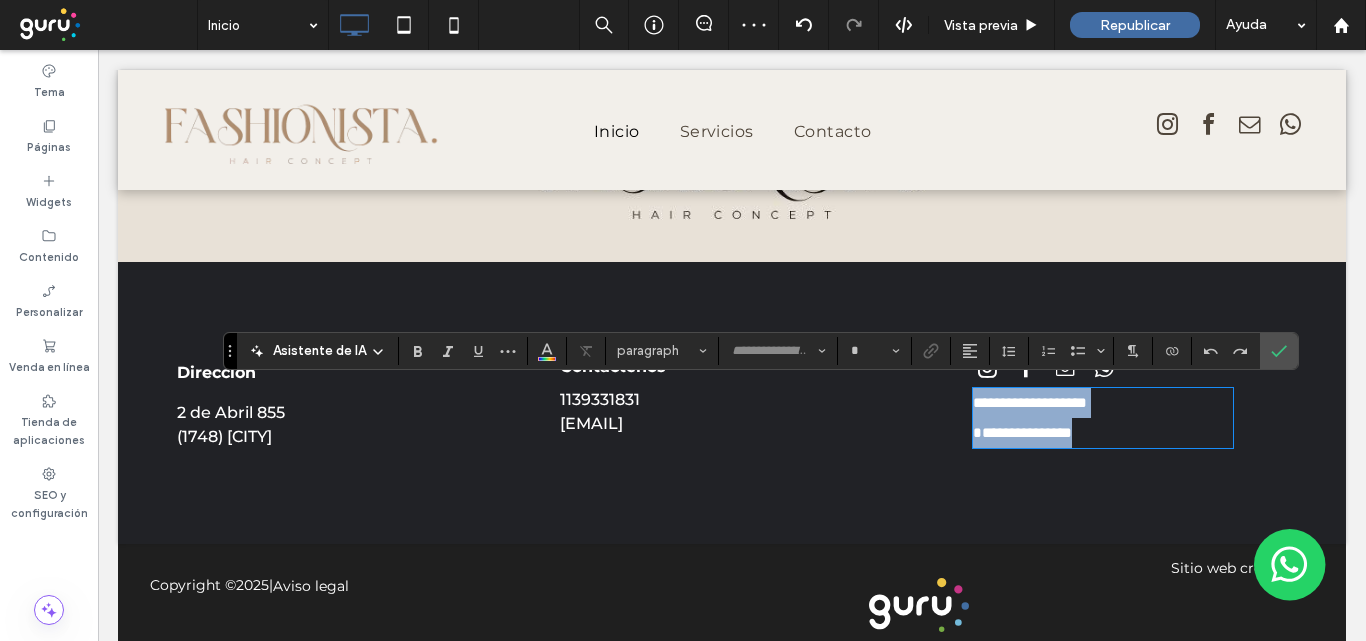 type on "**********" 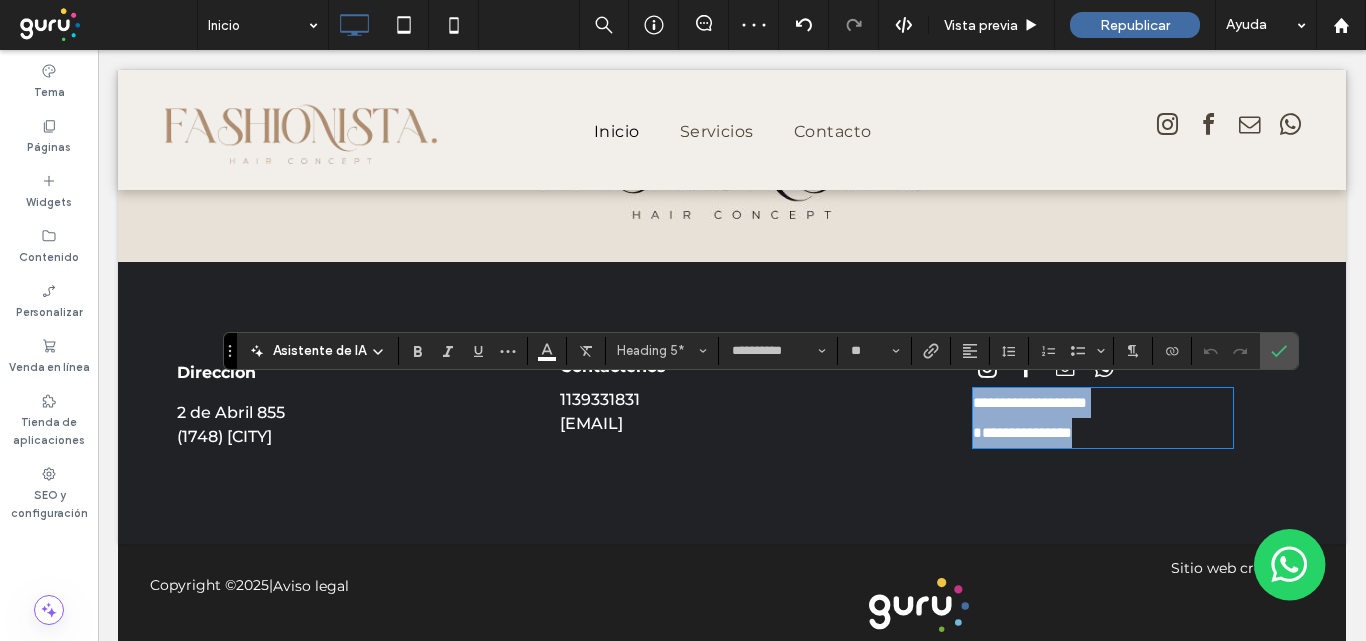 click on "**********" at bounding box center [1103, 403] 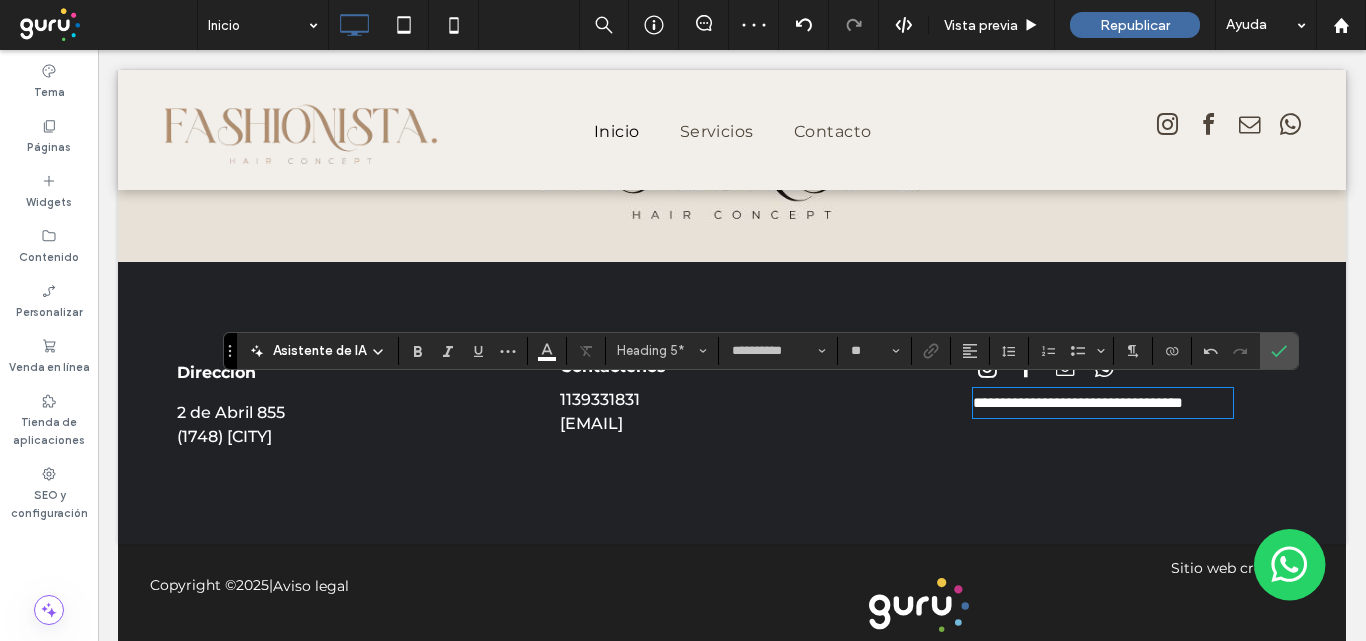 type 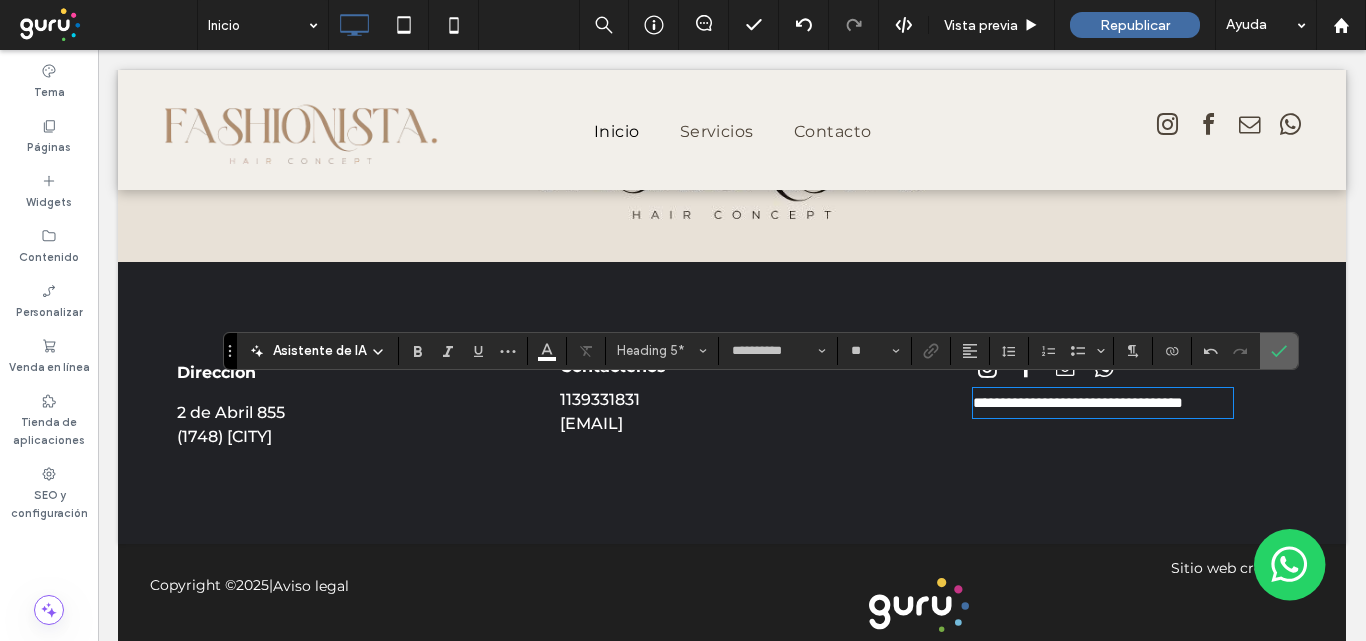 click 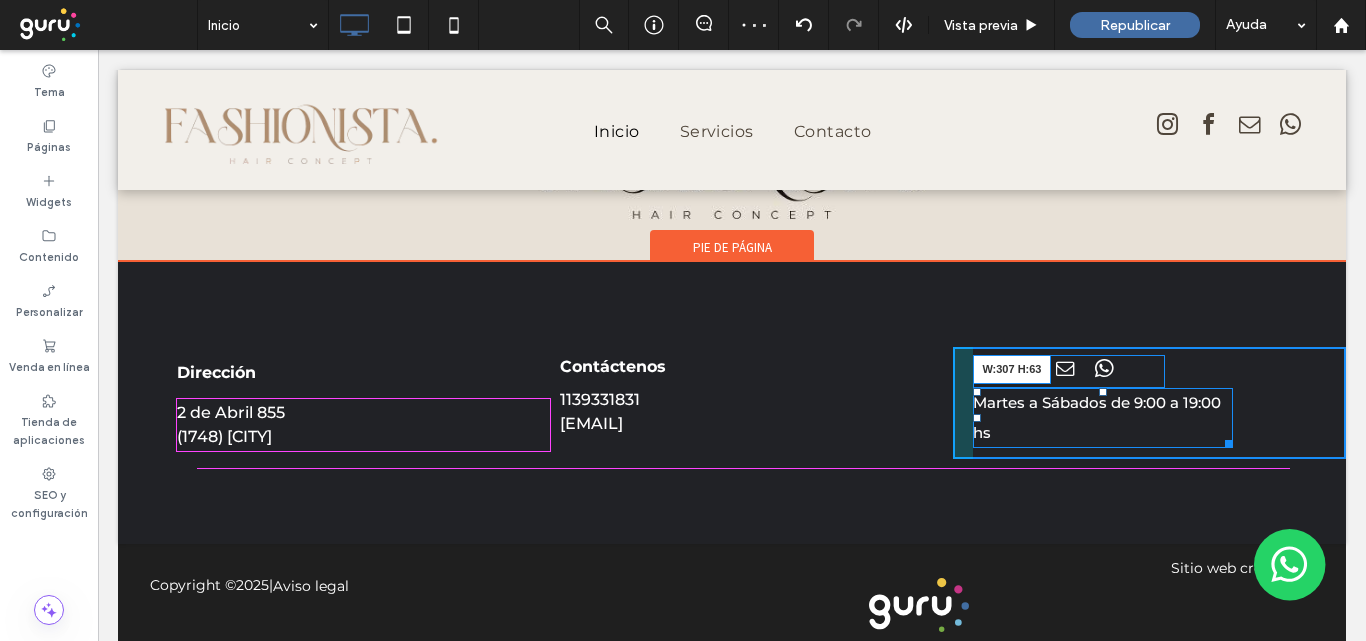drag, startPoint x: 1221, startPoint y: 436, endPoint x: 1272, endPoint y: 395, distance: 65.43699 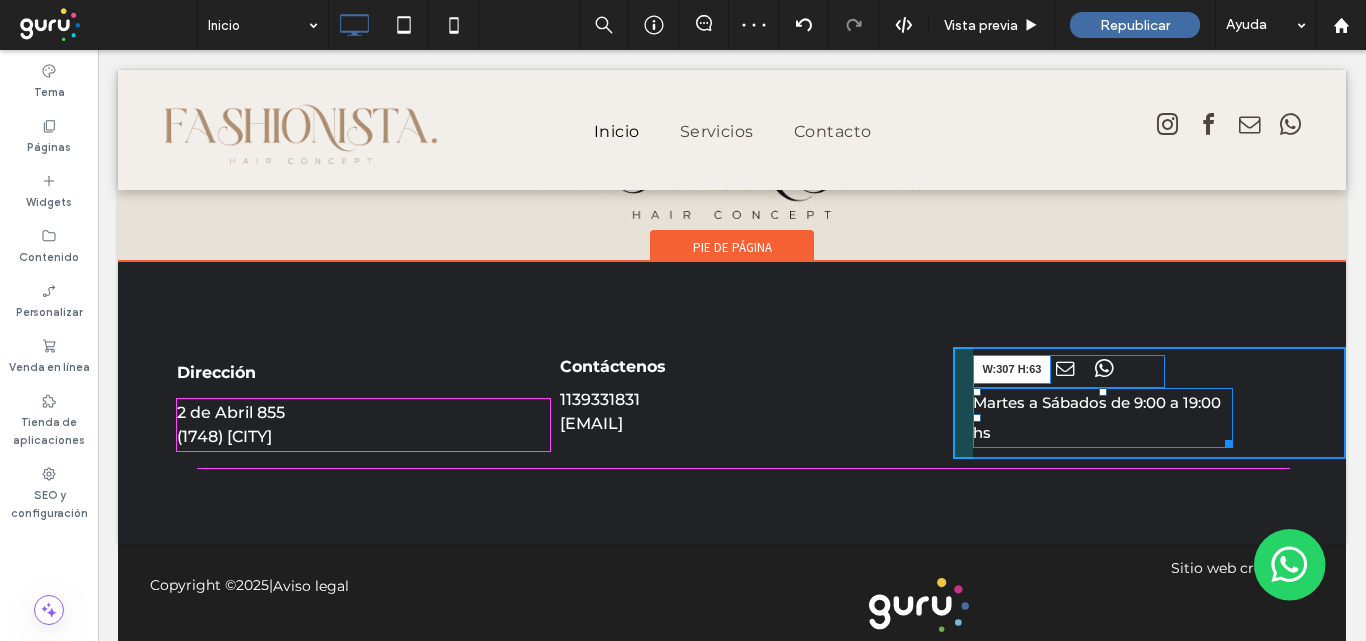 click at bounding box center (1225, 440) 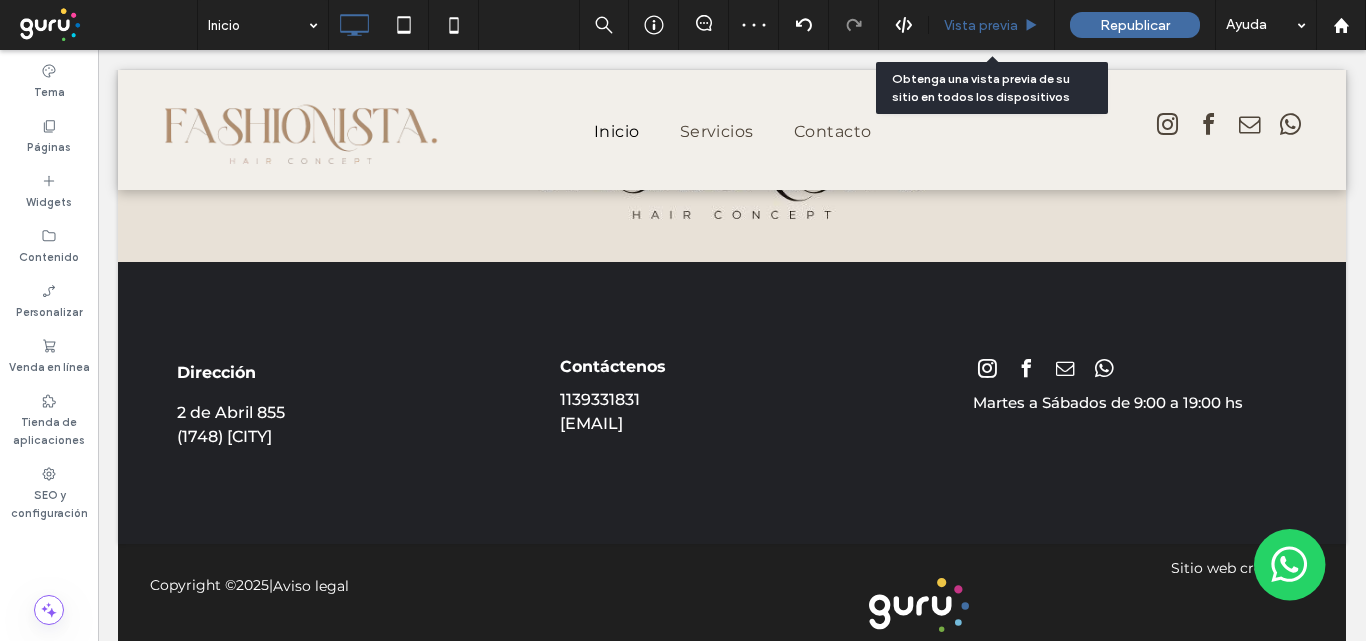 click on "Vista previa" at bounding box center (981, 25) 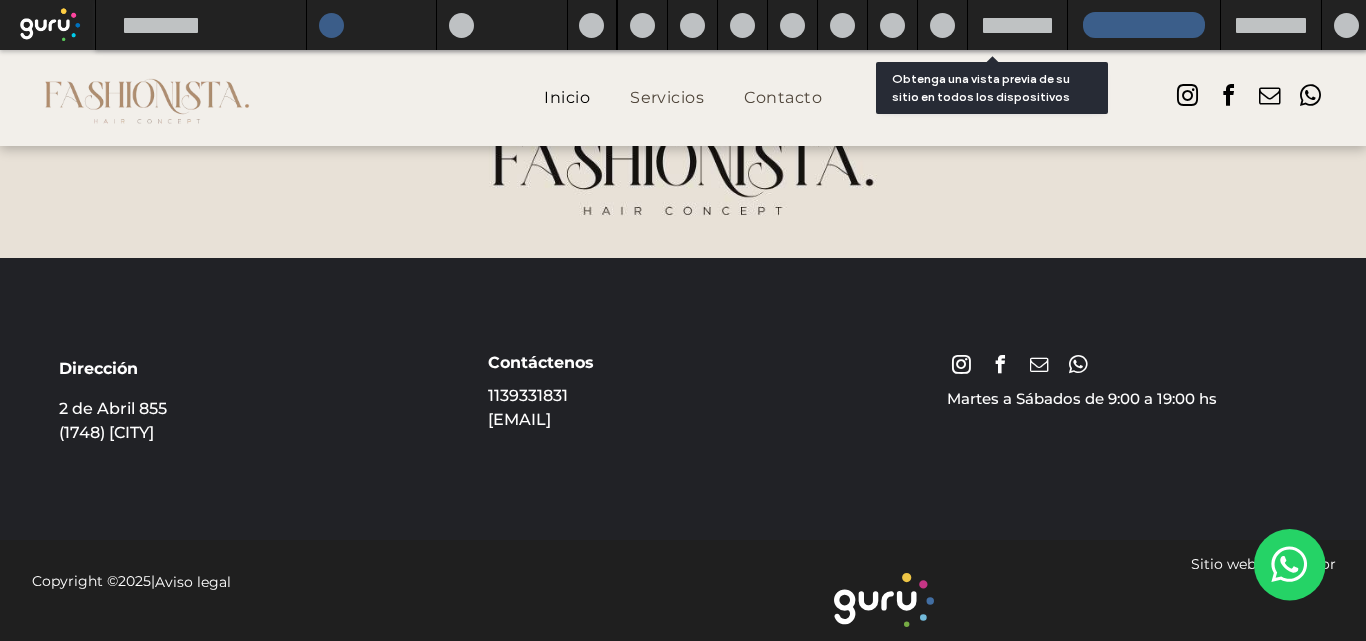 scroll, scrollTop: 3825, scrollLeft: 0, axis: vertical 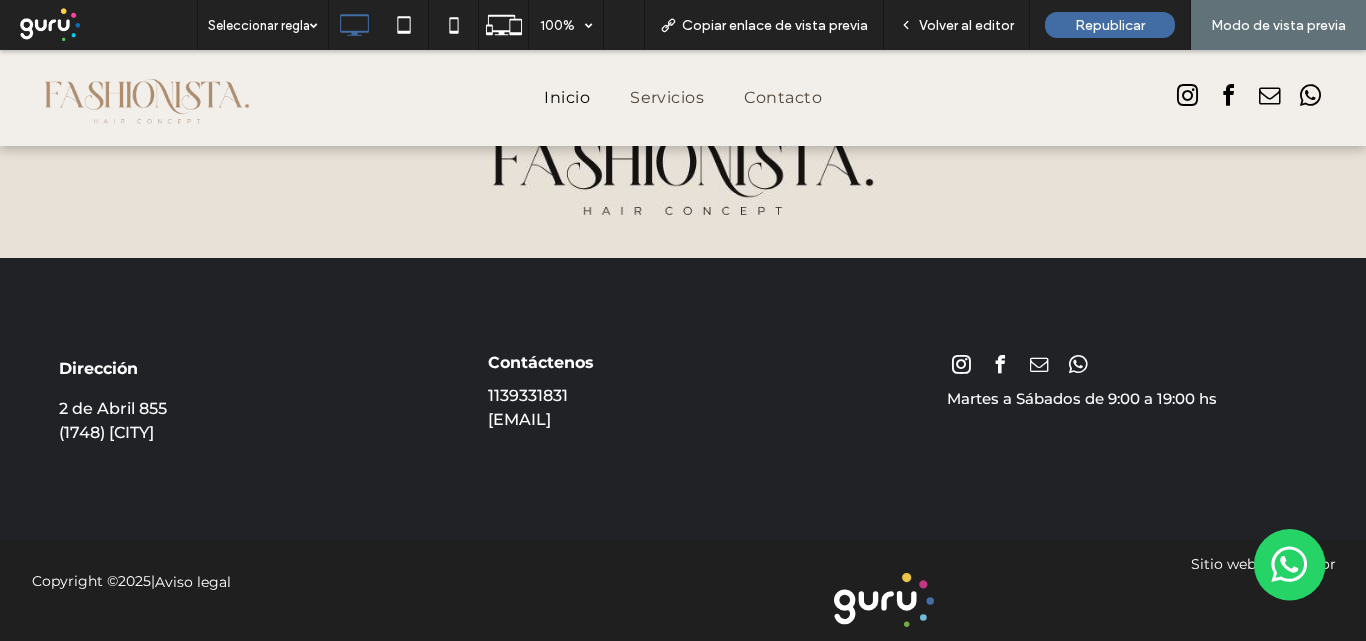 click on "Volver al editor" at bounding box center [966, 25] 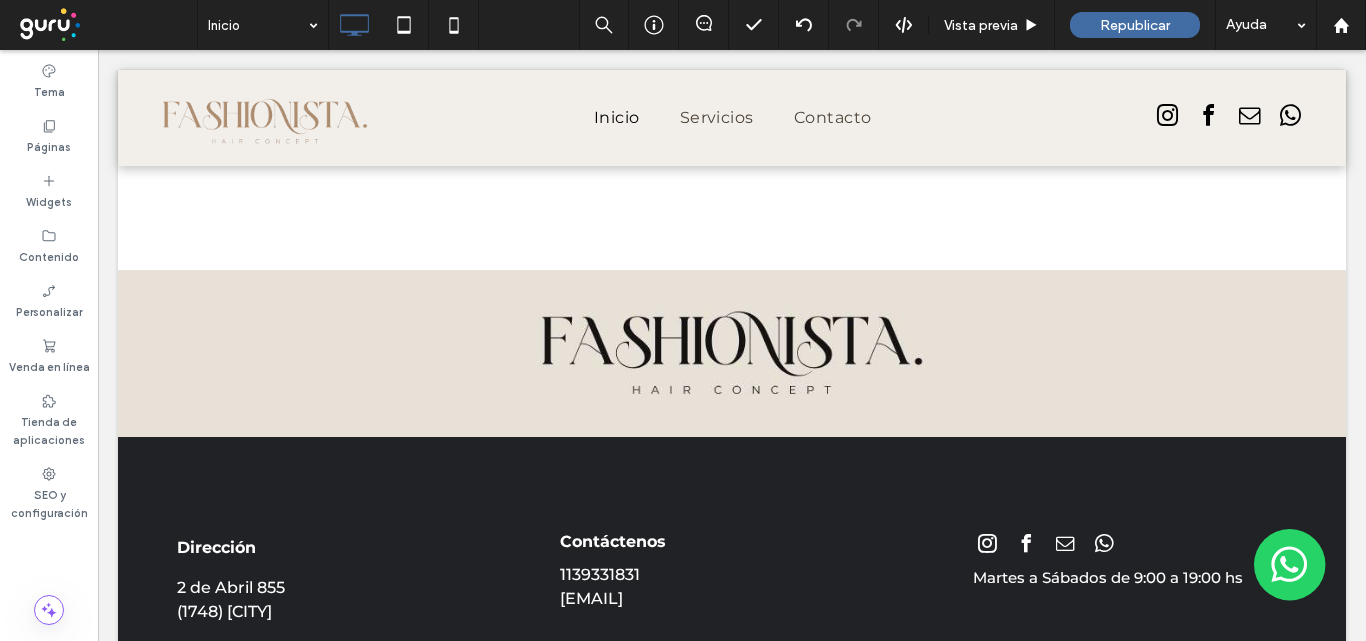 scroll, scrollTop: 3936, scrollLeft: 0, axis: vertical 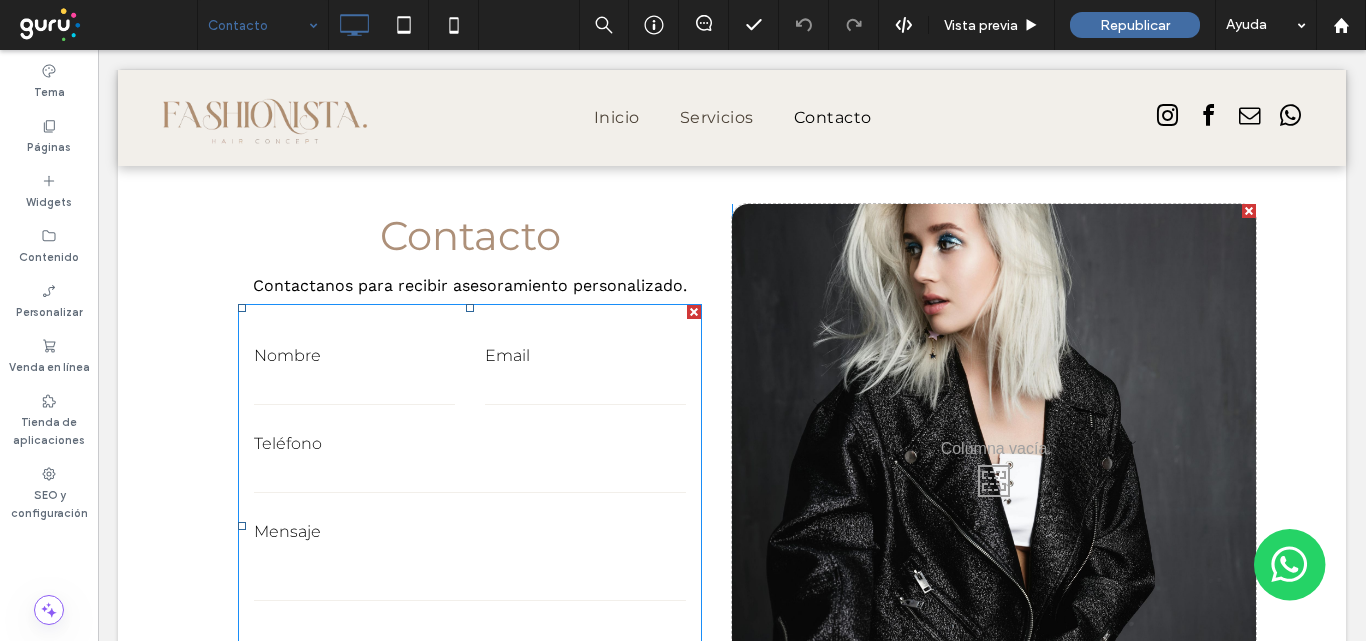 click on "Teléfono" at bounding box center (470, 444) 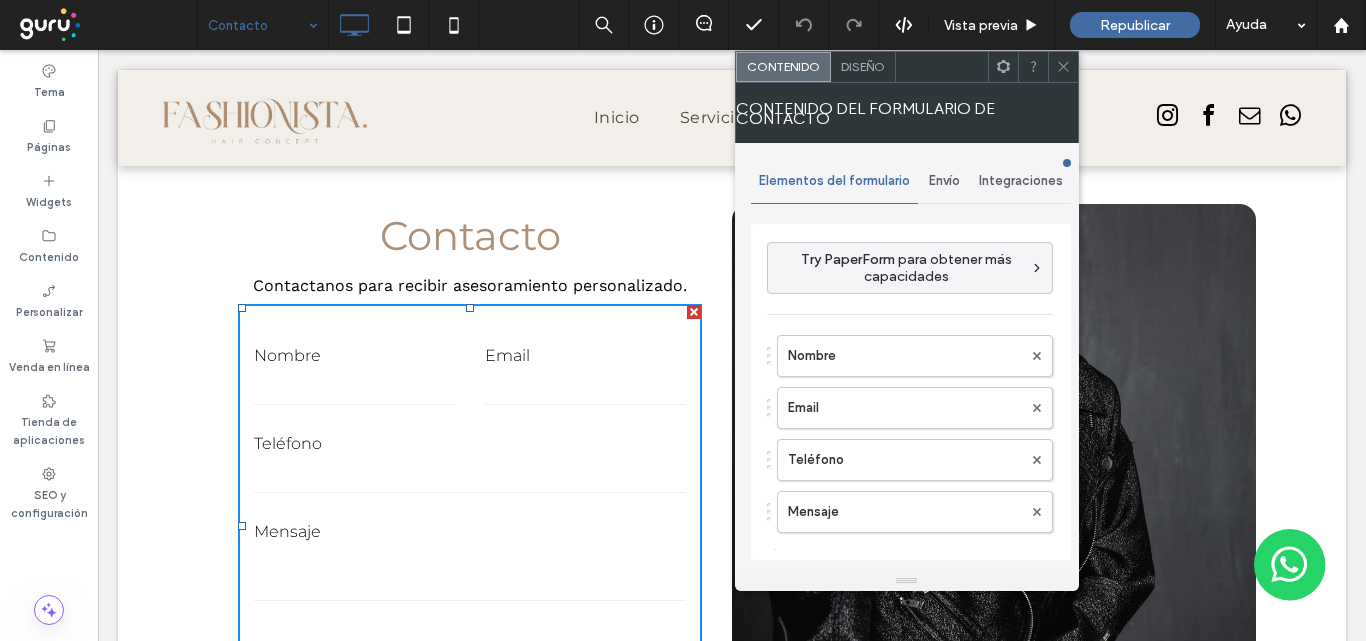 click on "Envío" at bounding box center [944, 181] 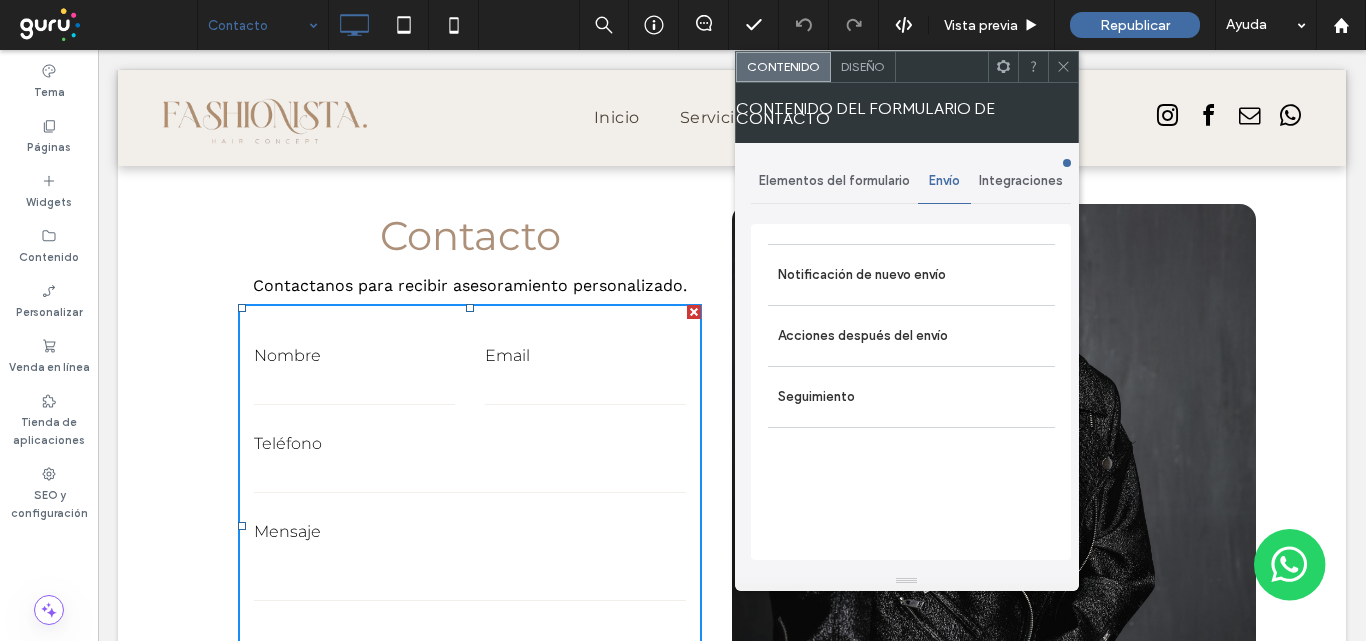 click on "Notificación de nuevo envío" at bounding box center [911, 275] 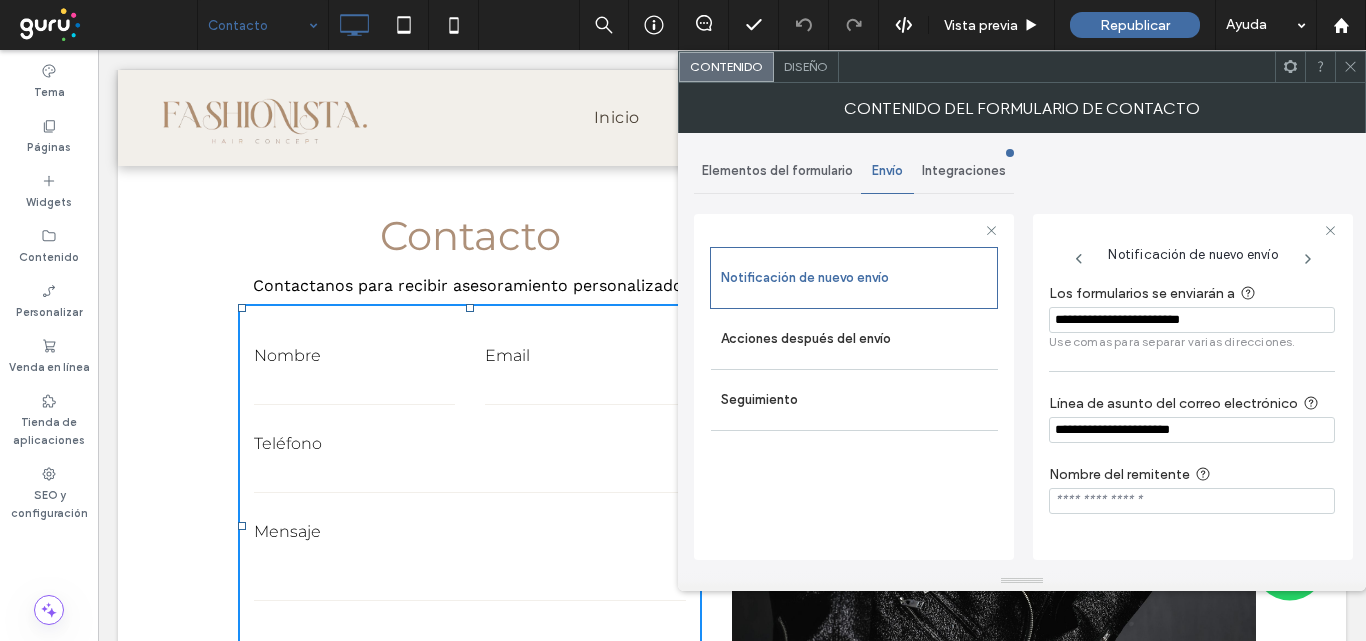 click at bounding box center (1350, 67) 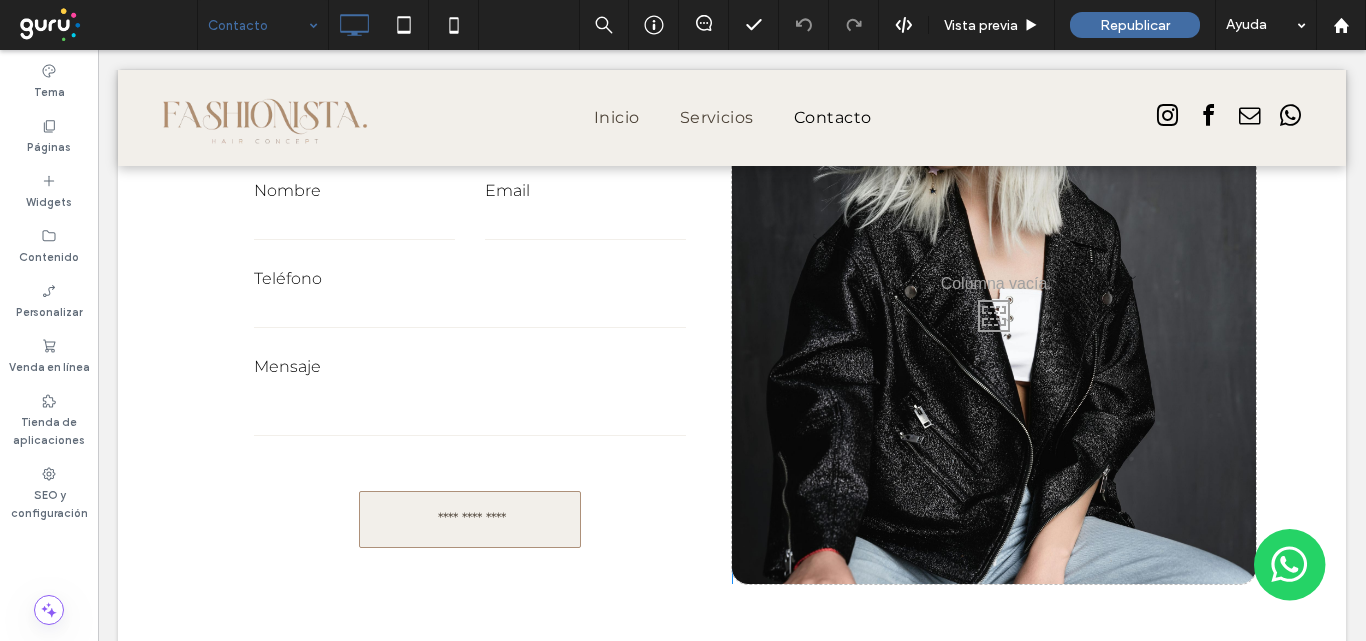 scroll, scrollTop: 1300, scrollLeft: 0, axis: vertical 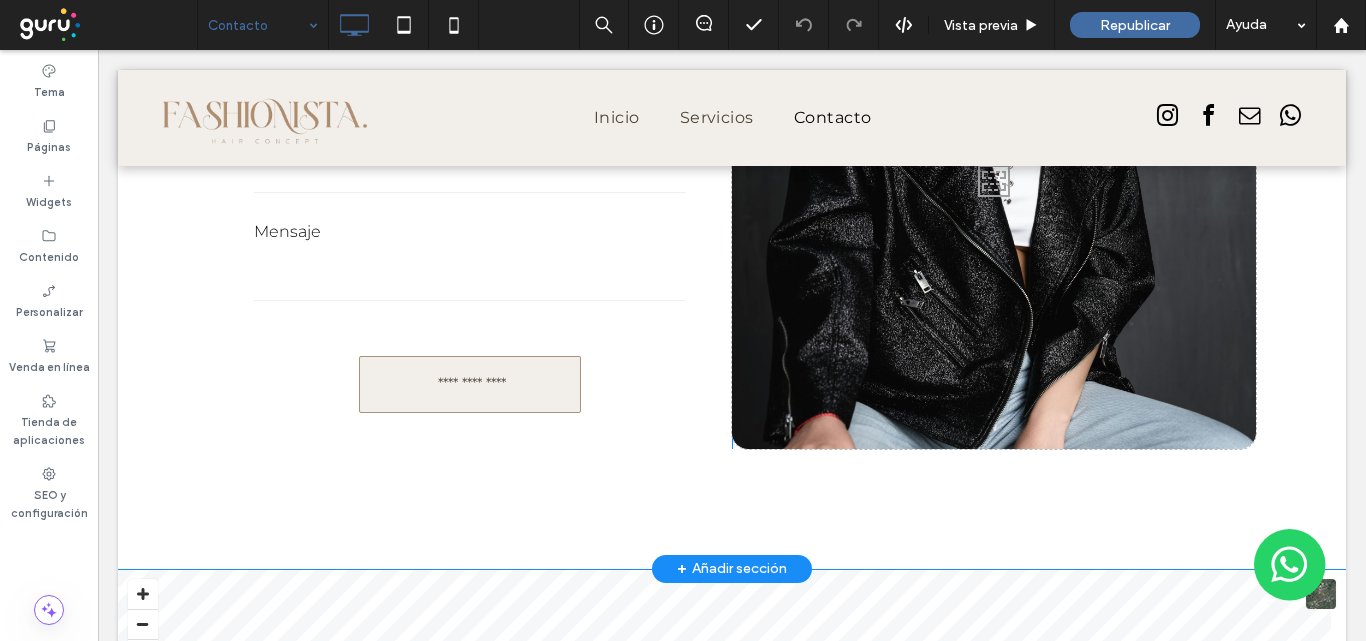 click on "Click To Paste" at bounding box center [994, 176] 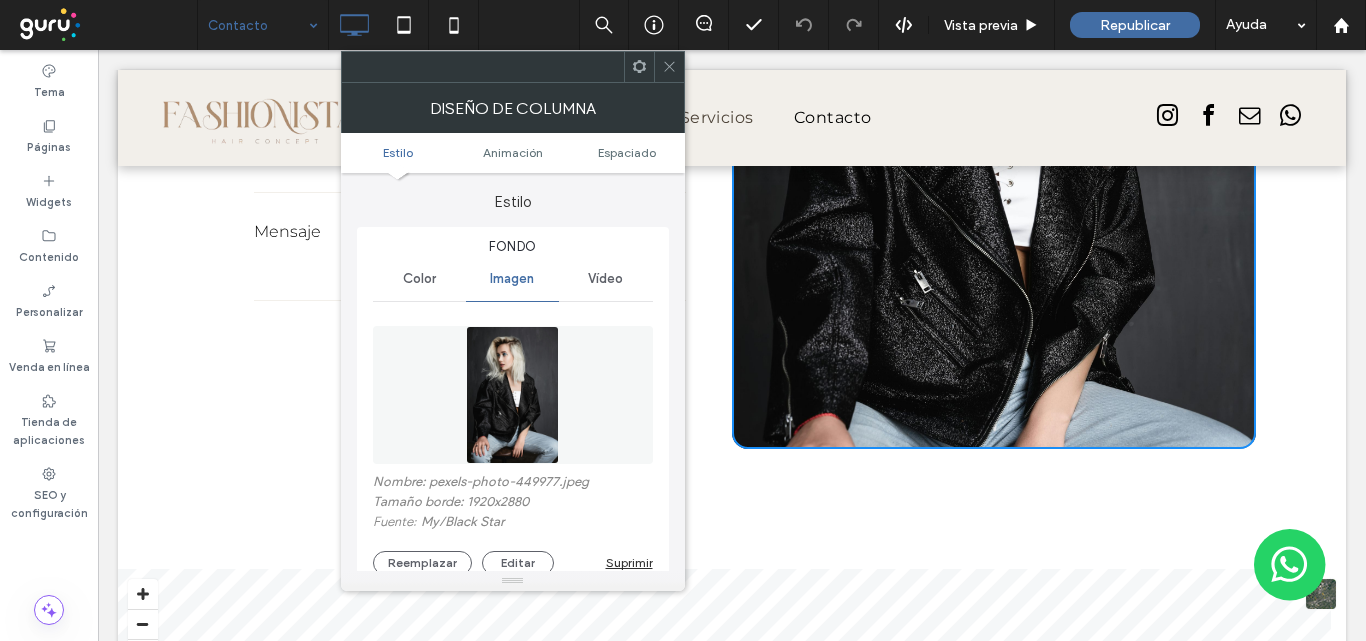 click at bounding box center [512, 395] 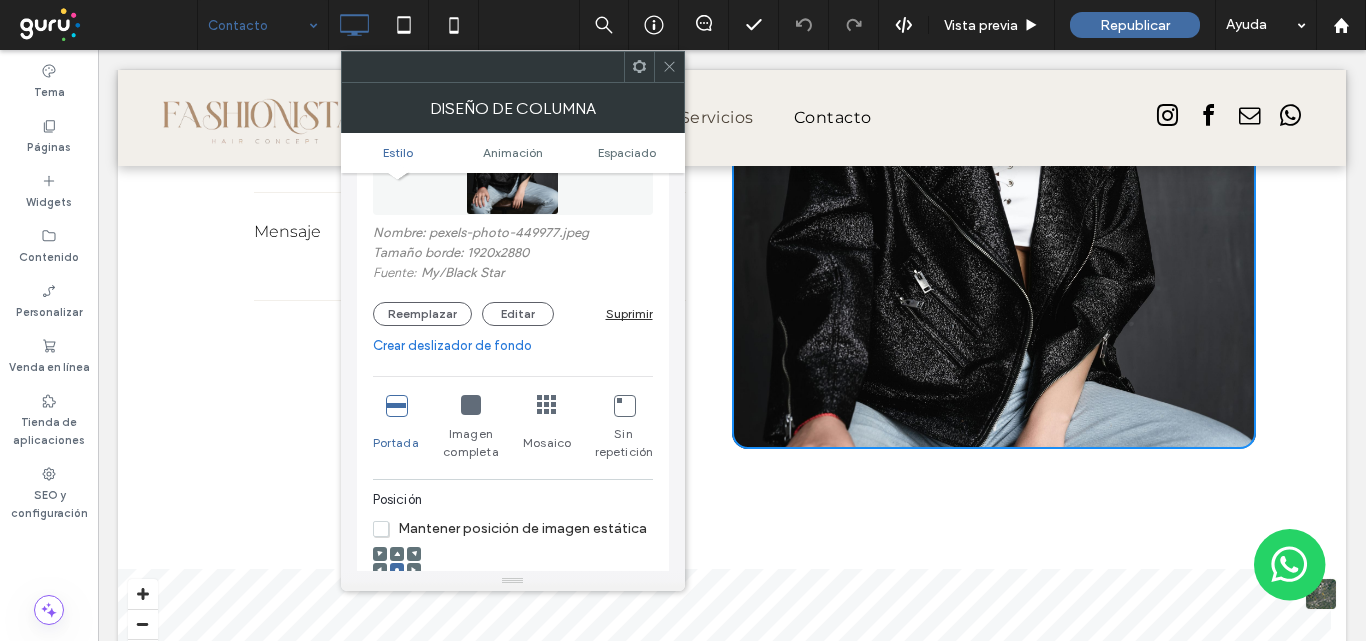 scroll, scrollTop: 300, scrollLeft: 0, axis: vertical 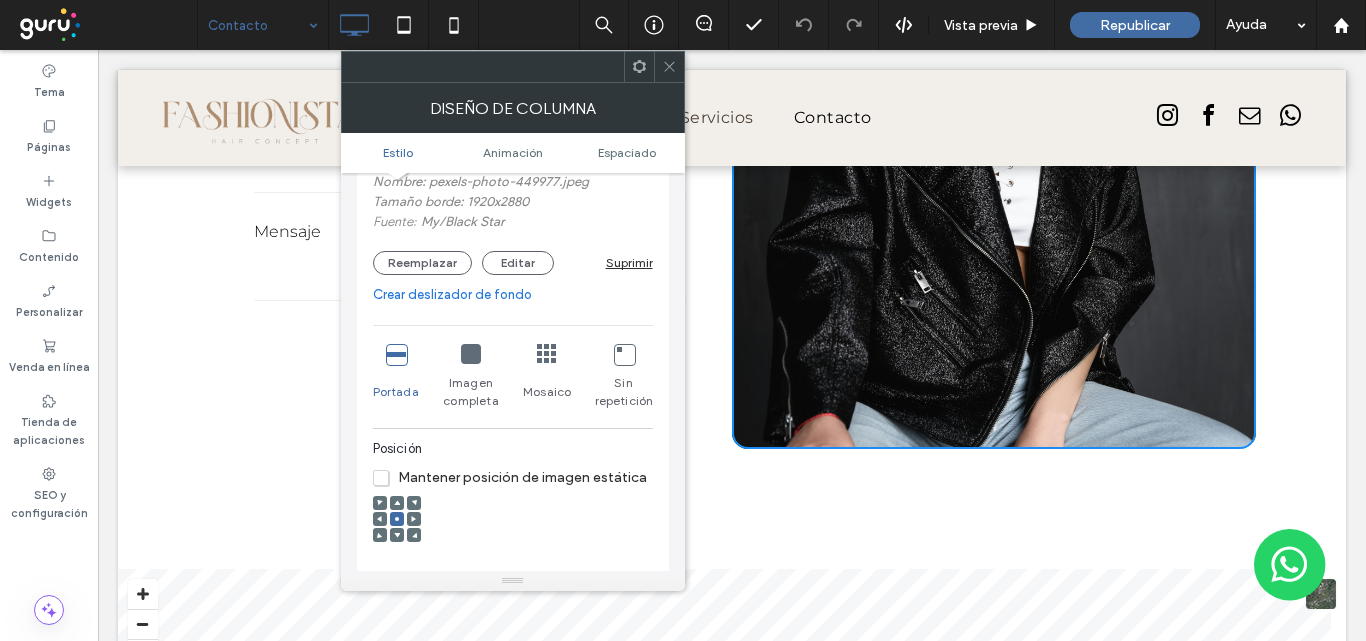click at bounding box center (397, 503) 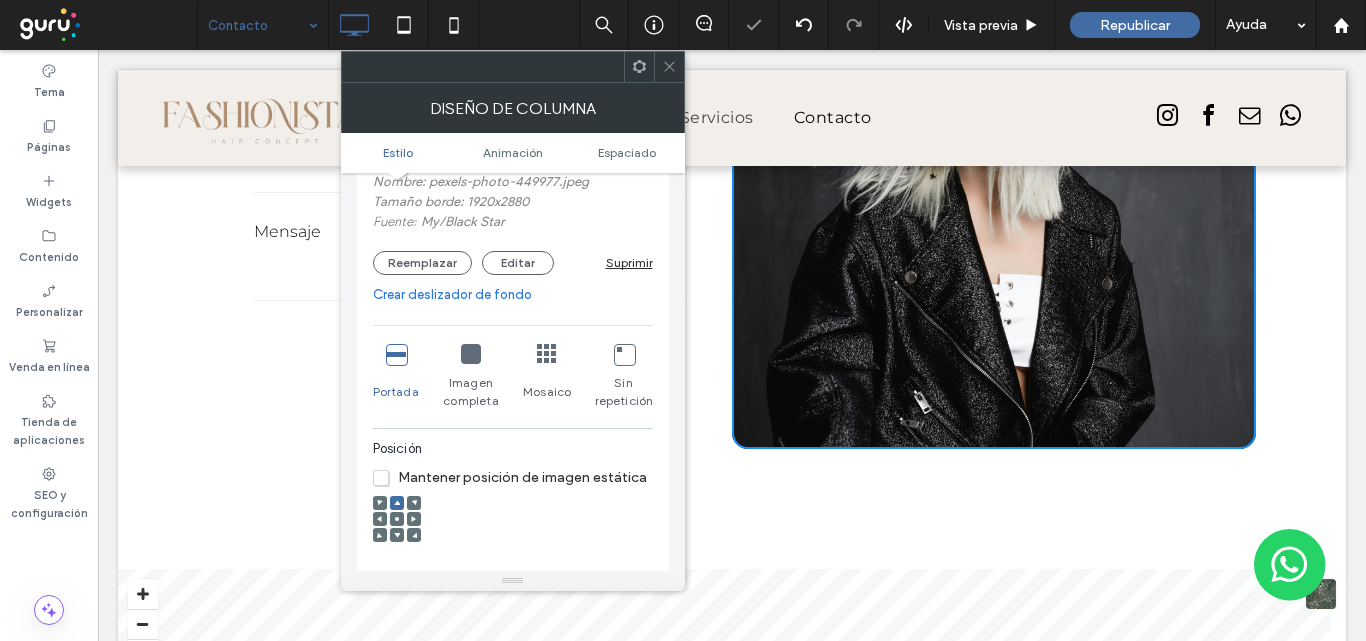 drag, startPoint x: 664, startPoint y: 72, endPoint x: 614, endPoint y: 51, distance: 54.230988 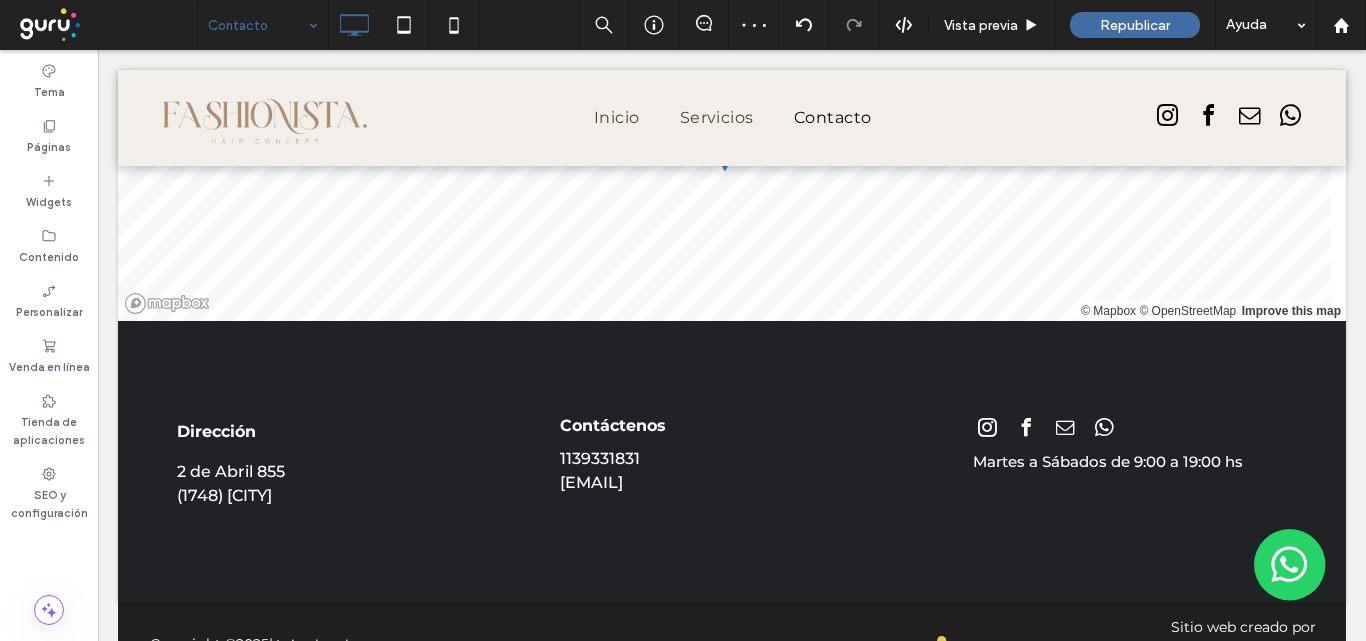 scroll, scrollTop: 1900, scrollLeft: 0, axis: vertical 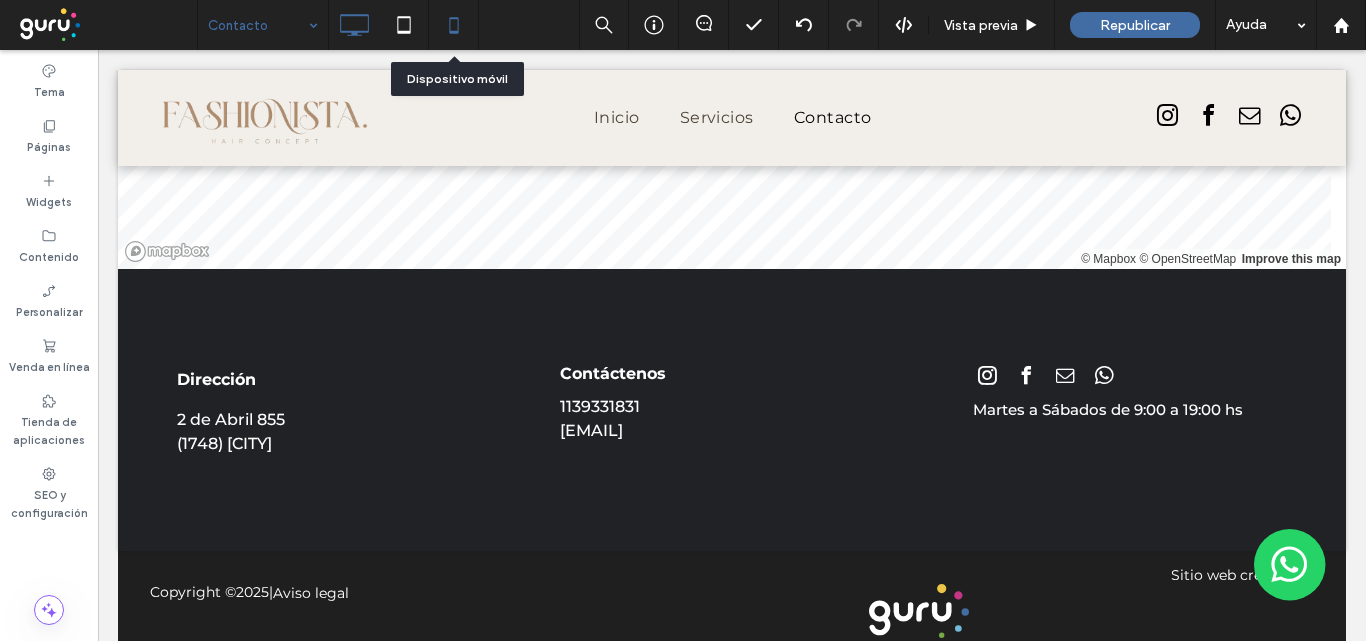 click 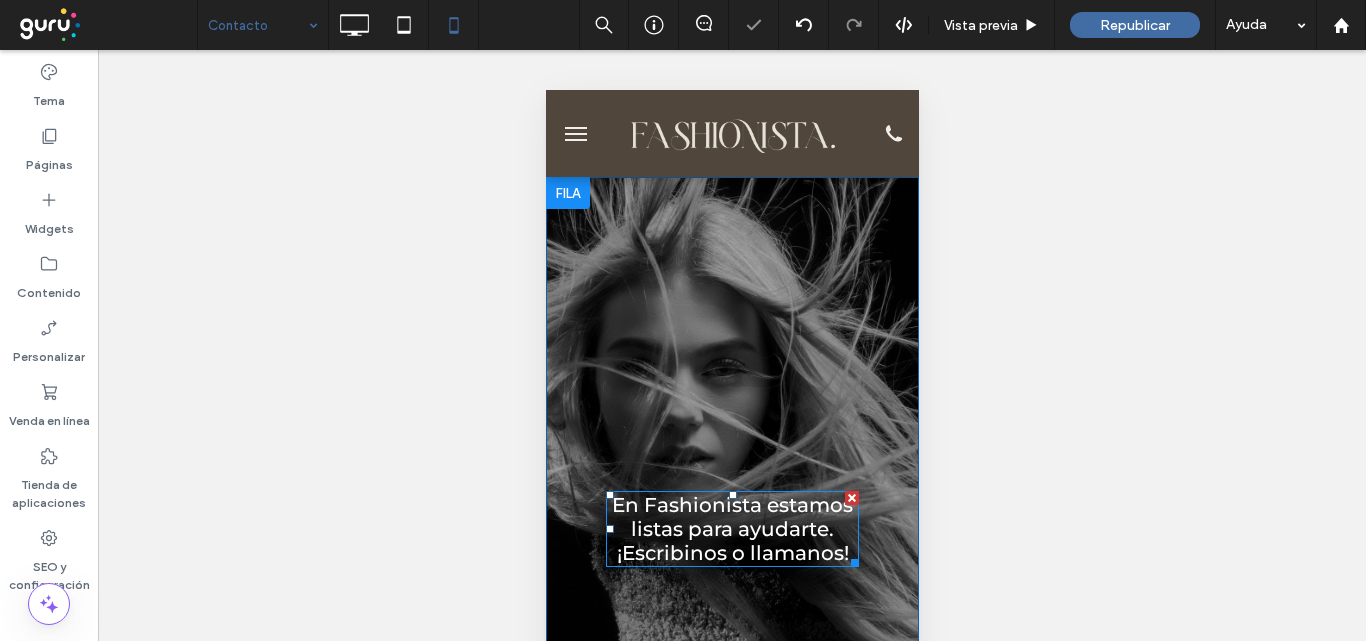 scroll, scrollTop: 0, scrollLeft: 0, axis: both 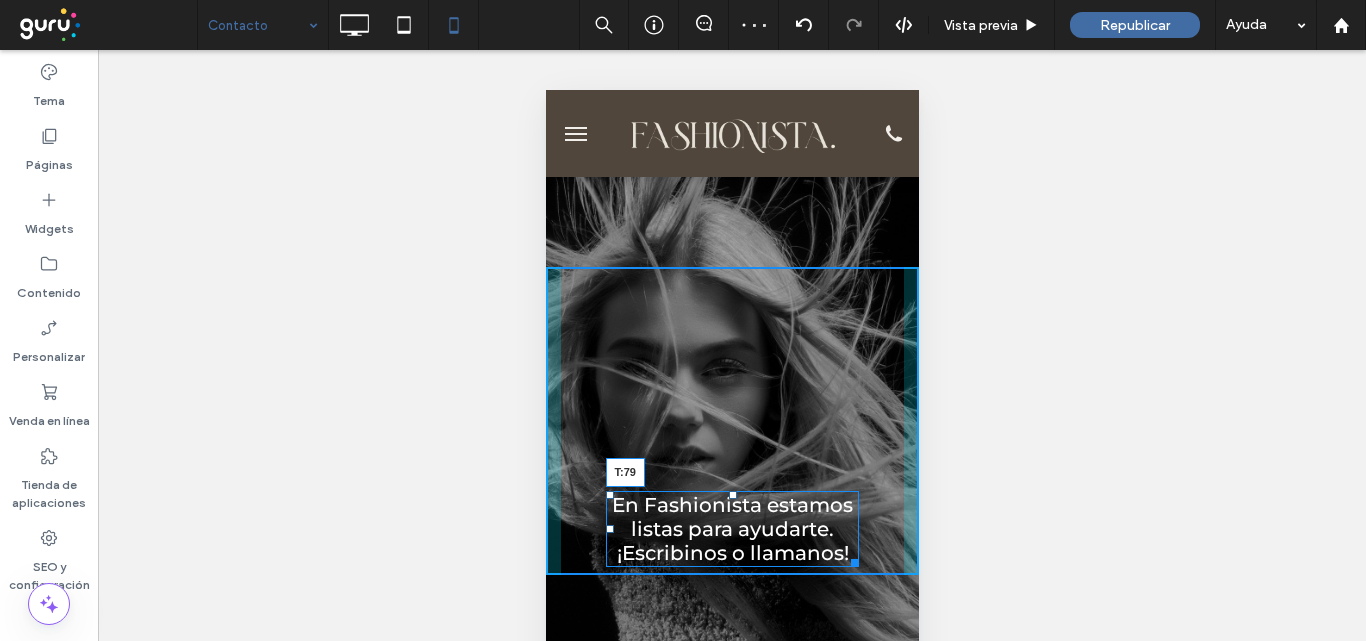 drag, startPoint x: 733, startPoint y: 442, endPoint x: 724, endPoint y: 350, distance: 92.43917 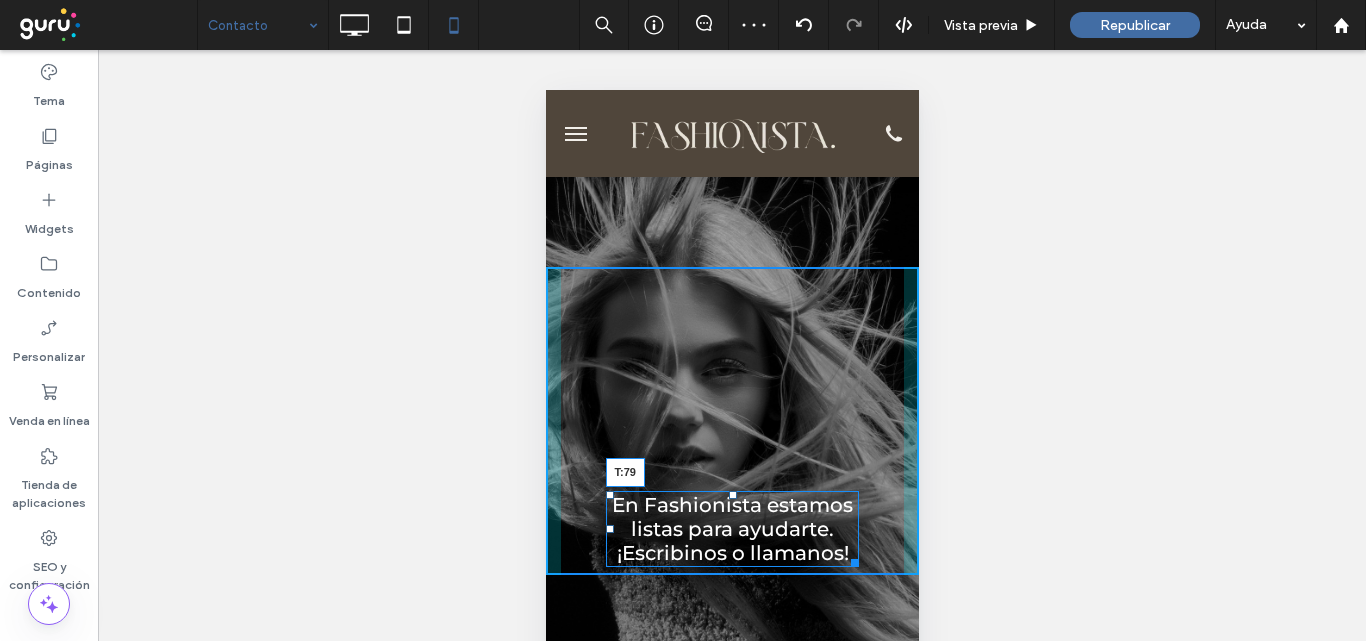 click at bounding box center (732, 495) 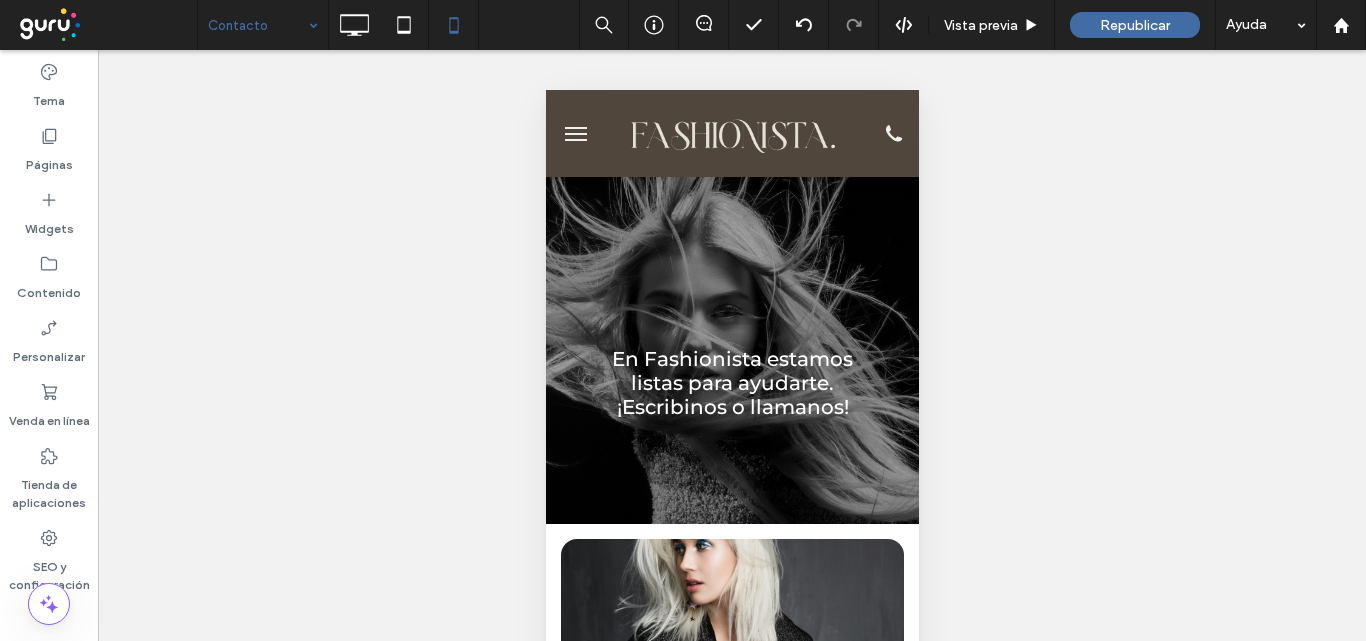 click at bounding box center [575, 134] 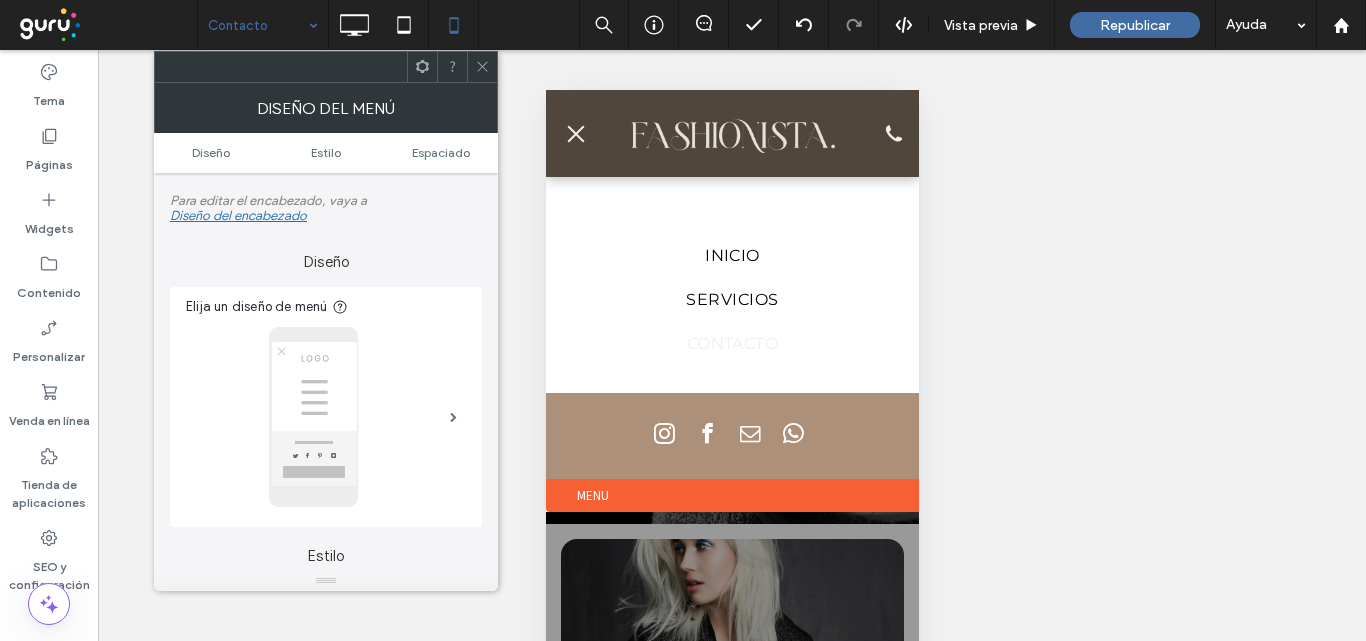 click at bounding box center (575, 133) 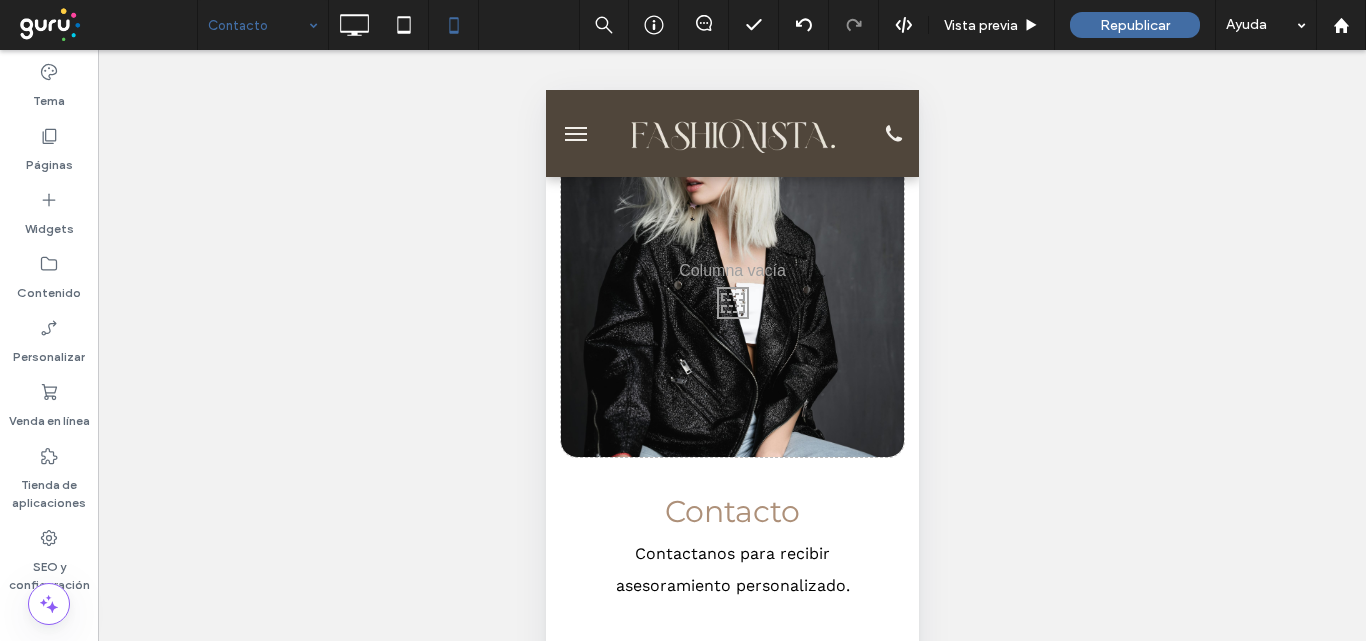 scroll, scrollTop: 200, scrollLeft: 0, axis: vertical 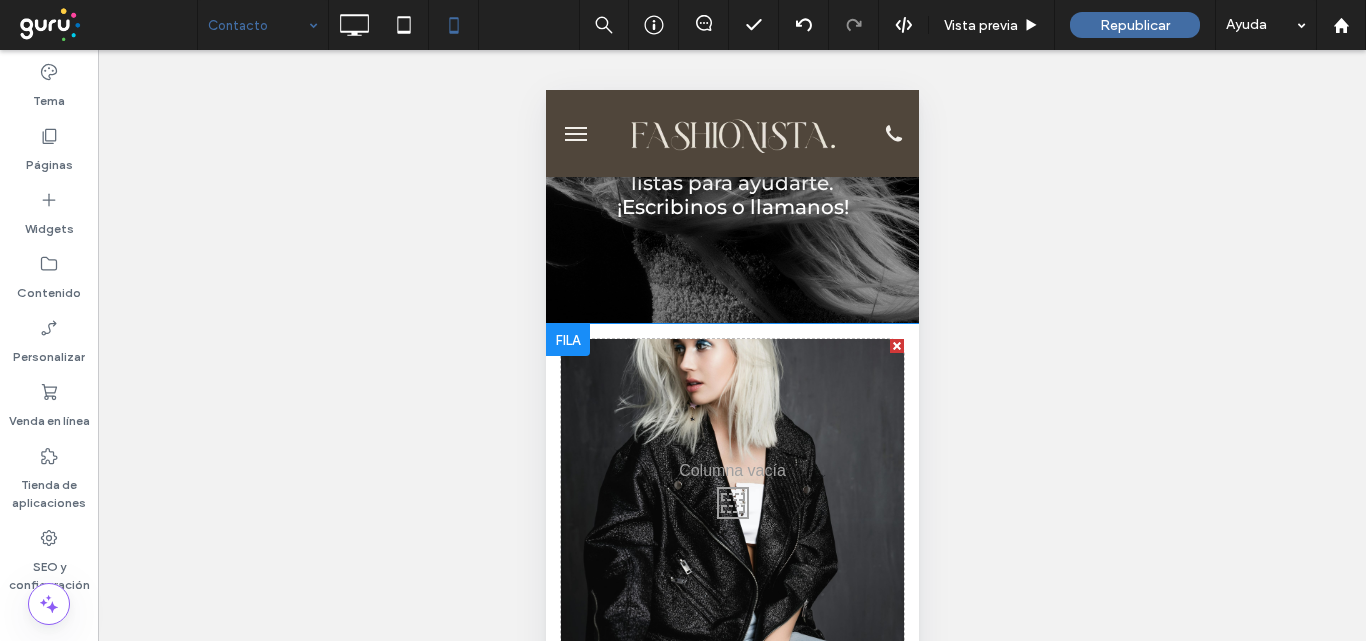 click on "Click To Paste" at bounding box center (731, 498) 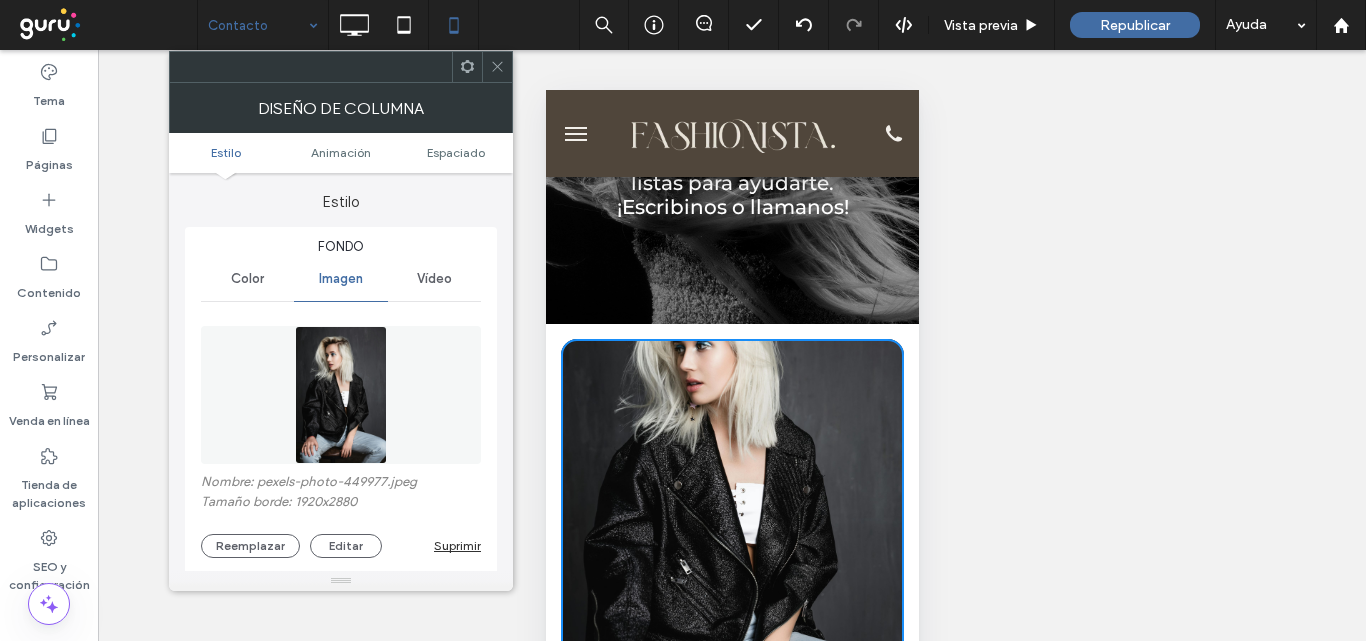 type on "**" 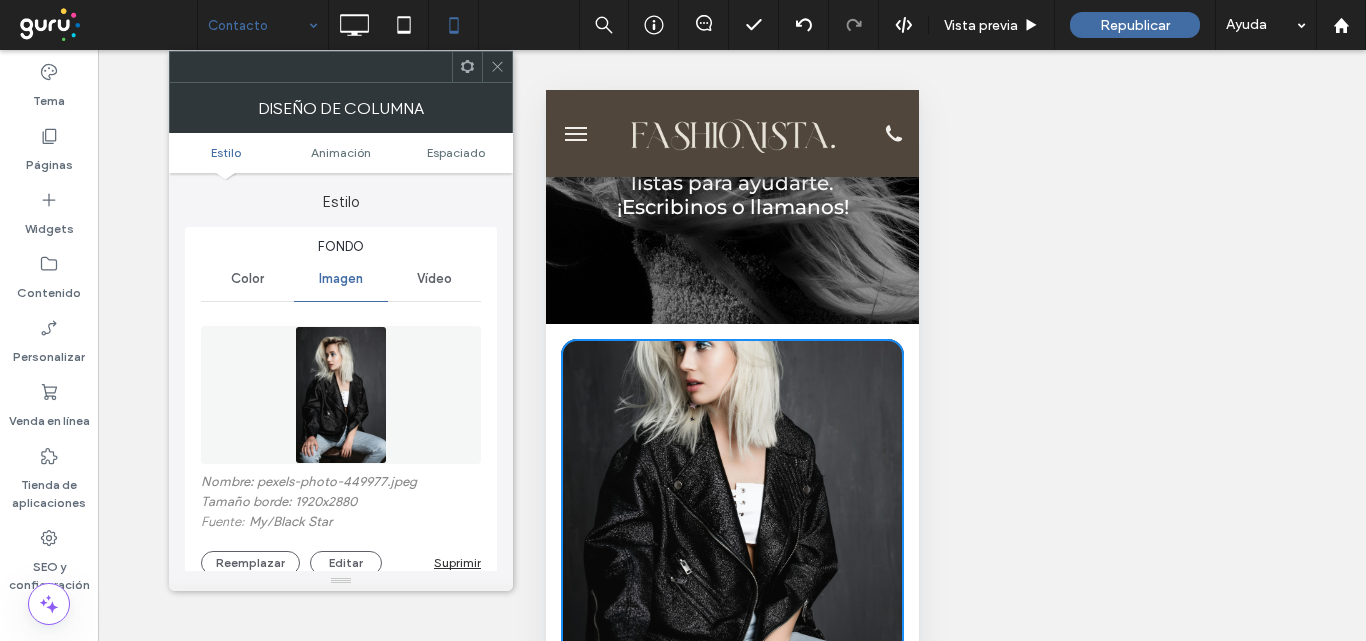 scroll, scrollTop: 300, scrollLeft: 0, axis: vertical 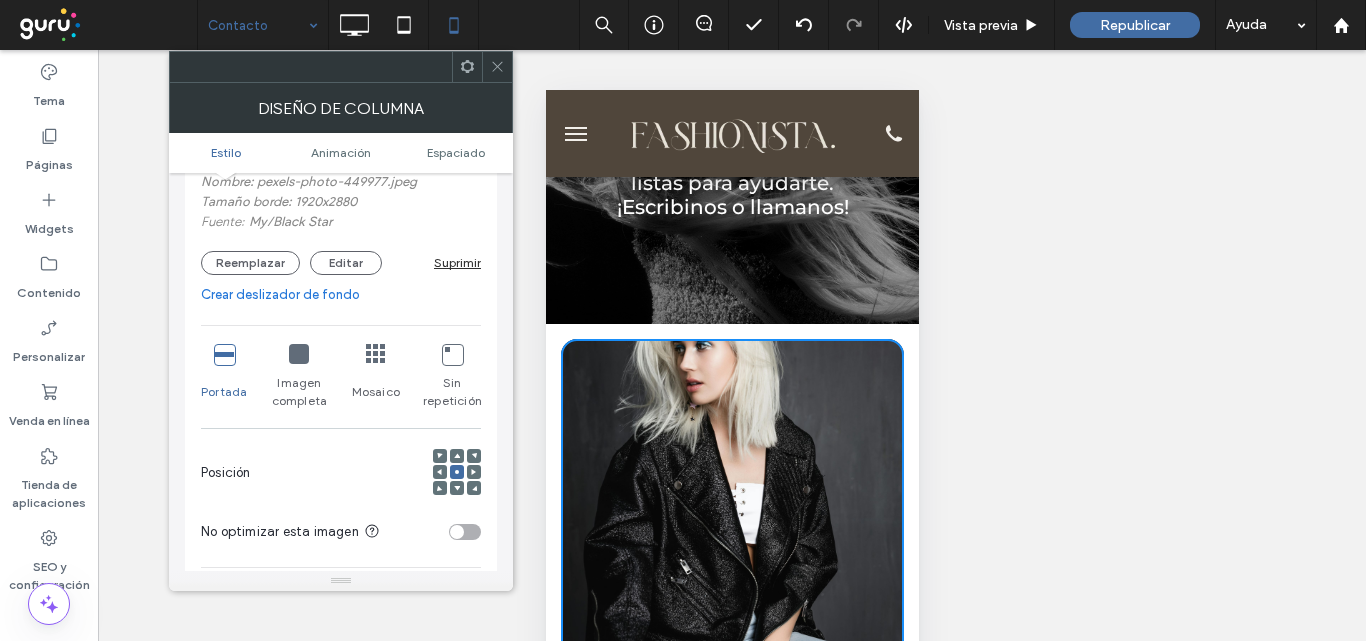 click at bounding box center [457, 473] 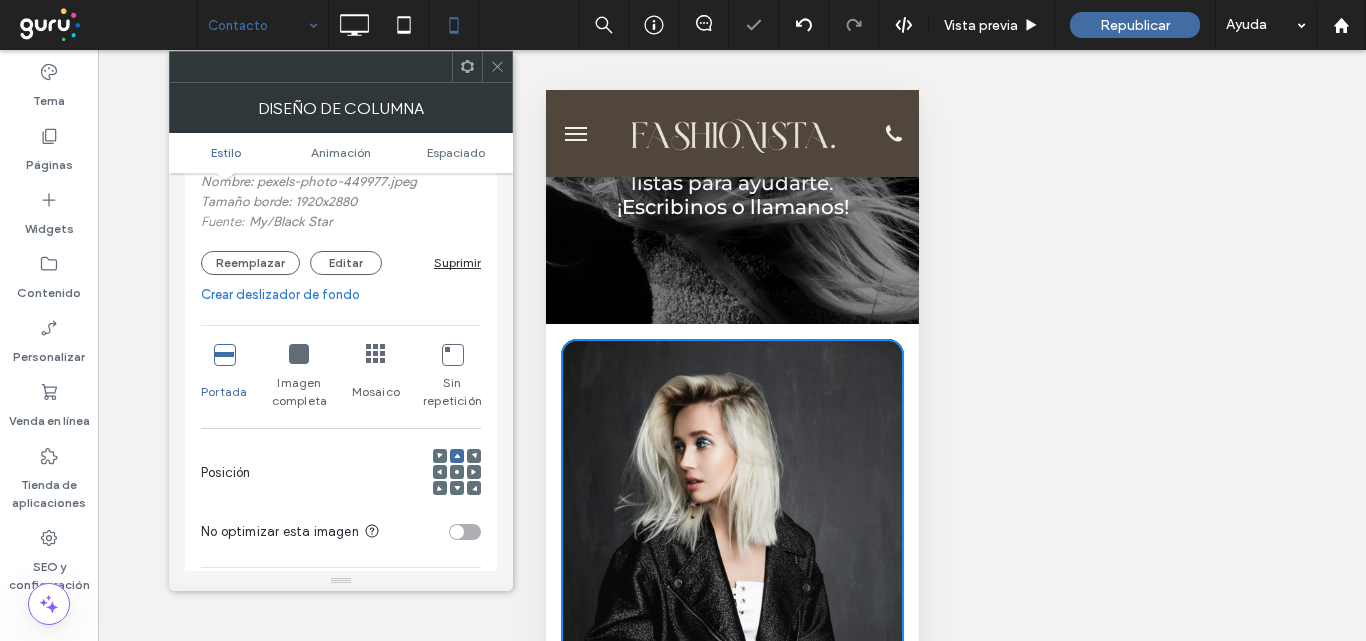 click at bounding box center [497, 67] 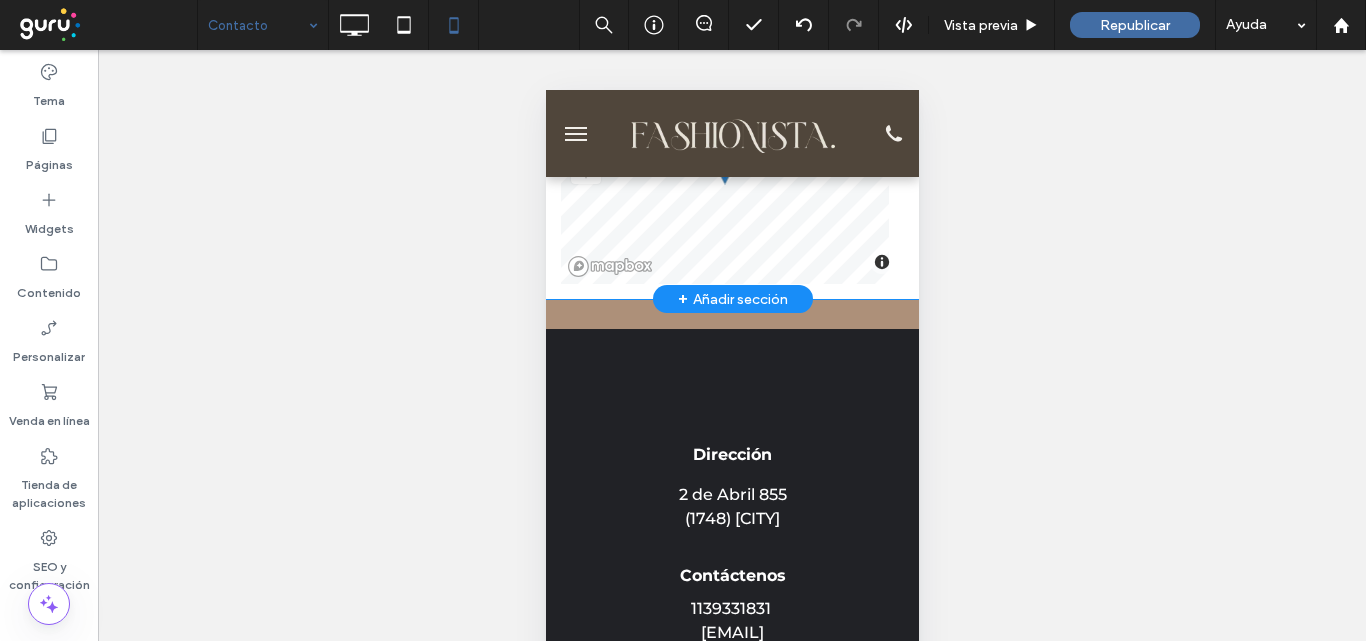 scroll, scrollTop: 1677, scrollLeft: 0, axis: vertical 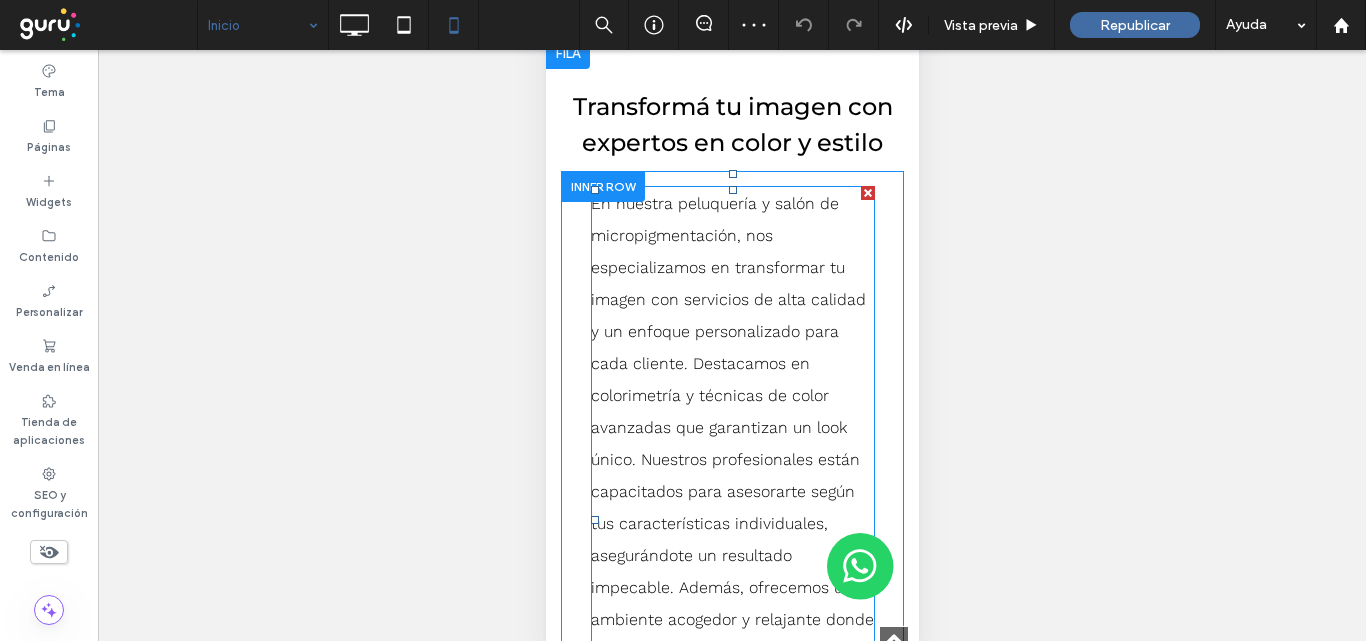 click on "En nuestra peluquería y salón de micropigmentación, nos especializamos en transformar tu imagen con servicios de alta calidad y un enfoque personalizado para cada cliente. Destacamos en colorimetría y técnicas de color avanzadas que garantizan un look único. Nuestros profesionales están capacitados para asesorarte según tus características individuales, asegurándote un resultado impecable. Además, ofrecemos un ambiente acogedor y relajante donde cada visita es una experiencia exclusiva. Ubicados en el corazón de Gral Rodríguez, estamos comprometidos con tu satisfacción y nuestro éxito se mide por tu felicidad." at bounding box center [732, 508] 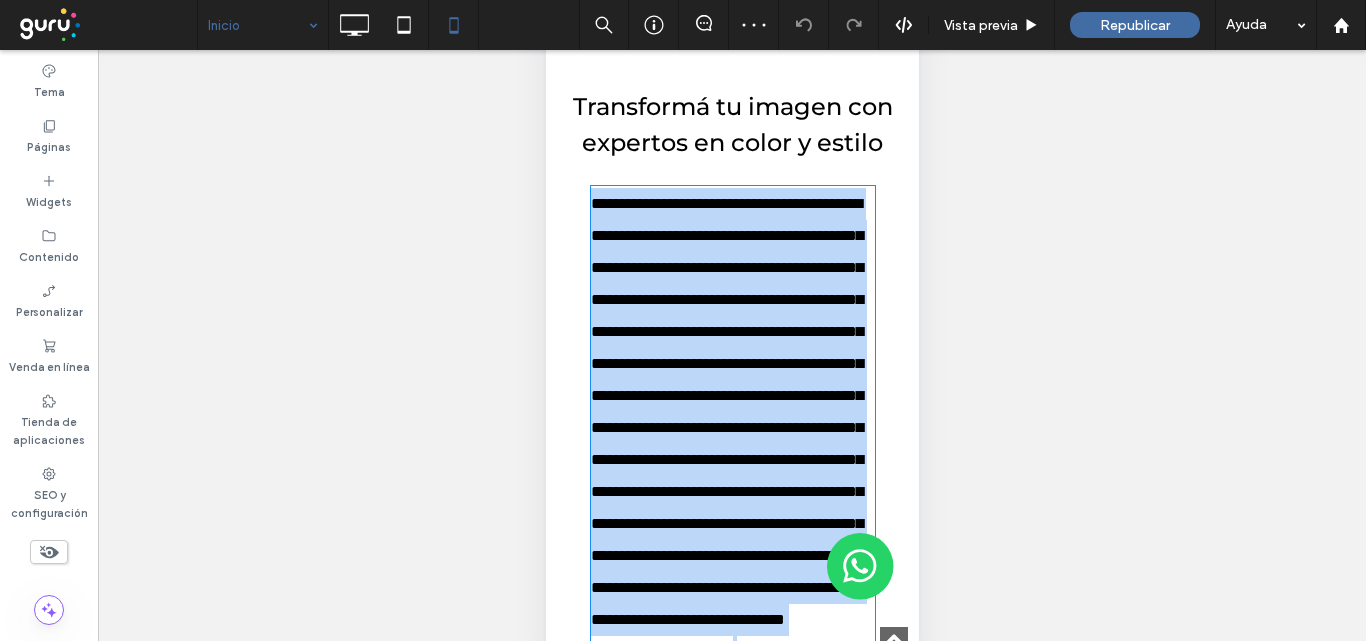 scroll, scrollTop: 703, scrollLeft: 0, axis: vertical 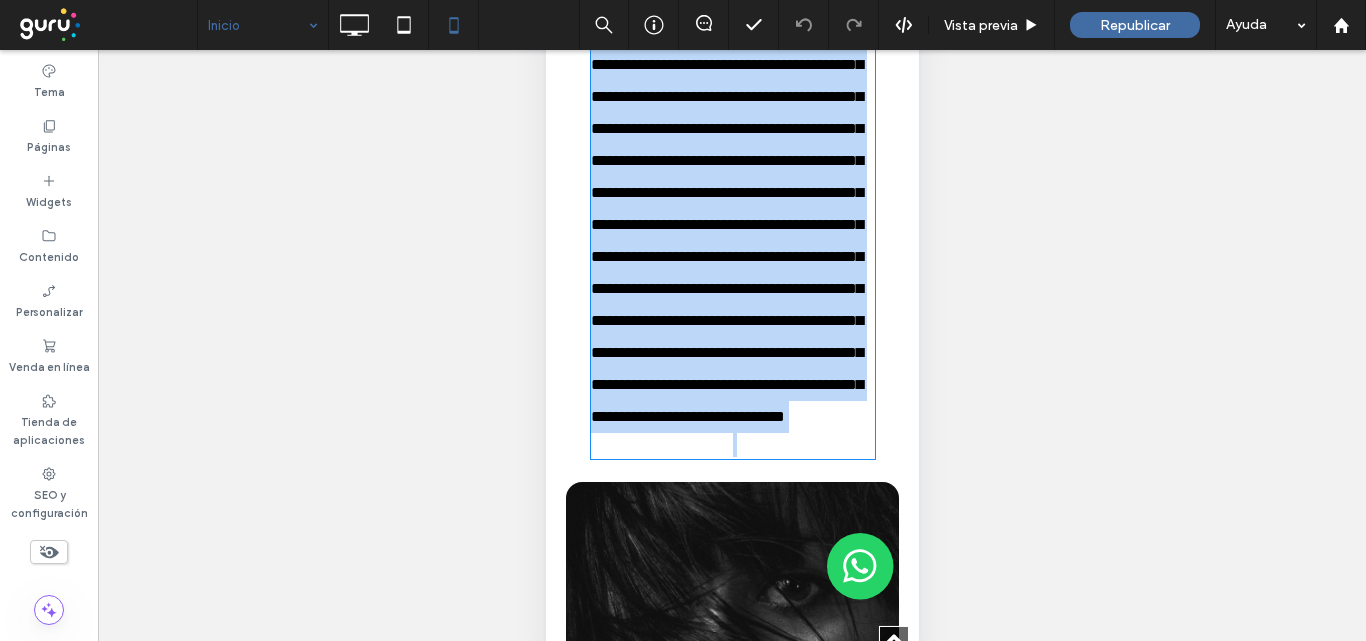 type on "*********" 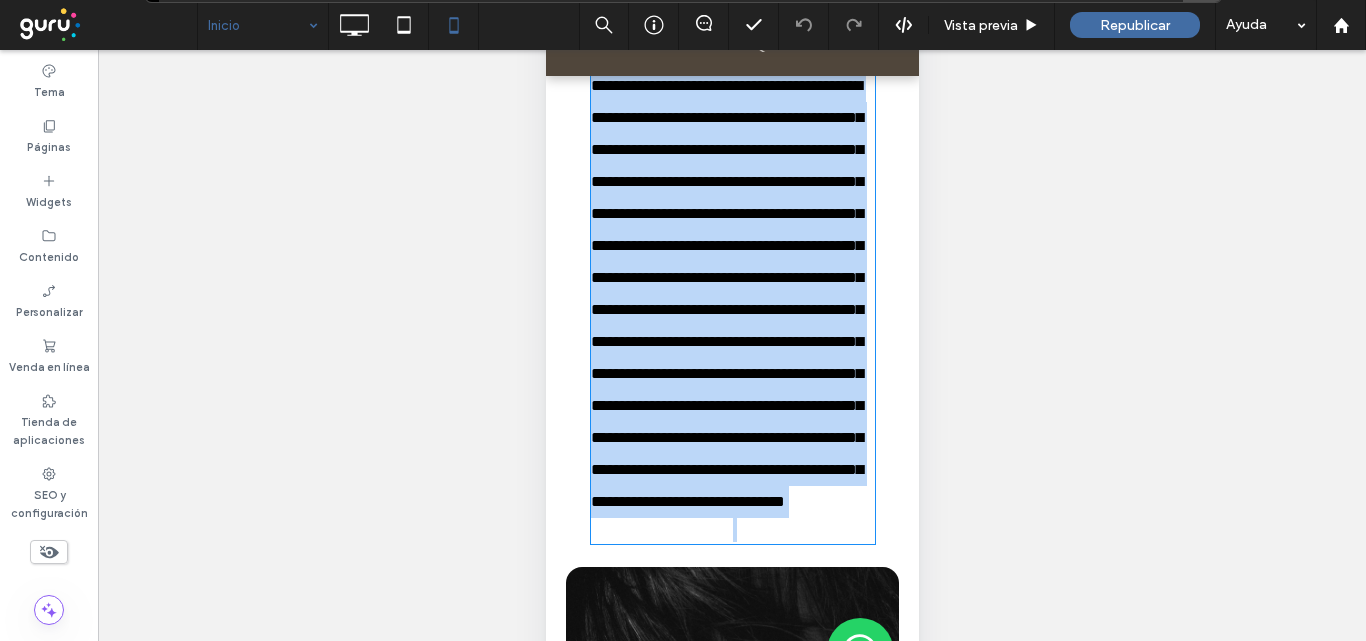 scroll, scrollTop: 303, scrollLeft: 0, axis: vertical 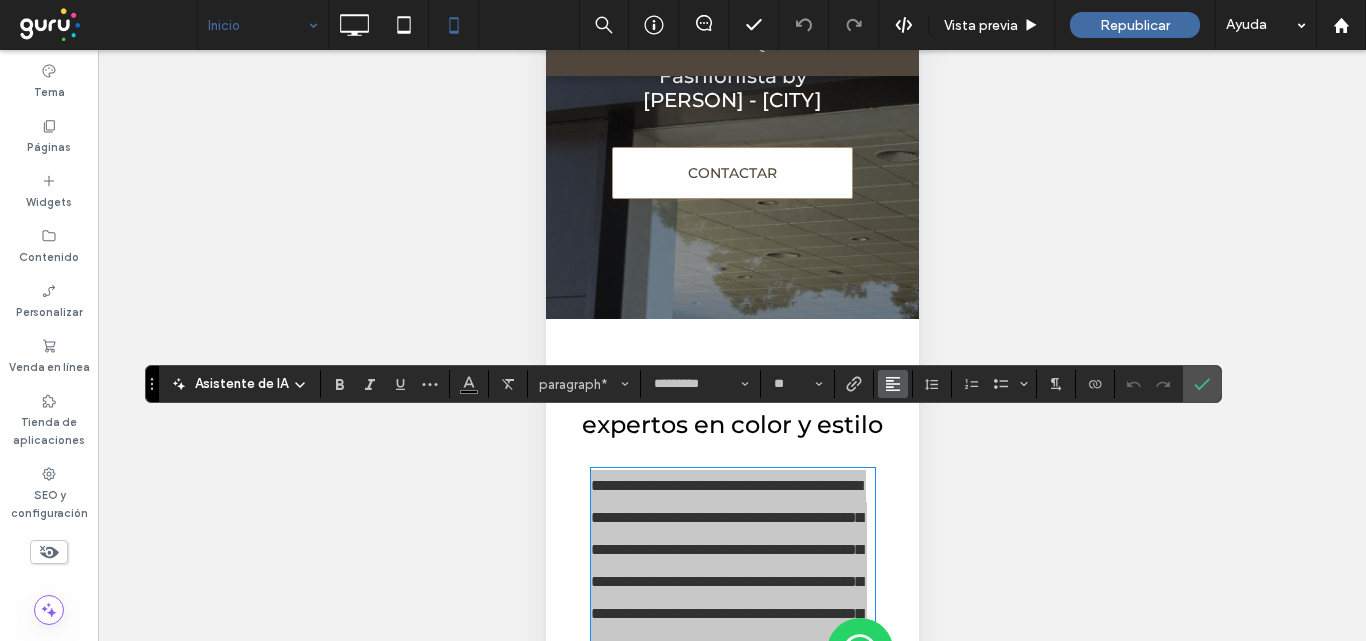 click 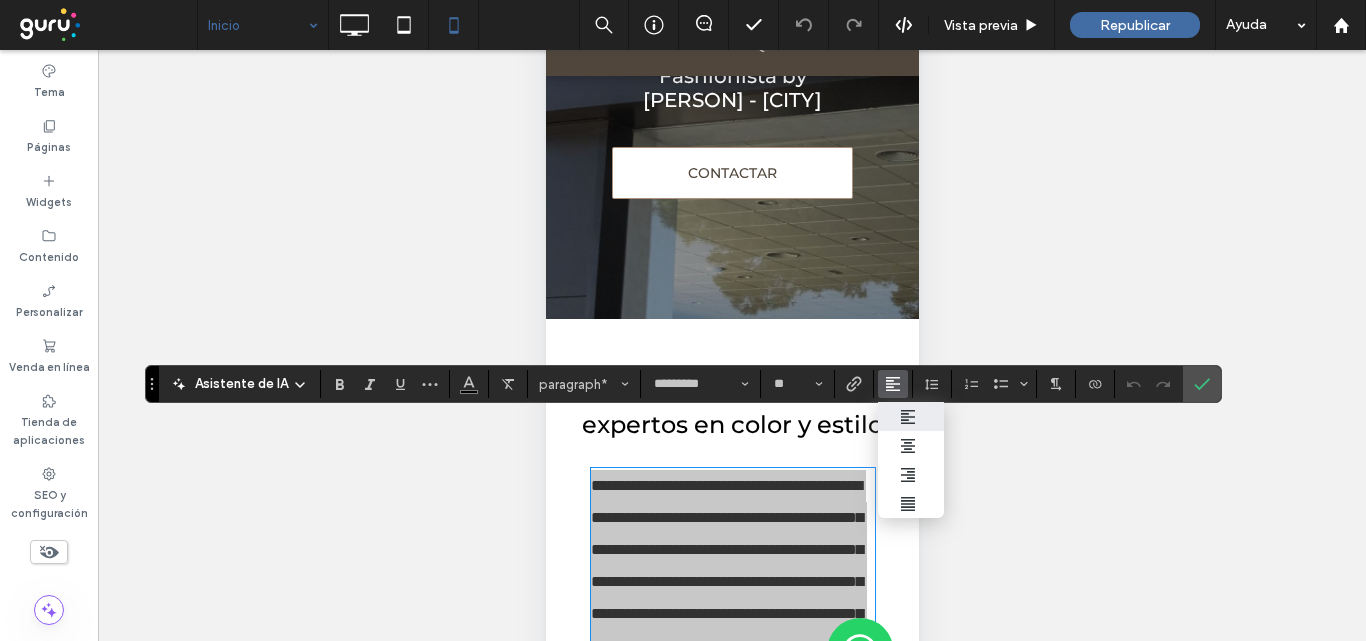 drag, startPoint x: 914, startPoint y: 449, endPoint x: 1070, endPoint y: 437, distance: 156.46086 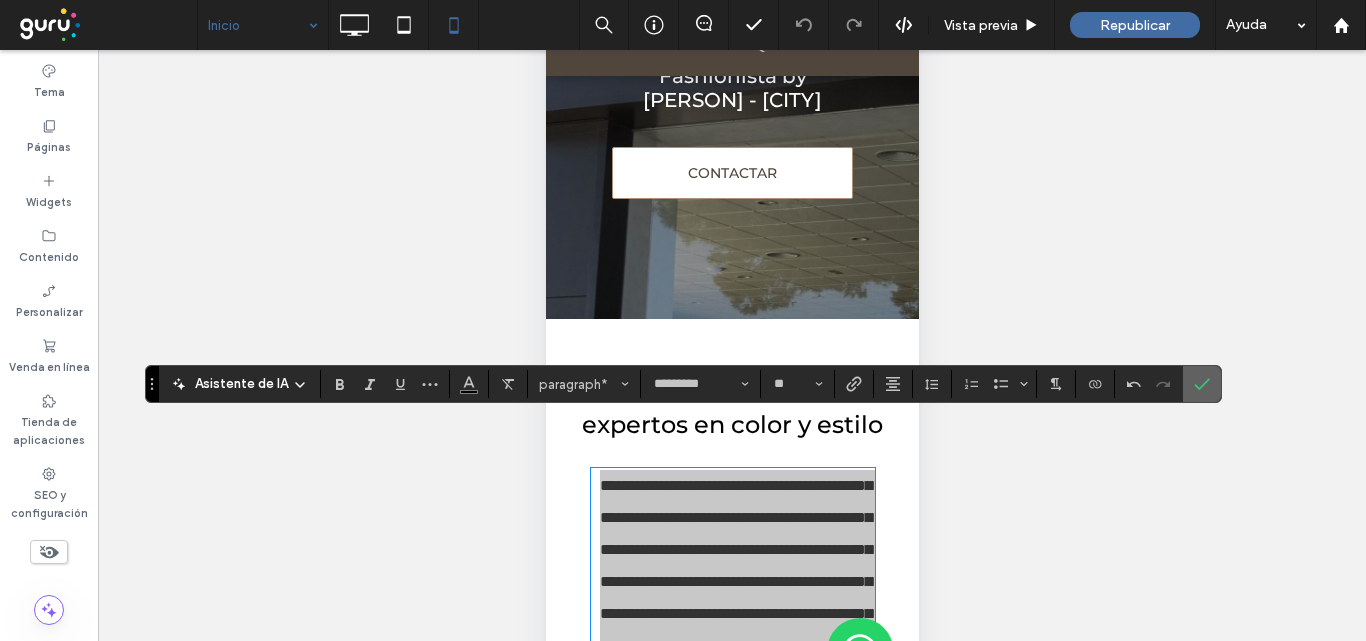 click 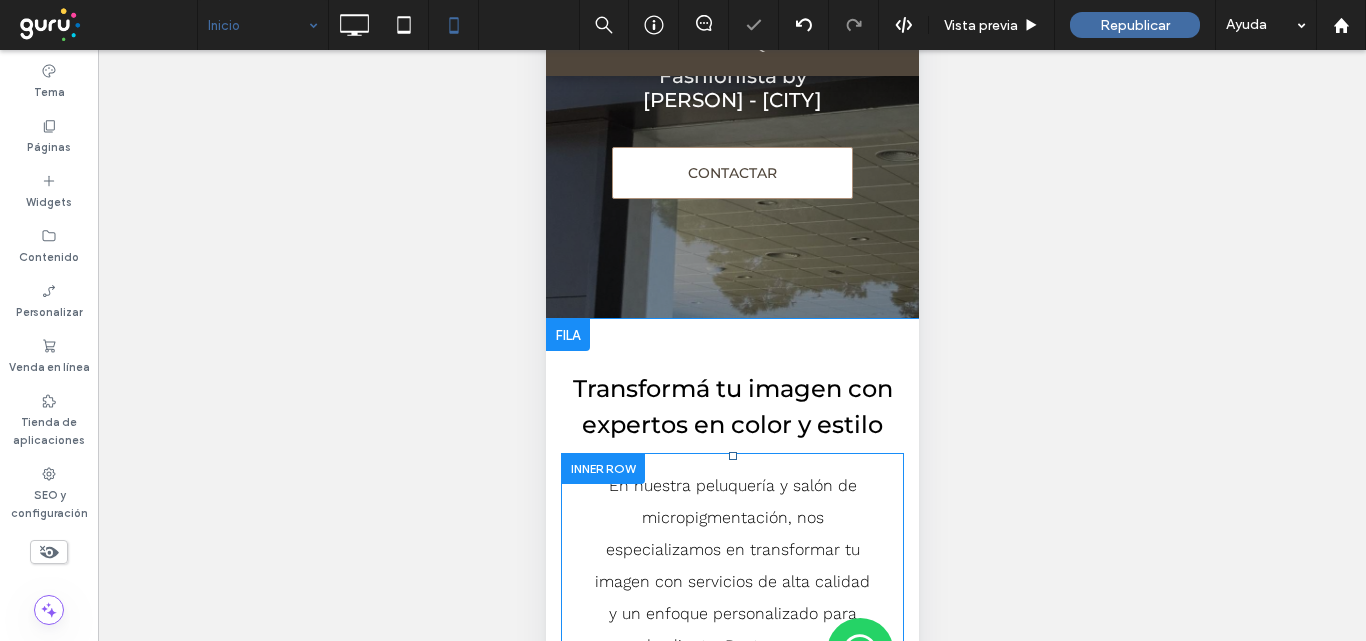 click on "En nuestra peluquería y salón de micropigmentación, nos especializamos en transformar tu imagen con servicios de alta calidad y un enfoque personalizado para cada cliente. Destacamos en colorimetría y técnicas de color avanzadas que garantizan un look único. Nuestros profesionales están capacitados para asesorarte según tus características individuales, asegurándote un resultado impecable. Además, ofrecemos un ambiente acogedor y relajante donde cada visita es una experiencia exclusiva. Ubicados en el corazón de Gral Rodríguez, estamos comprometidos con tu satisfacción y nuestro éxito se mide por tu felicidad.
Click To Paste" at bounding box center (731, 806) 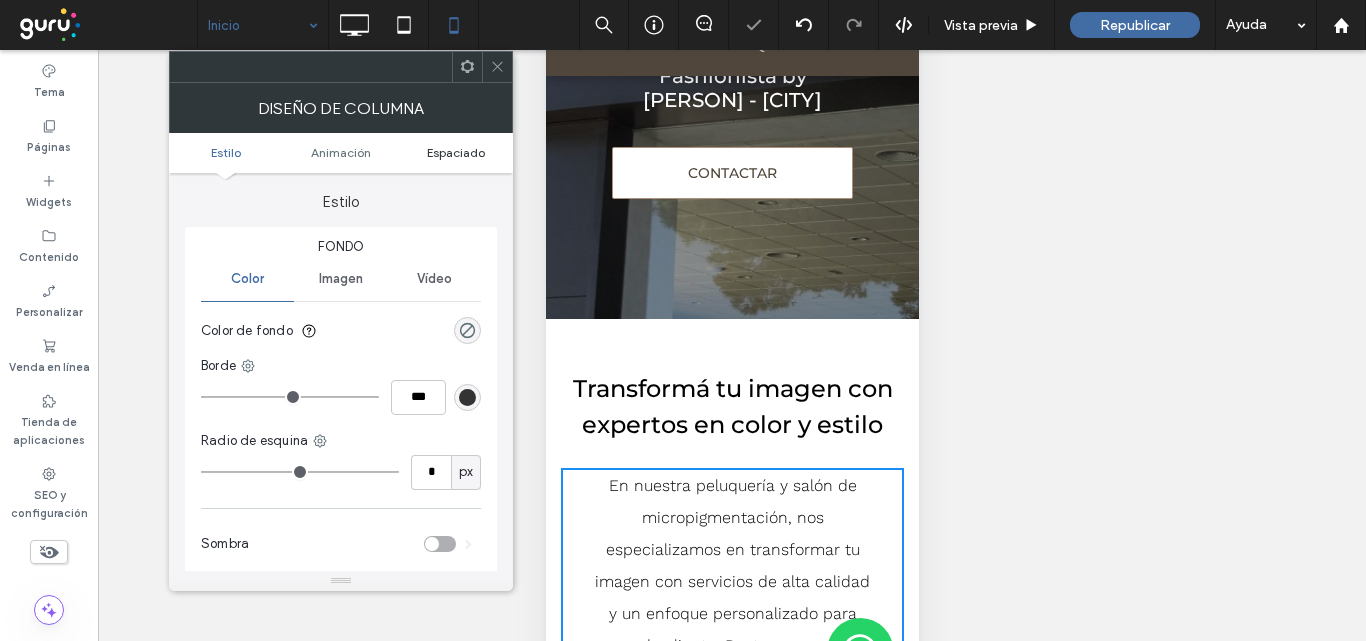 click on "Espaciado" at bounding box center (456, 152) 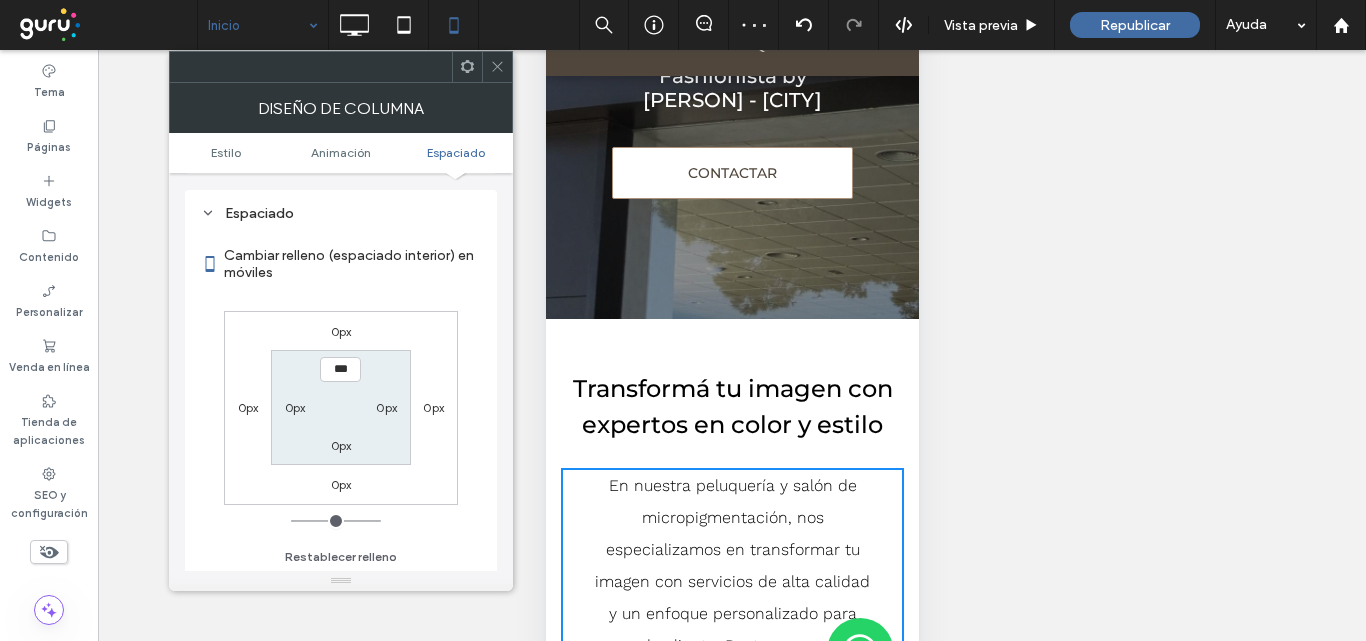 scroll, scrollTop: 469, scrollLeft: 0, axis: vertical 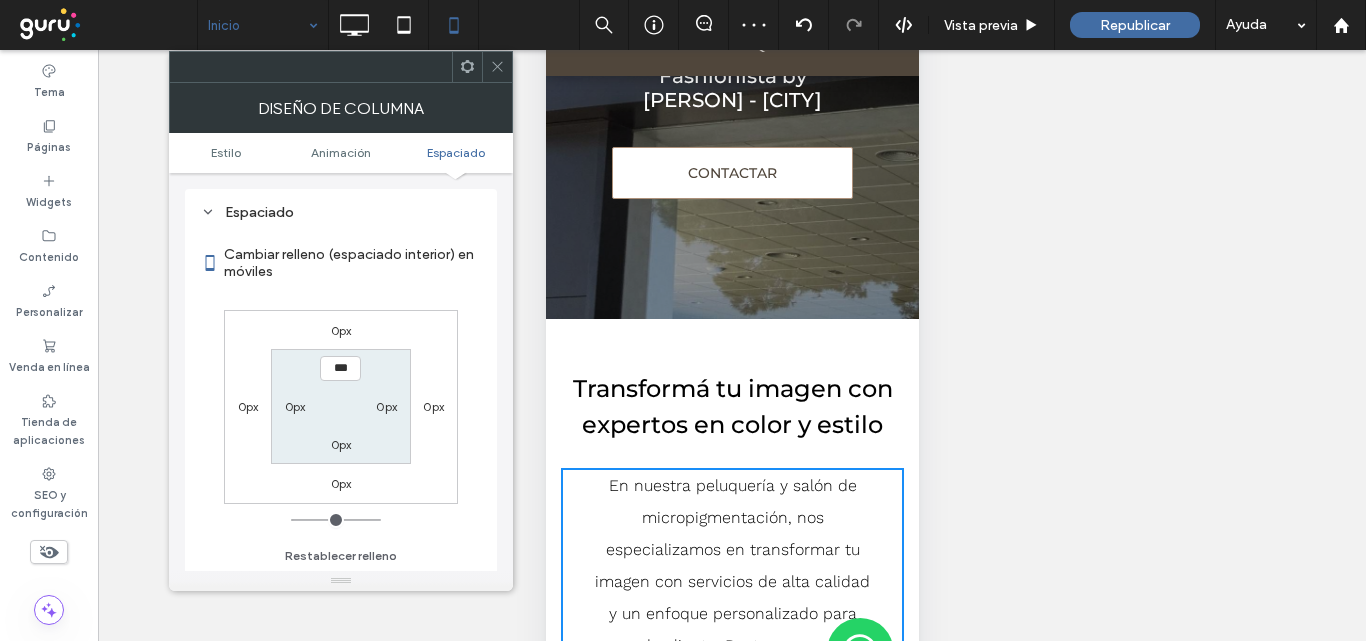 drag, startPoint x: 498, startPoint y: 73, endPoint x: 533, endPoint y: 138, distance: 73.82411 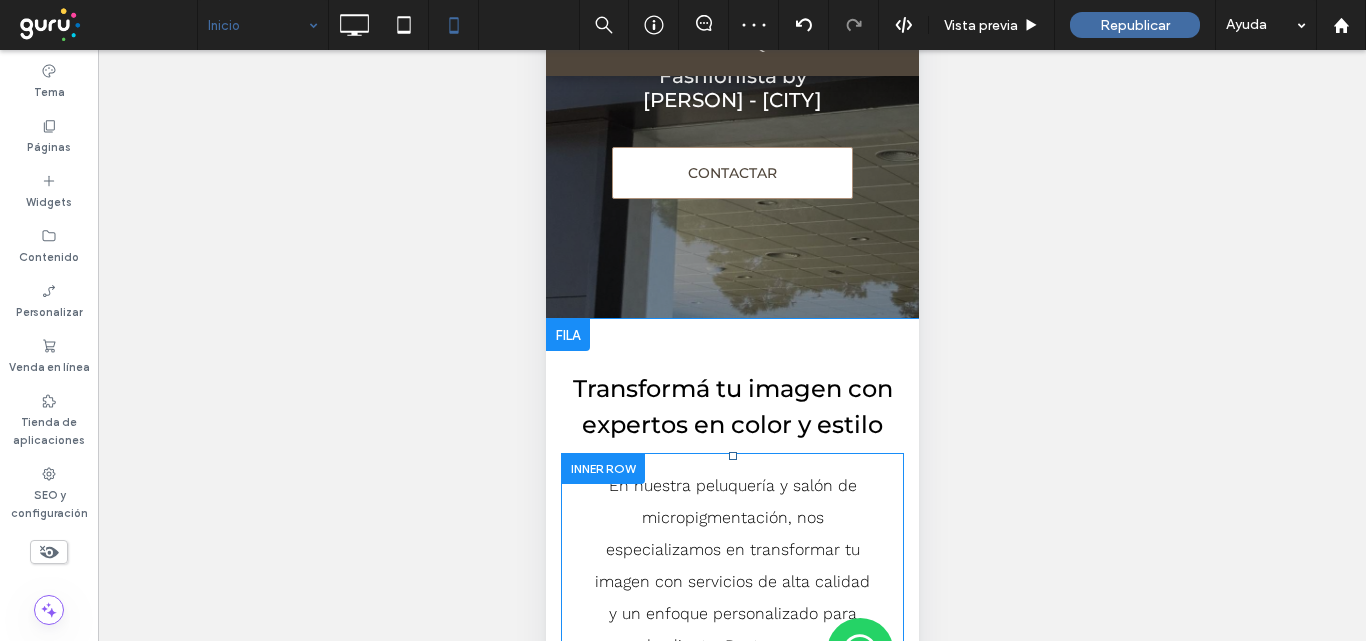 click at bounding box center [602, 468] 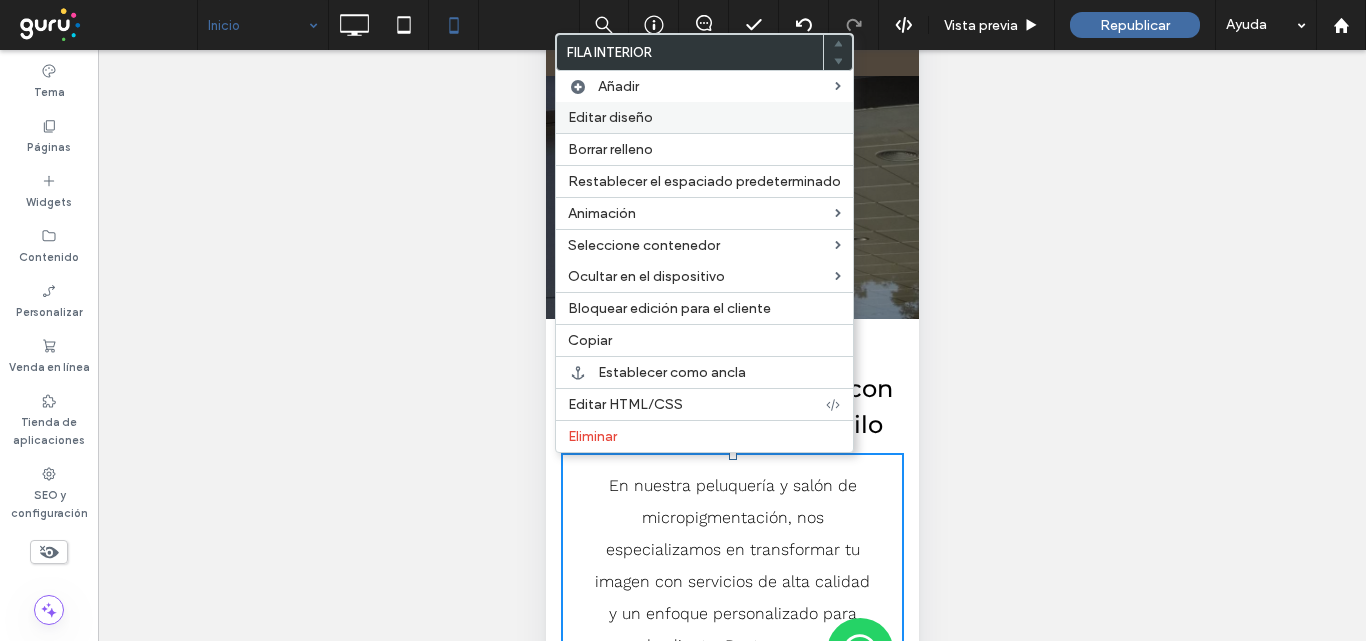 click on "Editar diseño" at bounding box center [704, 117] 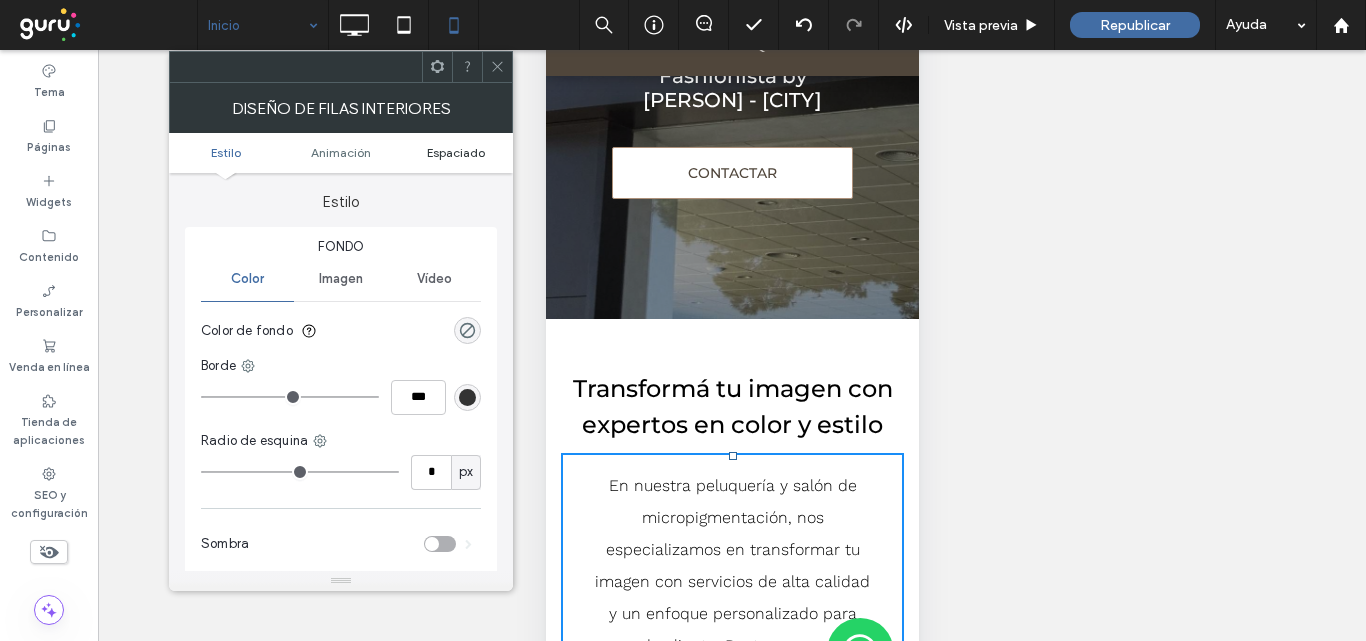 click on "Espaciado" at bounding box center (456, 152) 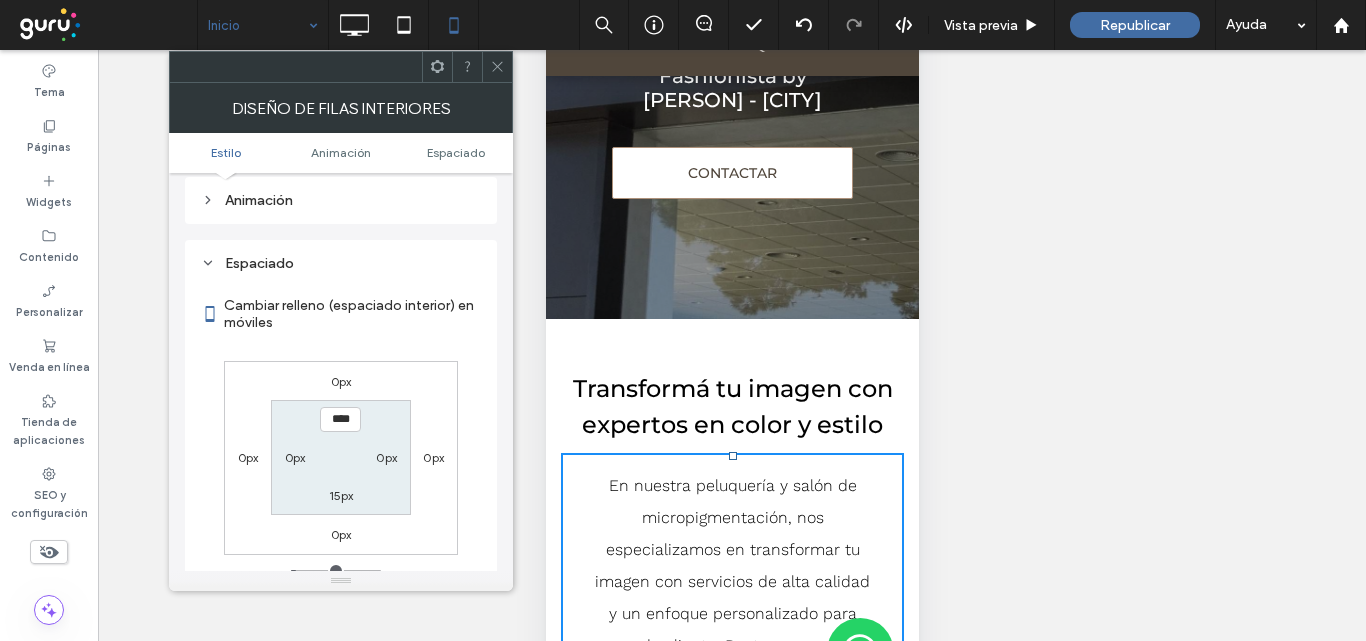 scroll, scrollTop: 469, scrollLeft: 0, axis: vertical 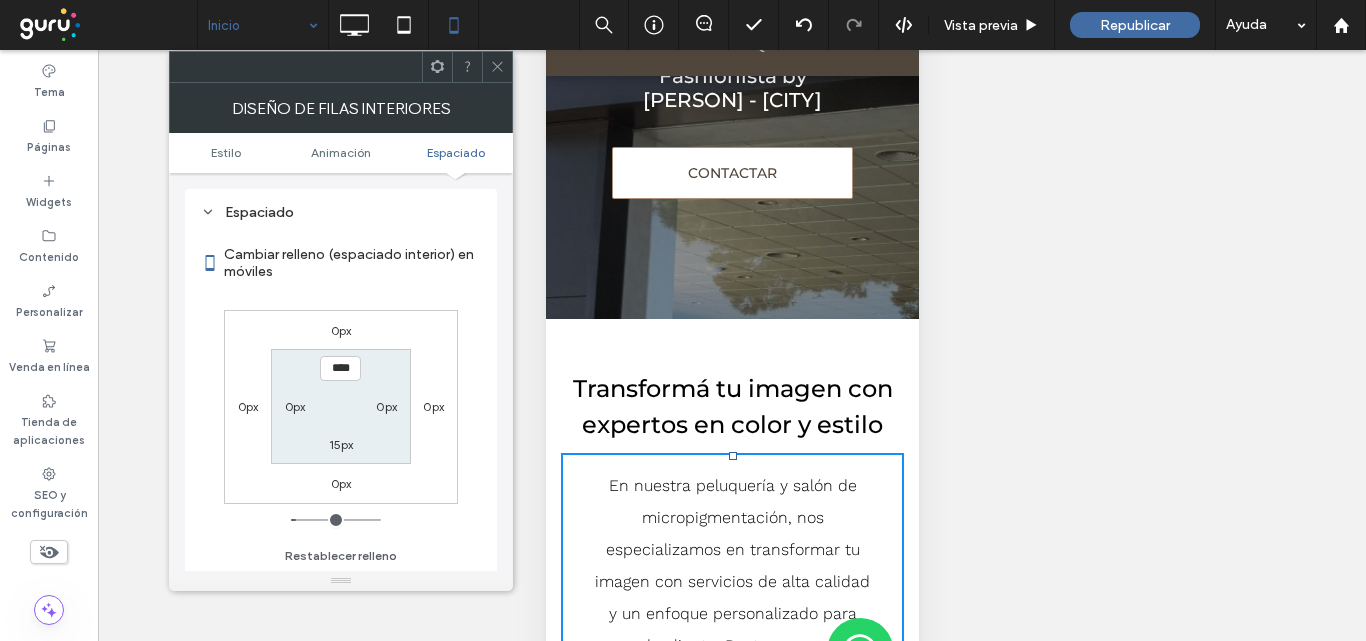click on "15px" at bounding box center [341, 444] 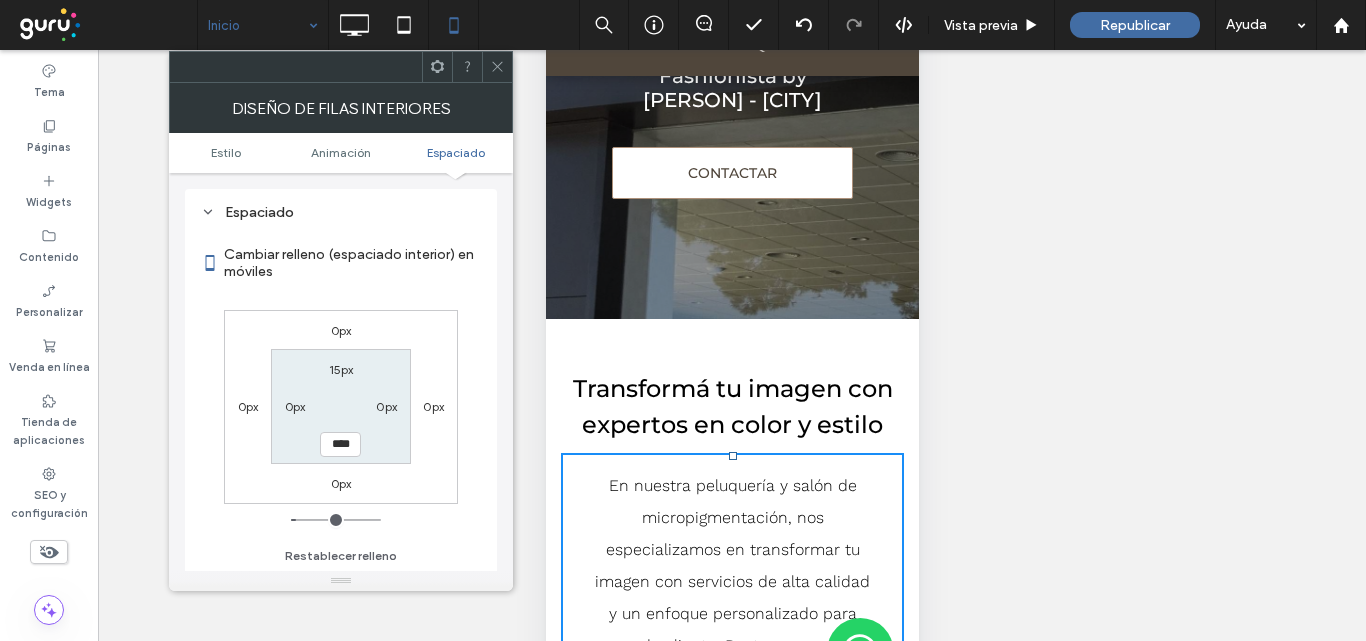 click on "15px 0px **** 0px" at bounding box center (340, 406) 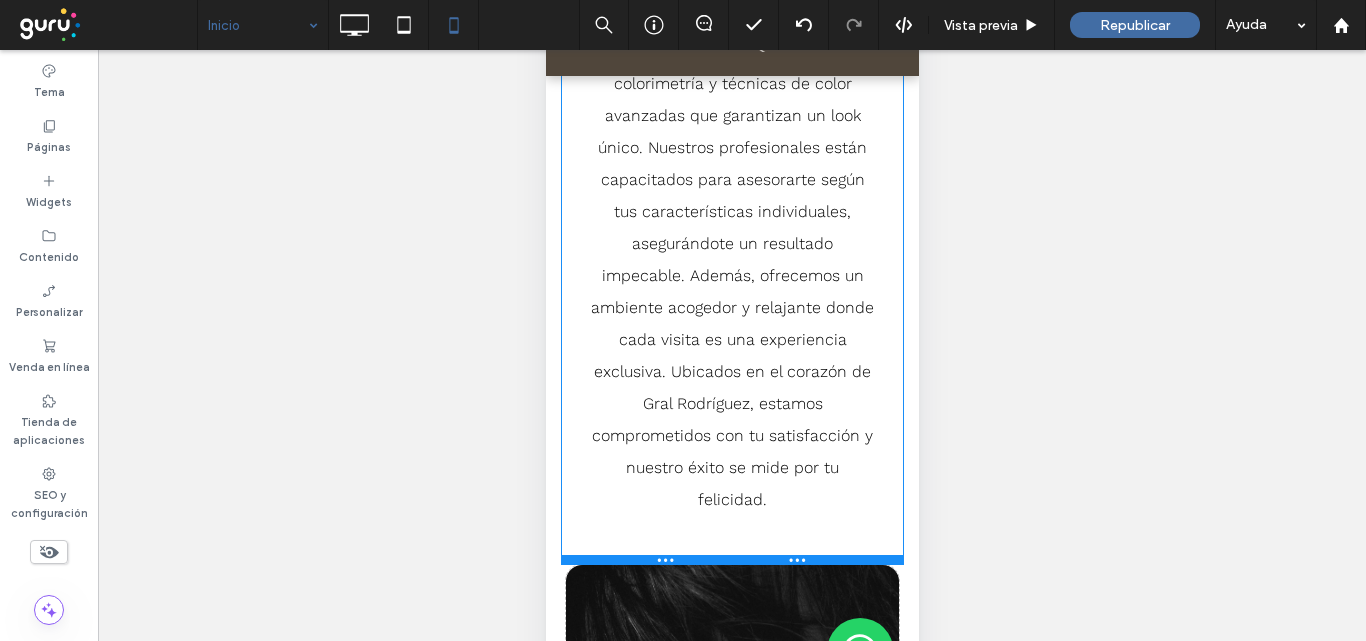 scroll, scrollTop: 903, scrollLeft: 0, axis: vertical 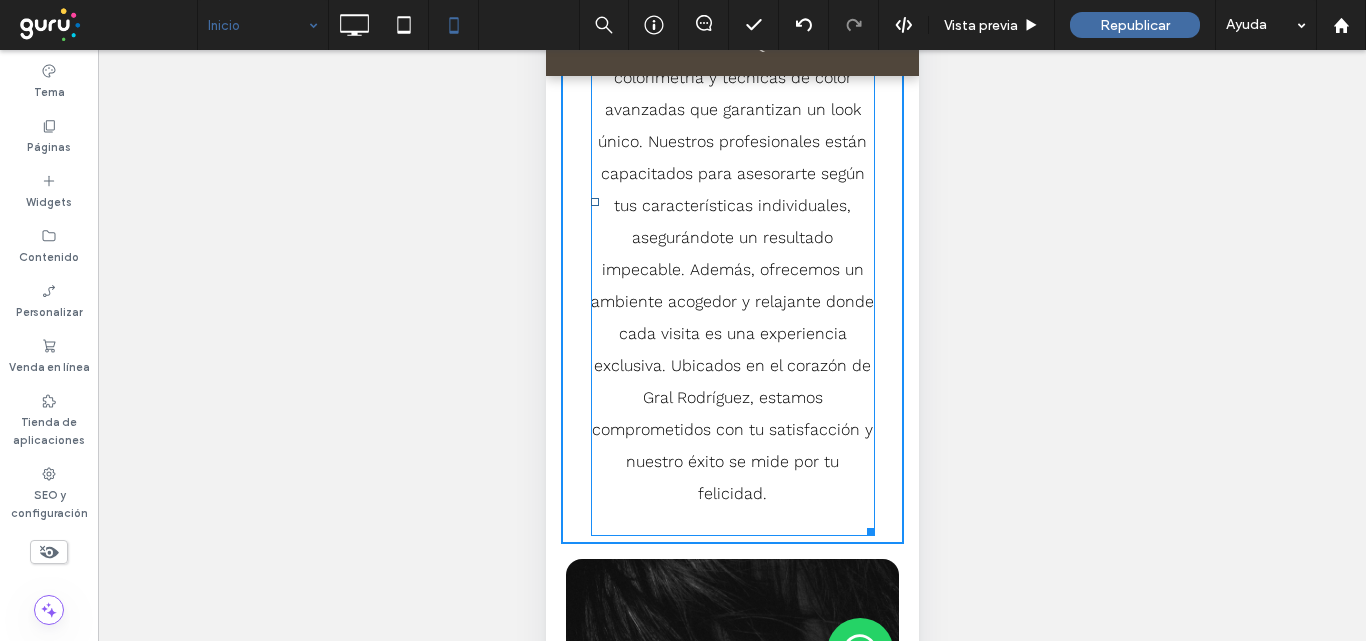 drag, startPoint x: 864, startPoint y: 470, endPoint x: 908, endPoint y: 470, distance: 44 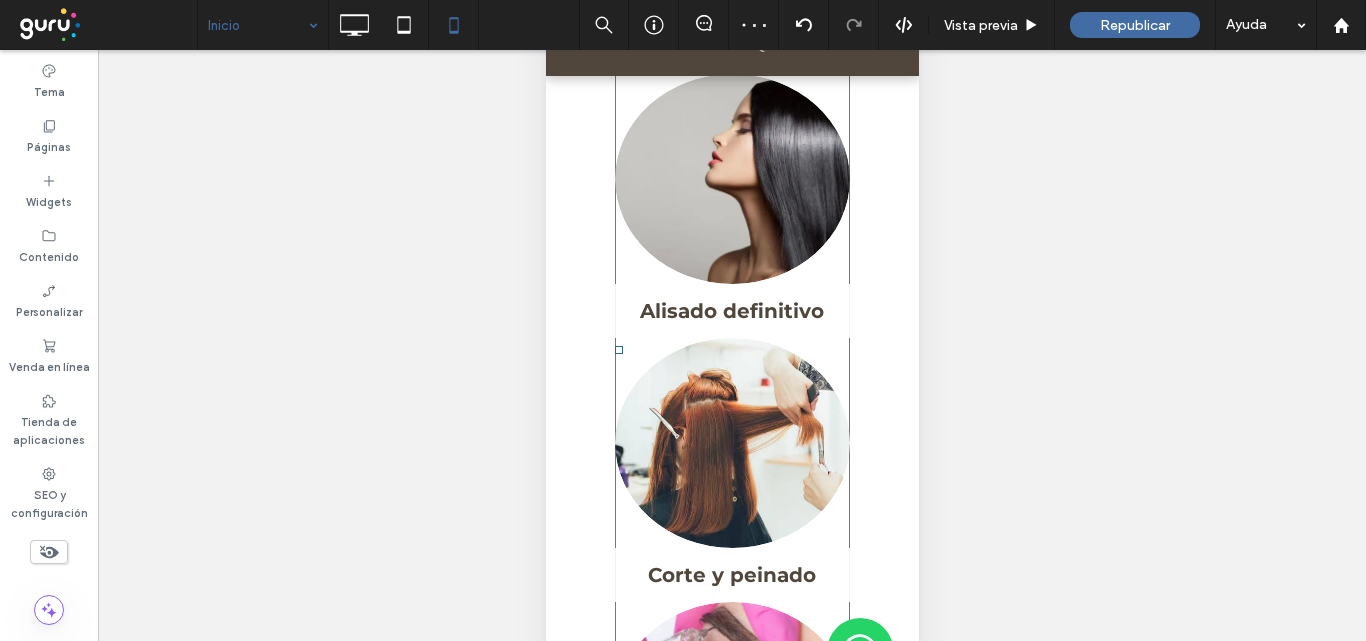 scroll, scrollTop: 2103, scrollLeft: 0, axis: vertical 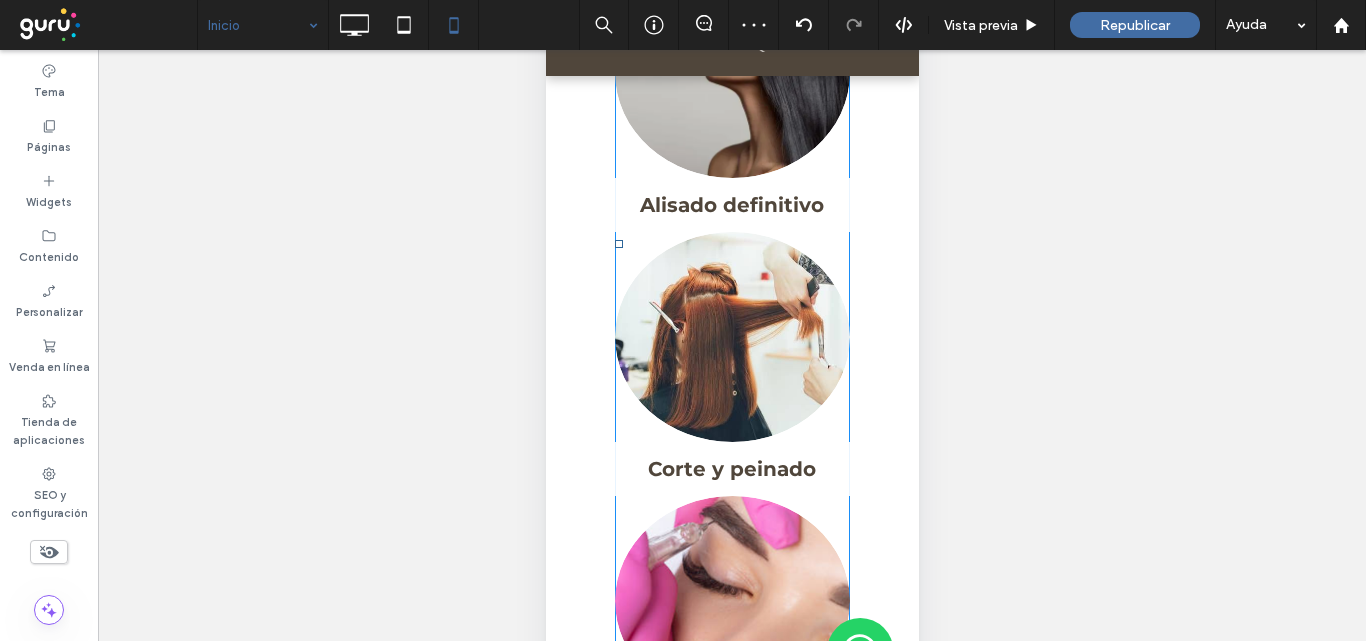 click at bounding box center [731, 337] 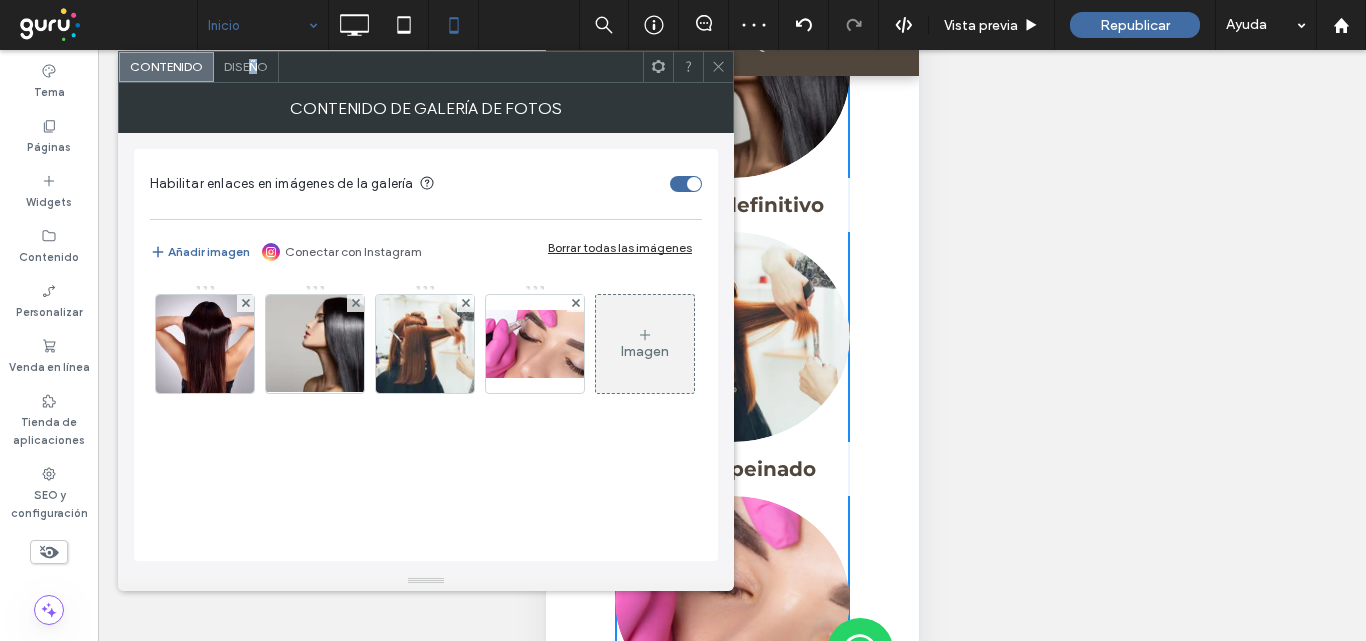 click on "Diseño" at bounding box center (246, 66) 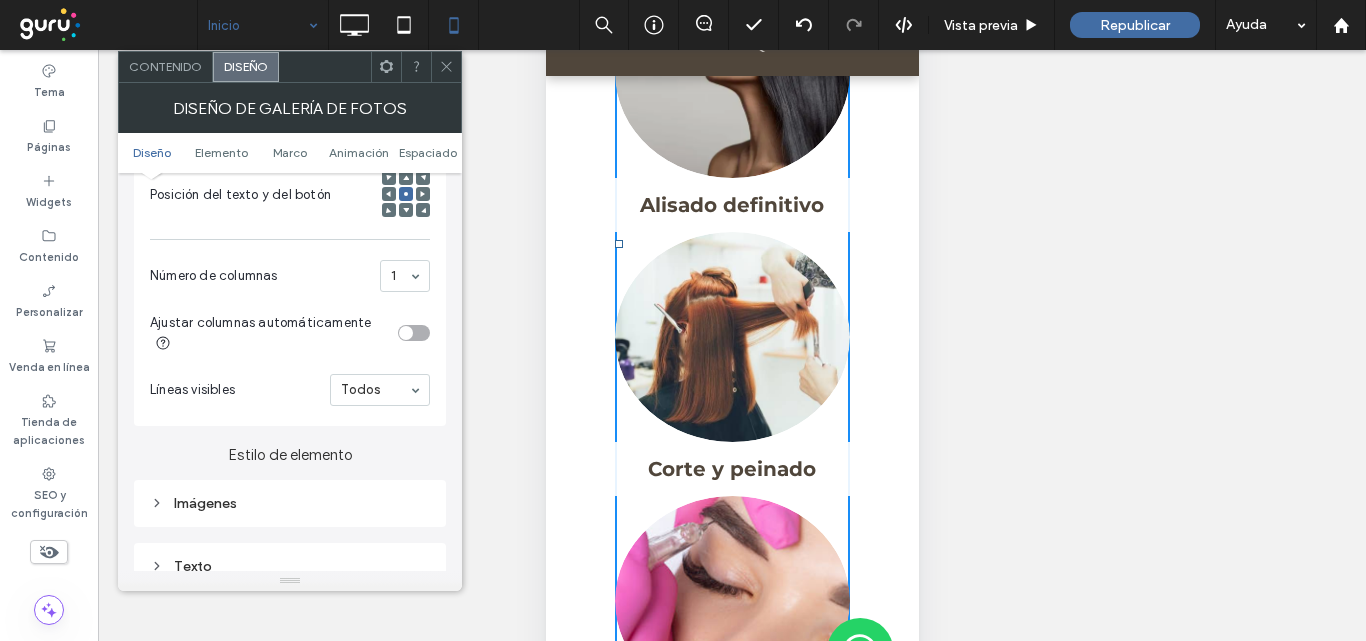 scroll, scrollTop: 800, scrollLeft: 0, axis: vertical 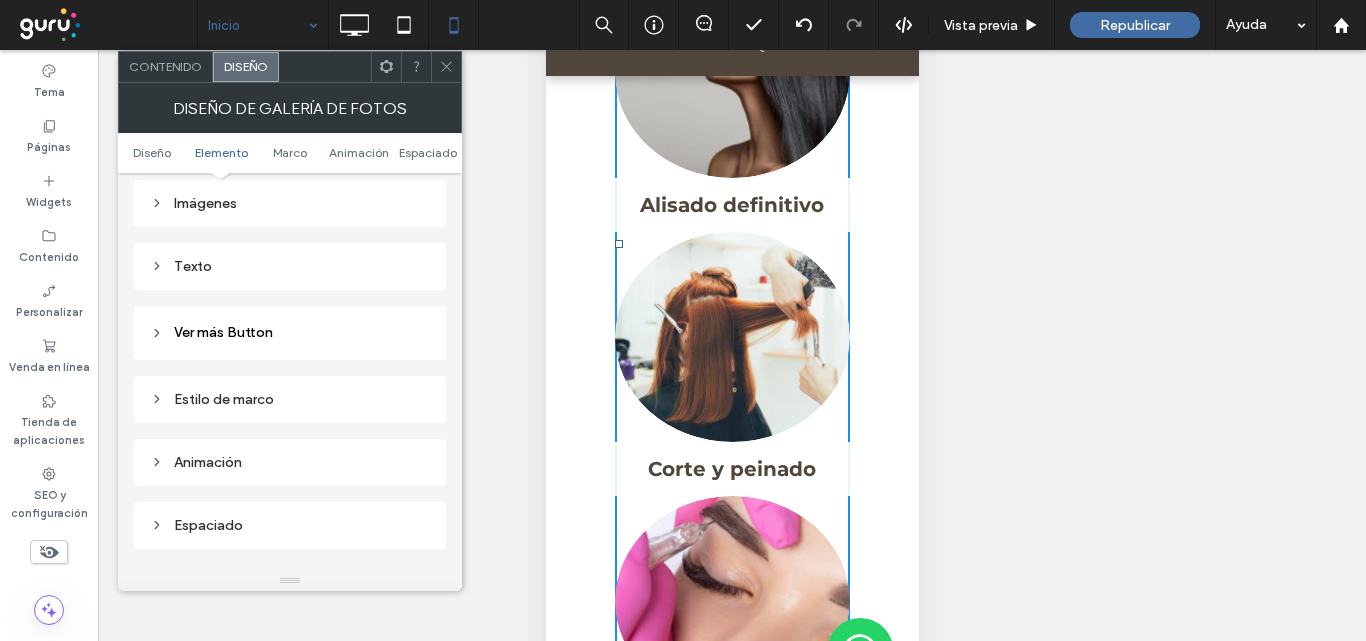 click on "Imágenes" at bounding box center [290, 203] 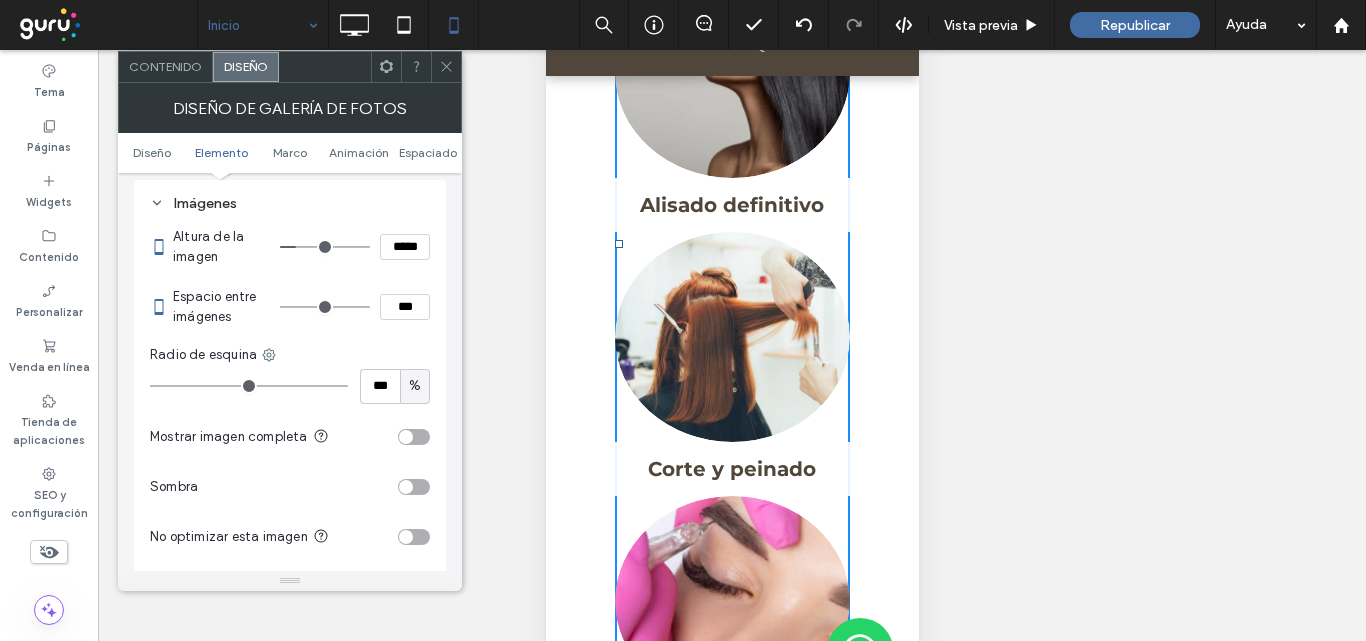 type on "***" 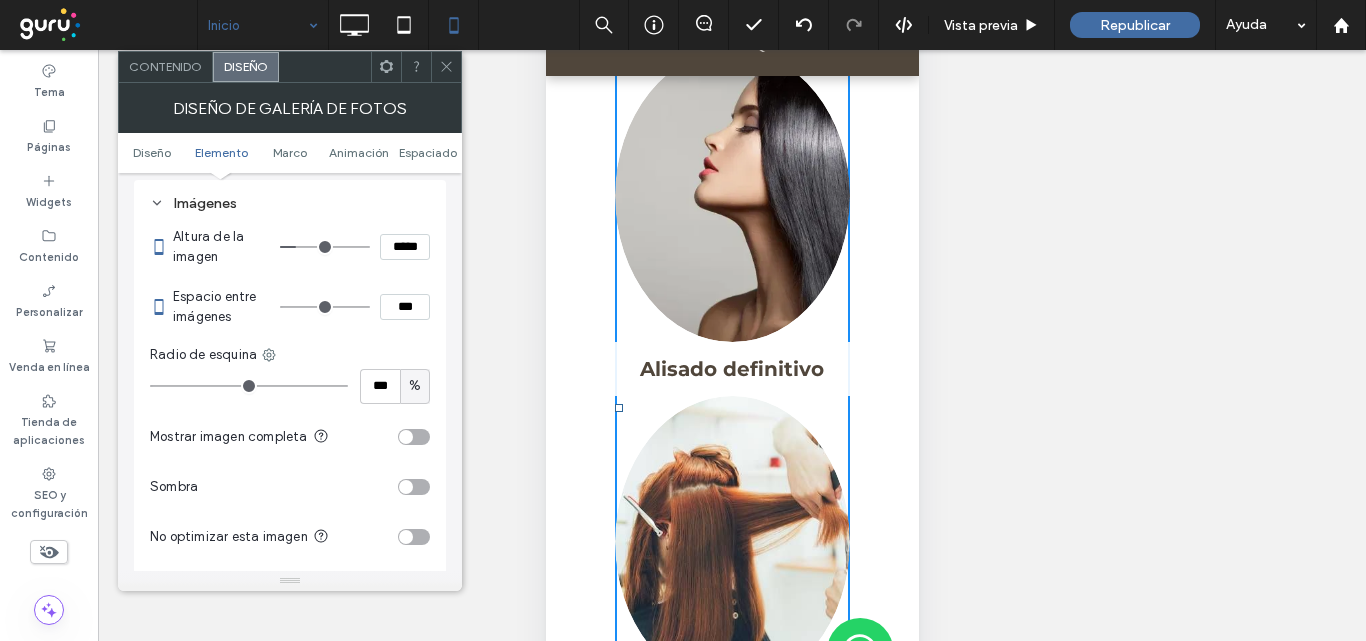 type on "***" 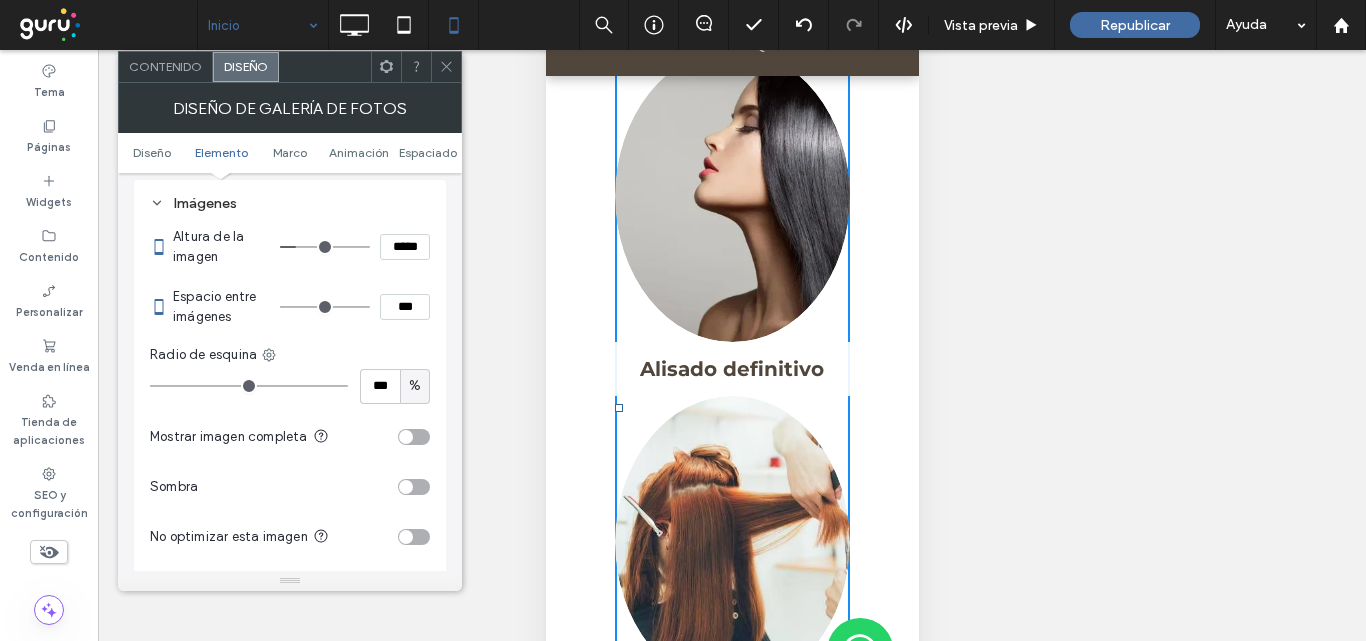 type on "*****" 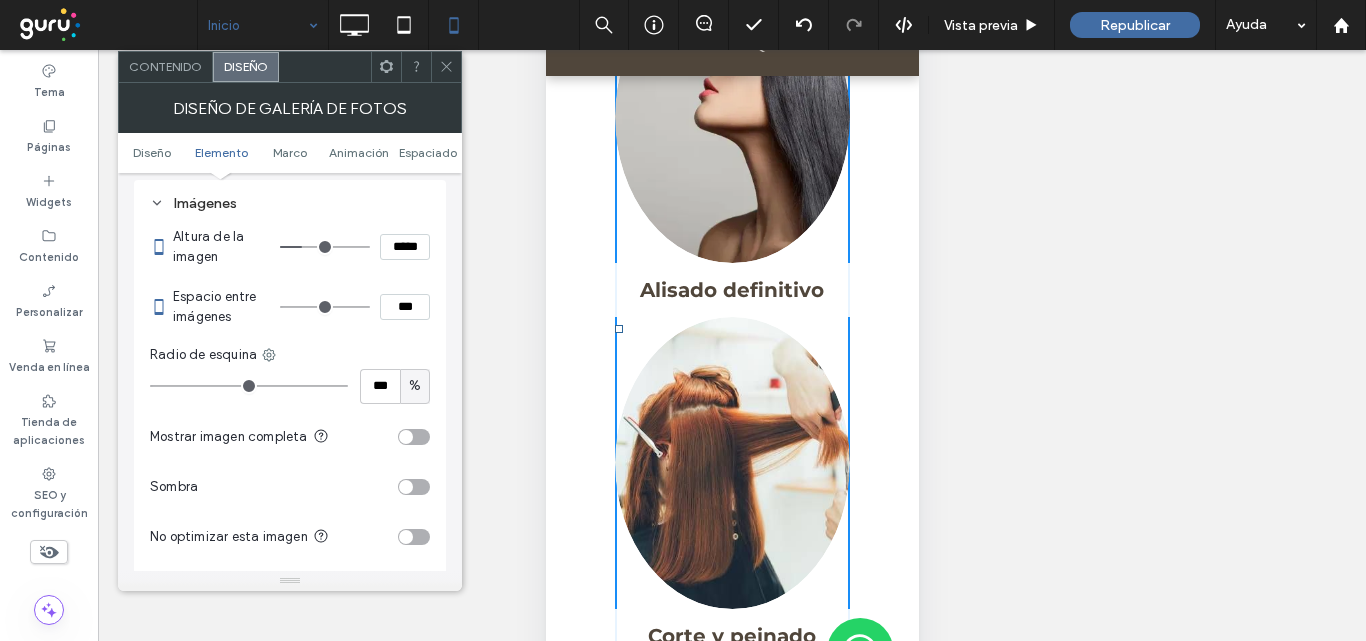 type on "***" 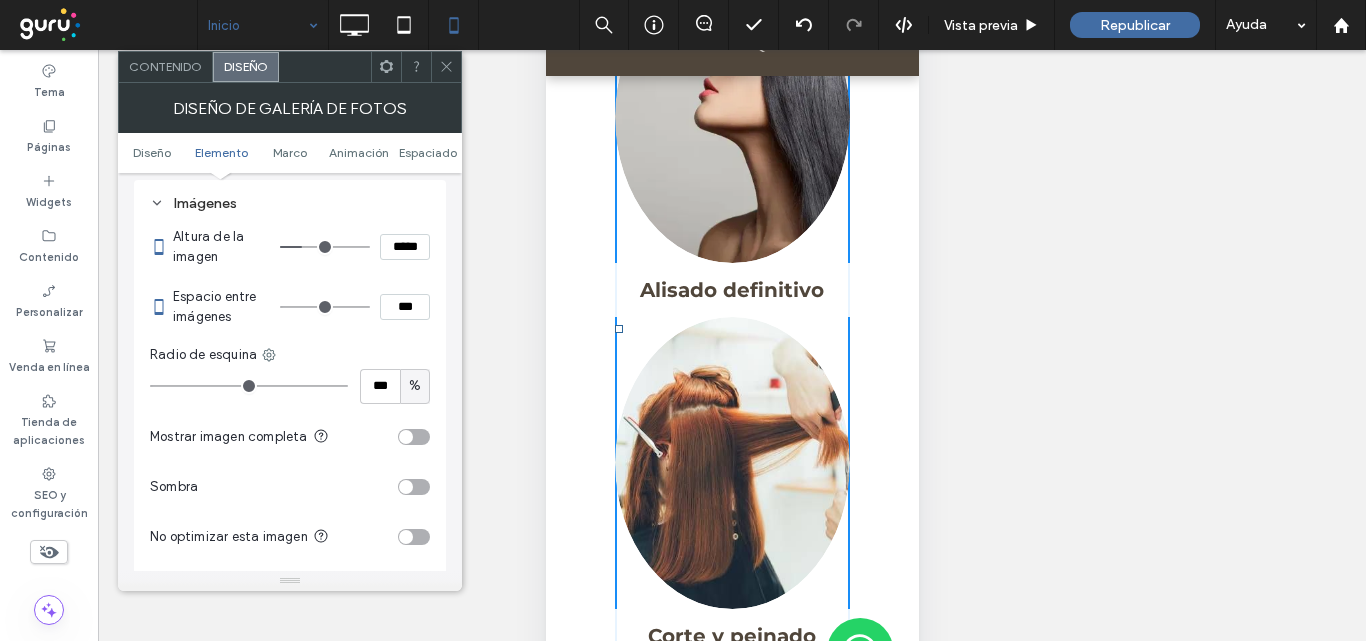 type on "*****" 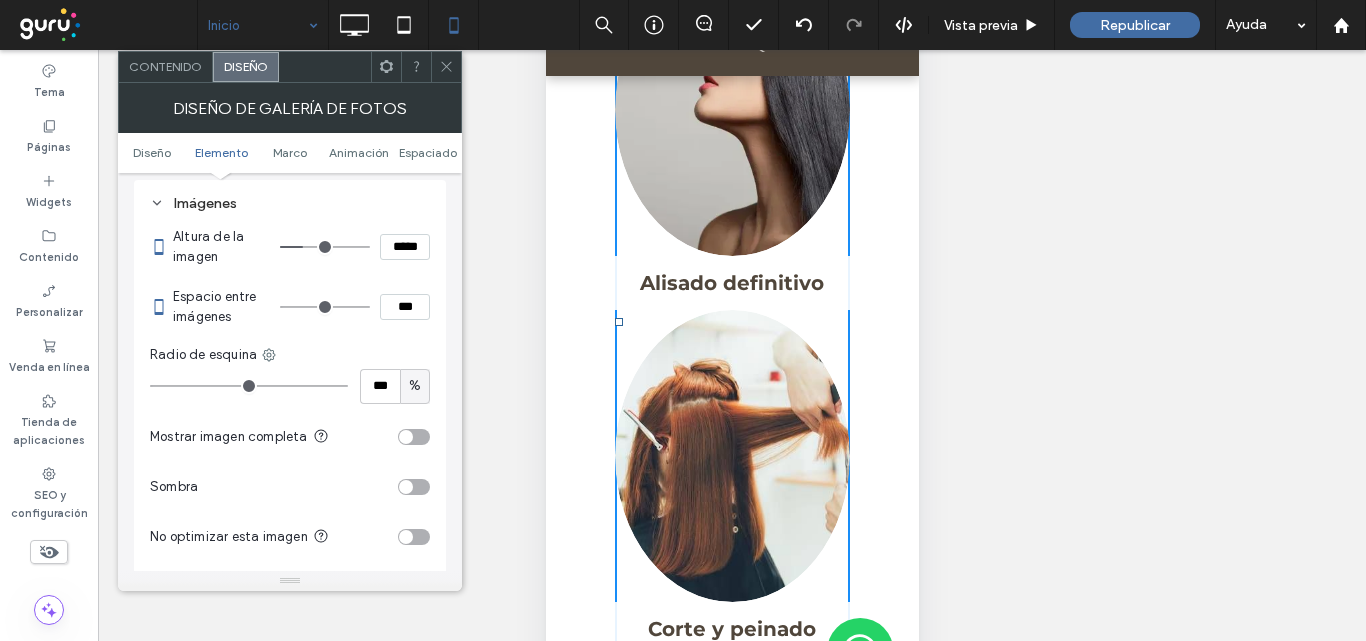 type on "***" 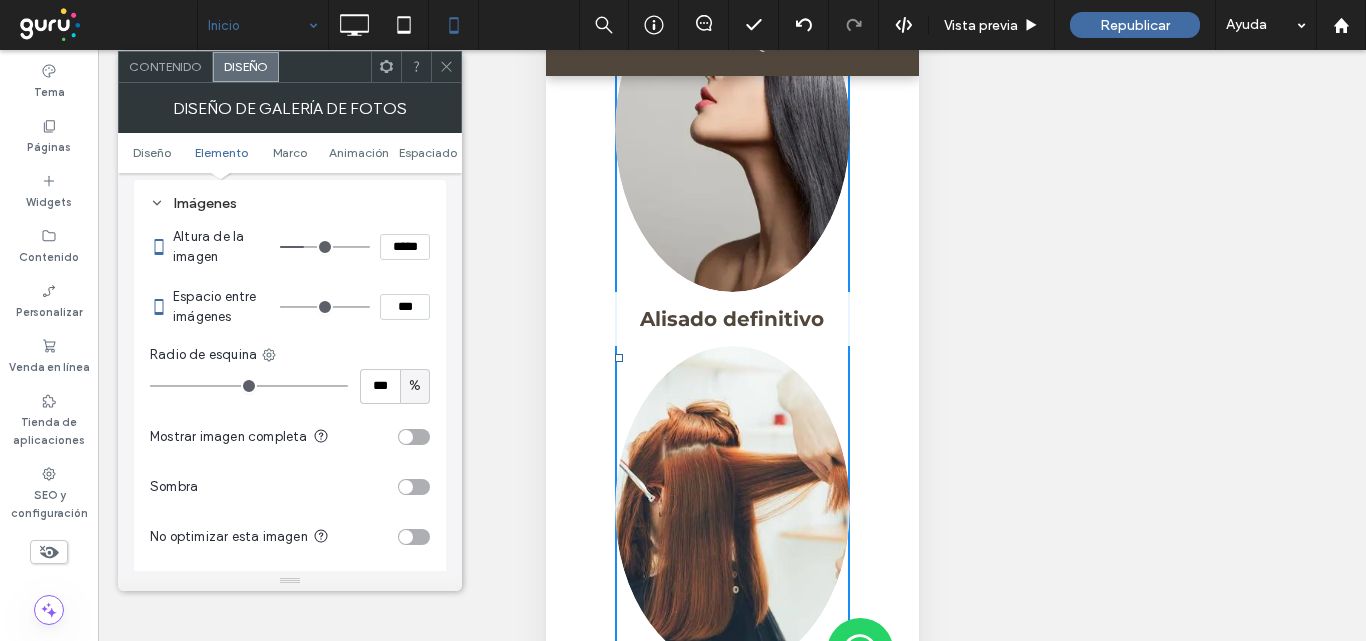 type on "***" 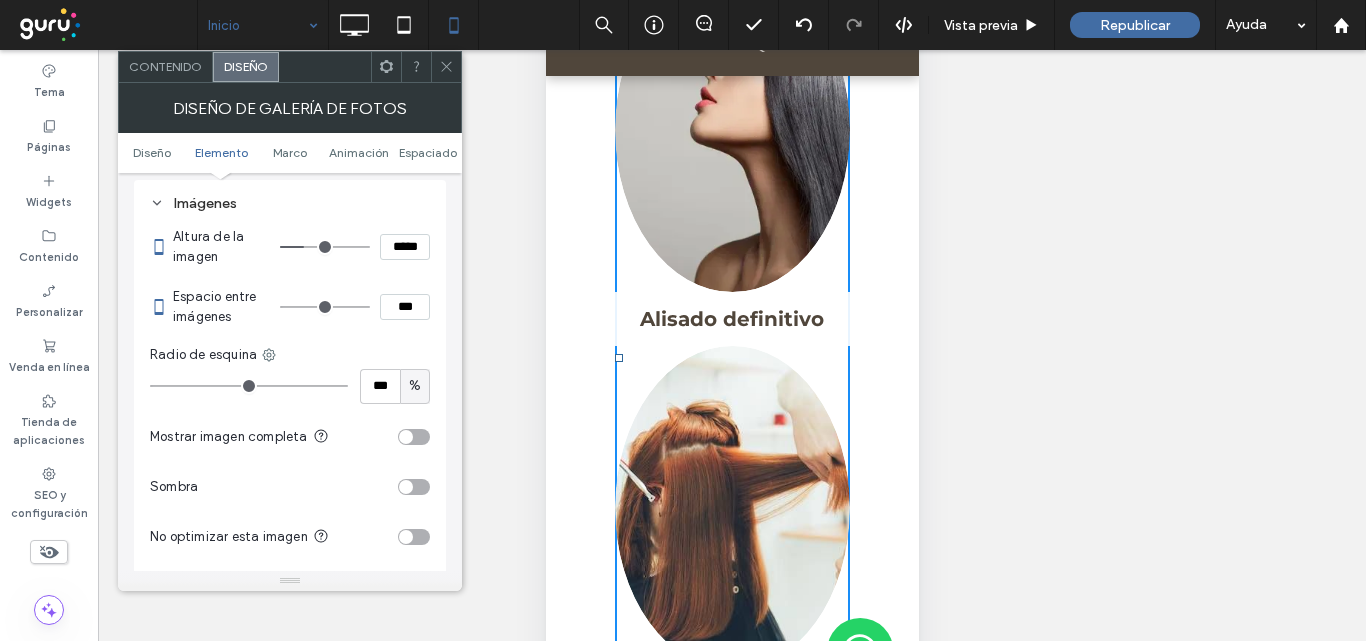 type on "*****" 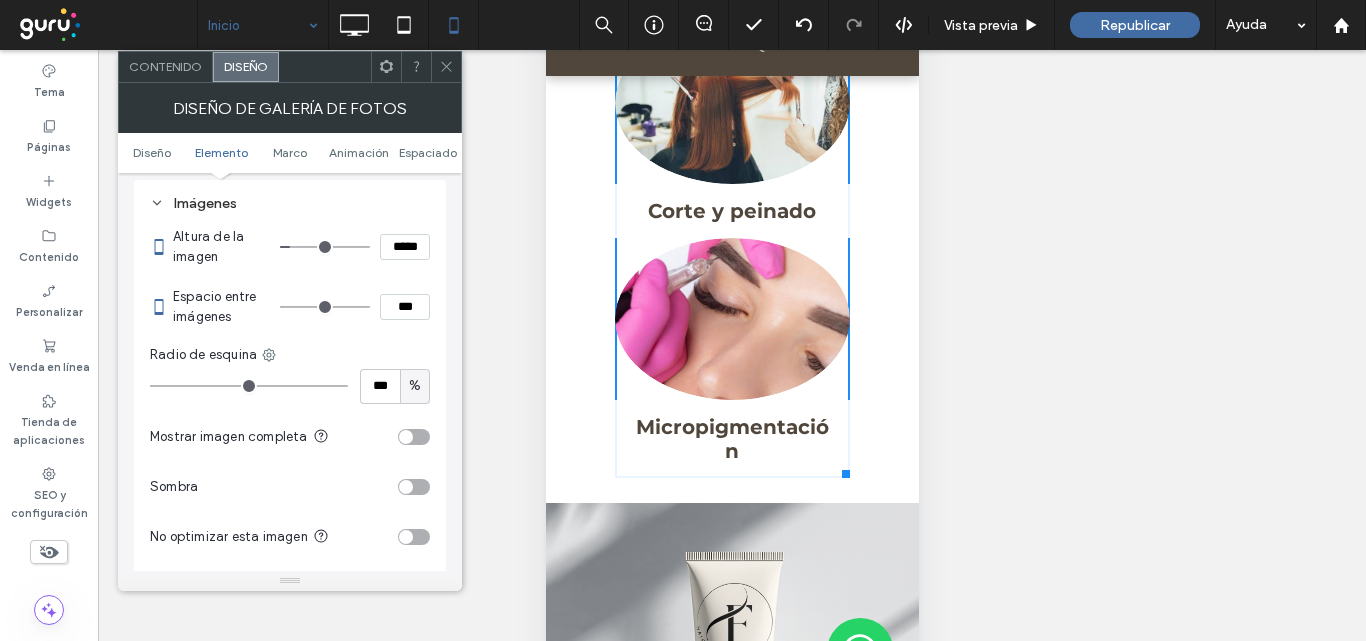 type on "***" 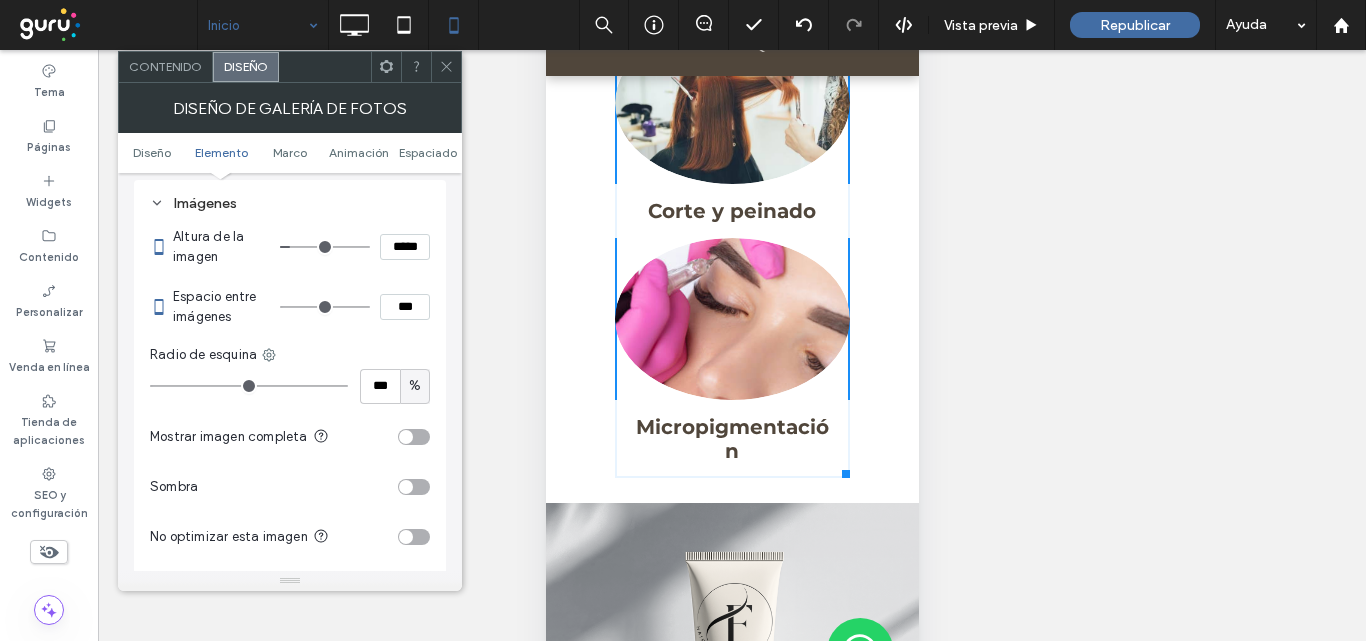 type on "*****" 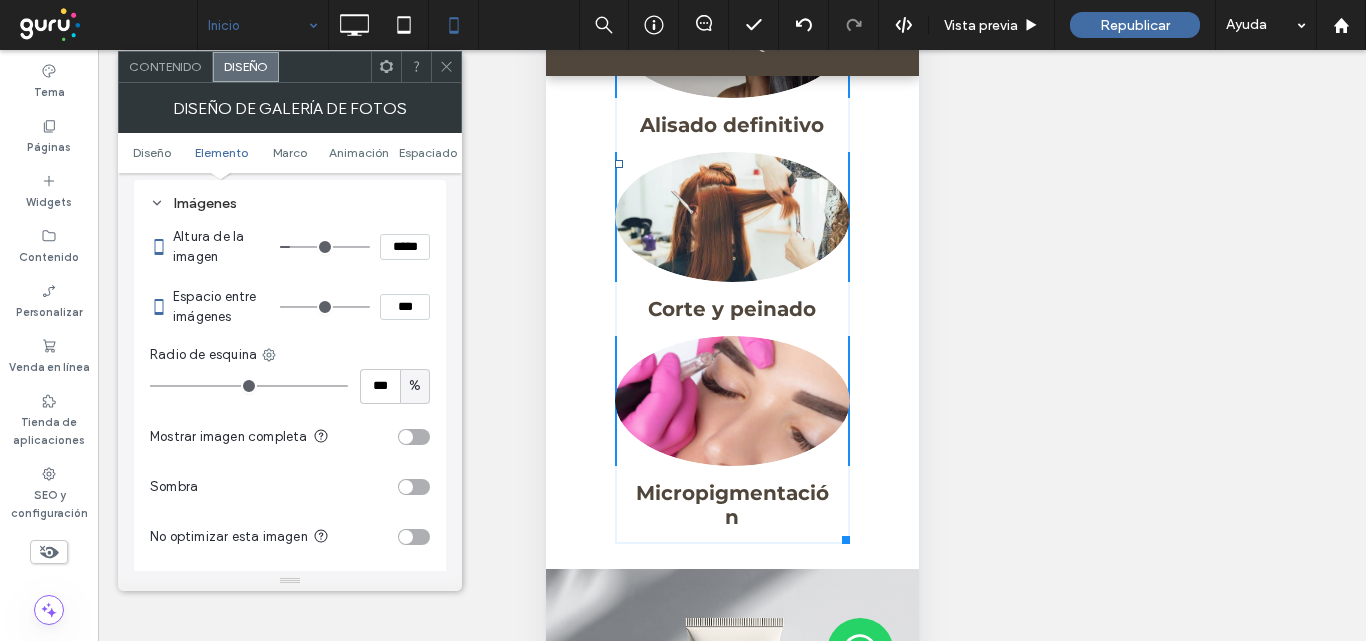 type on "***" 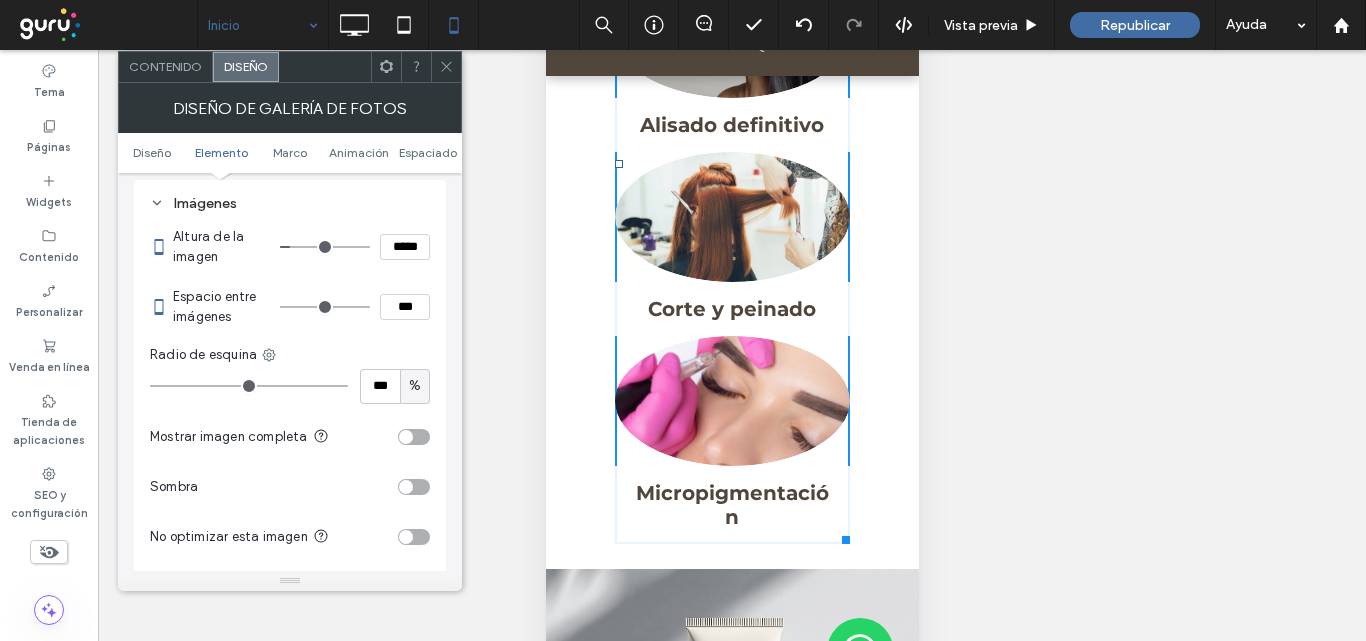 type on "*****" 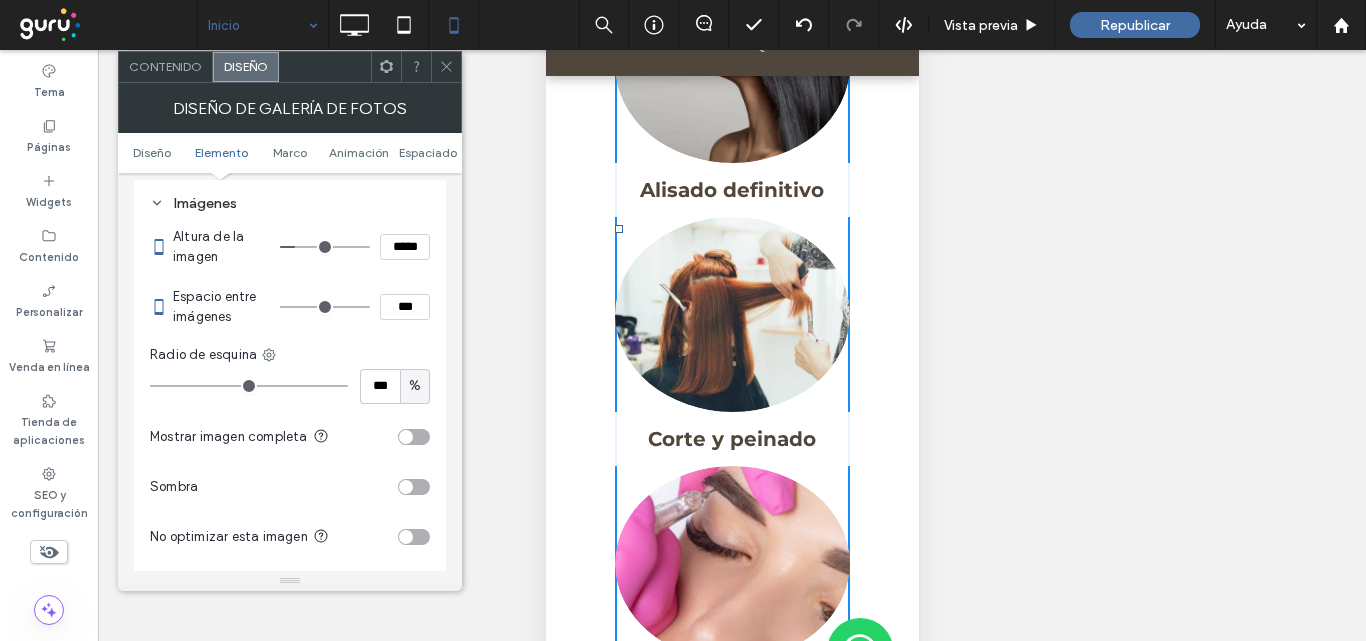 type on "***" 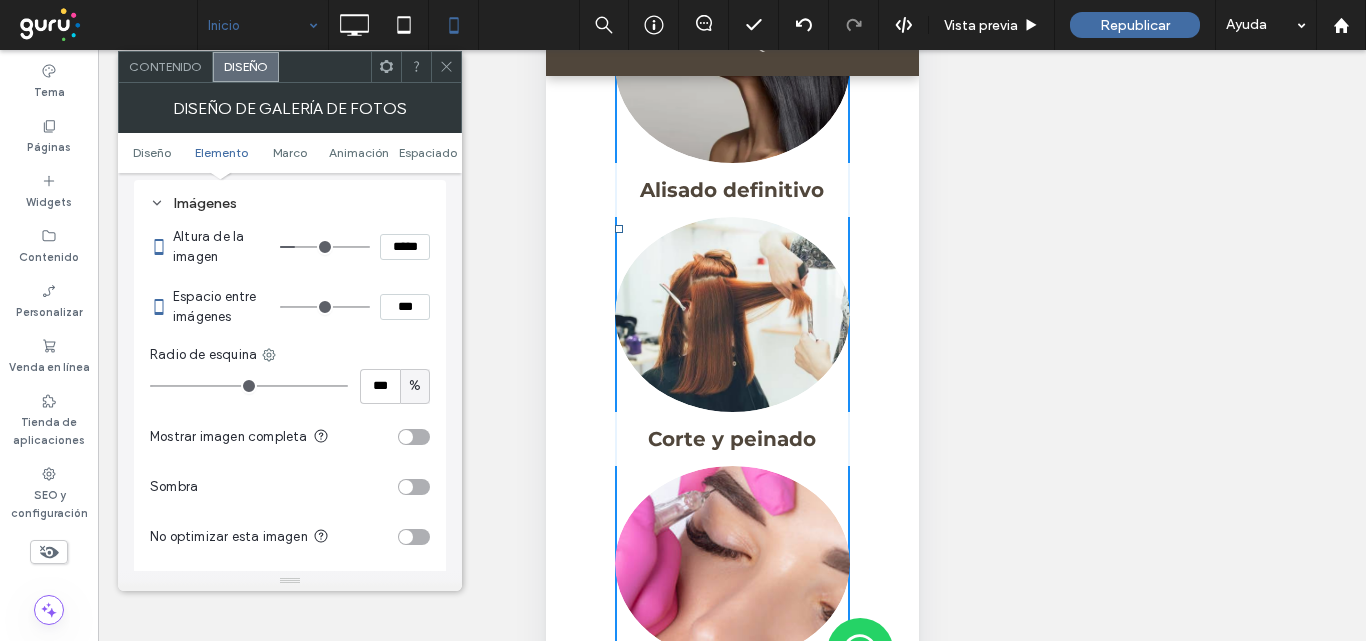 type on "*****" 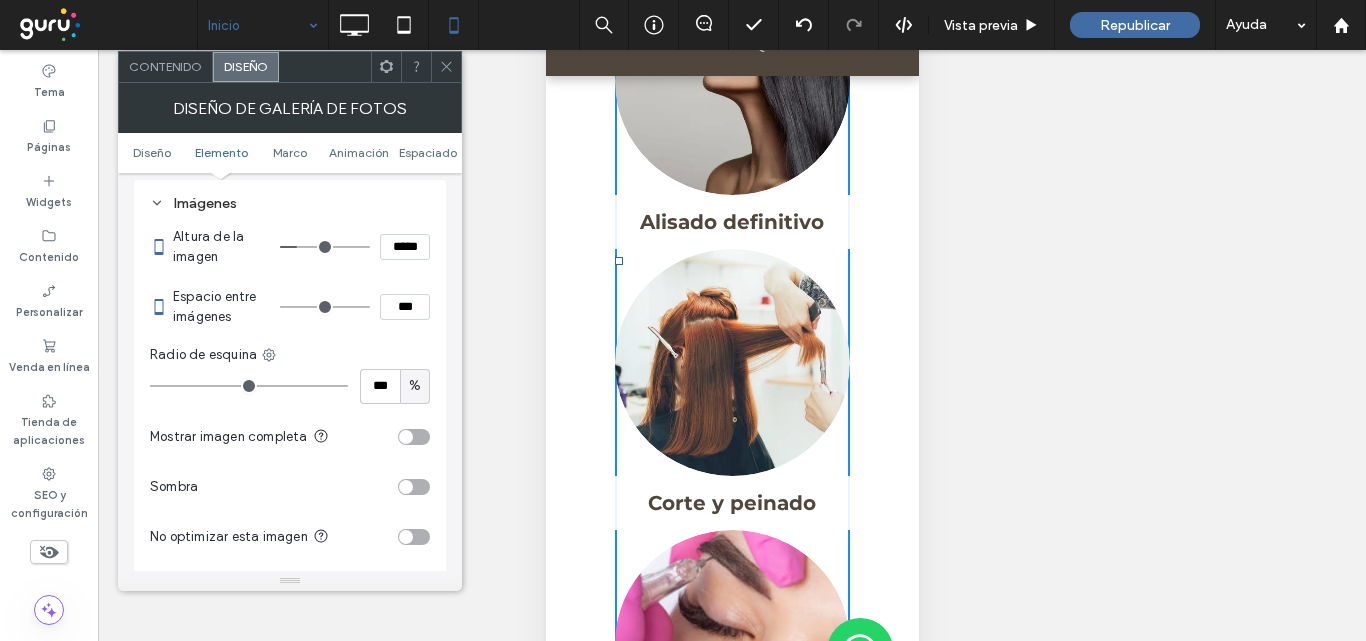 type on "***" 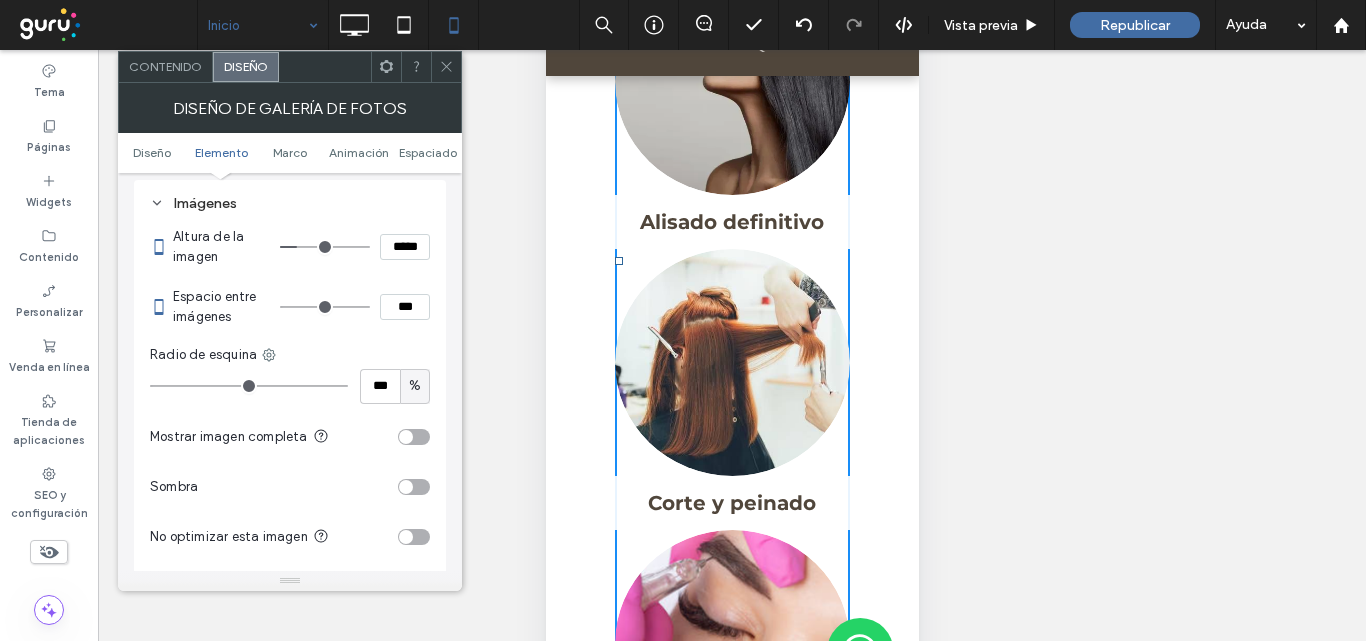 type on "*****" 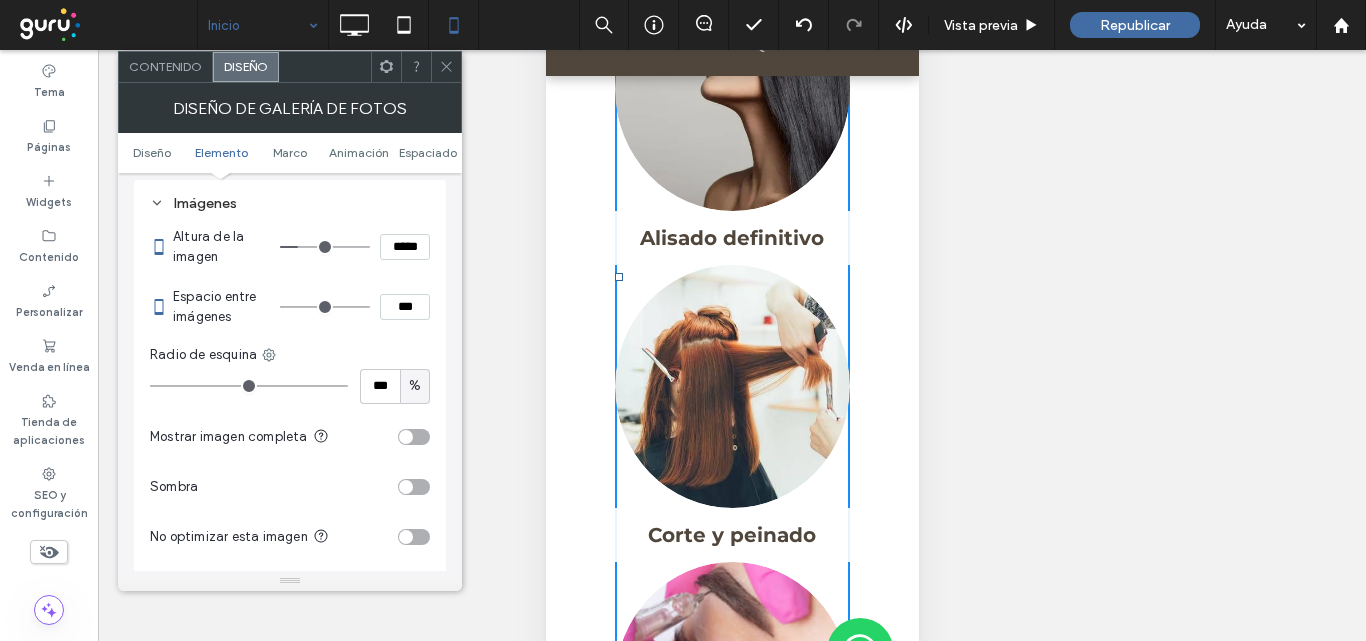 type on "***" 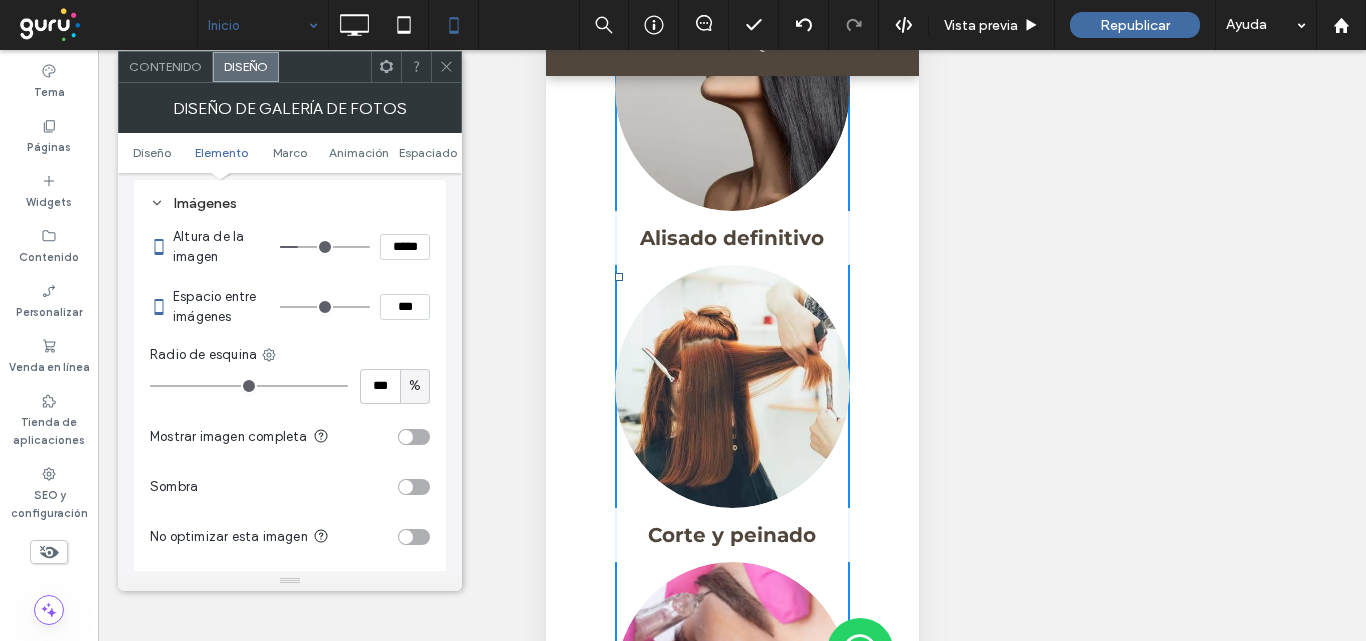 type on "*****" 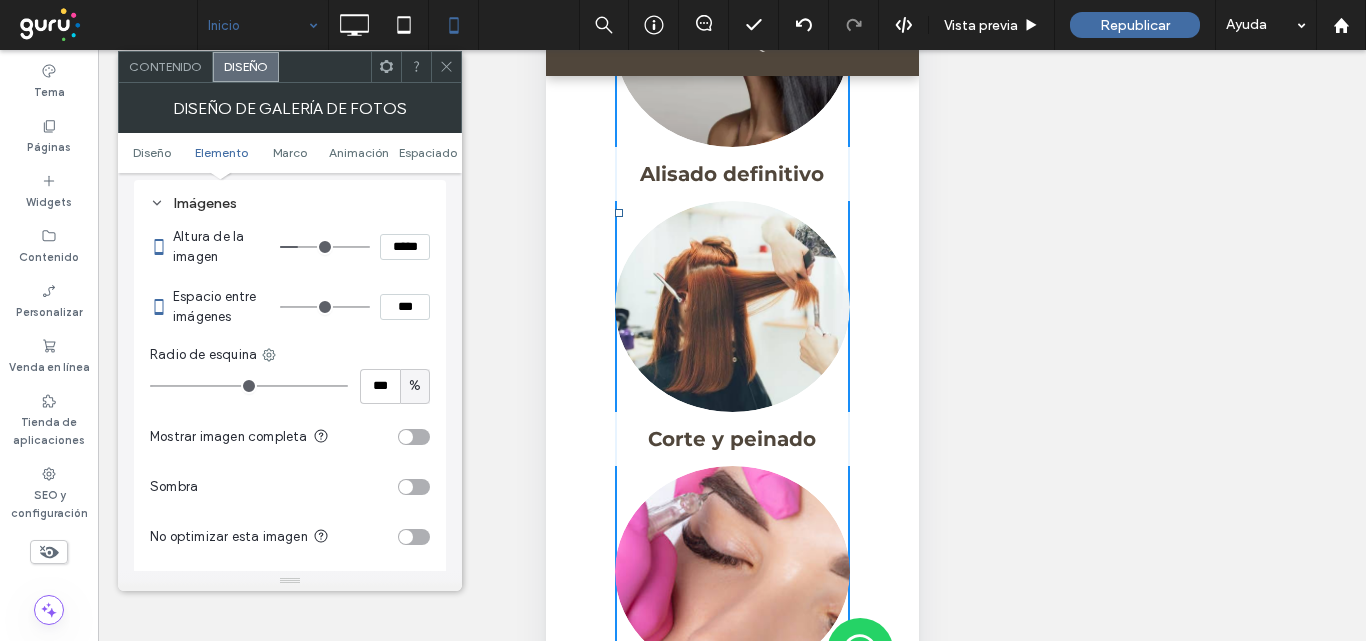 type on "***" 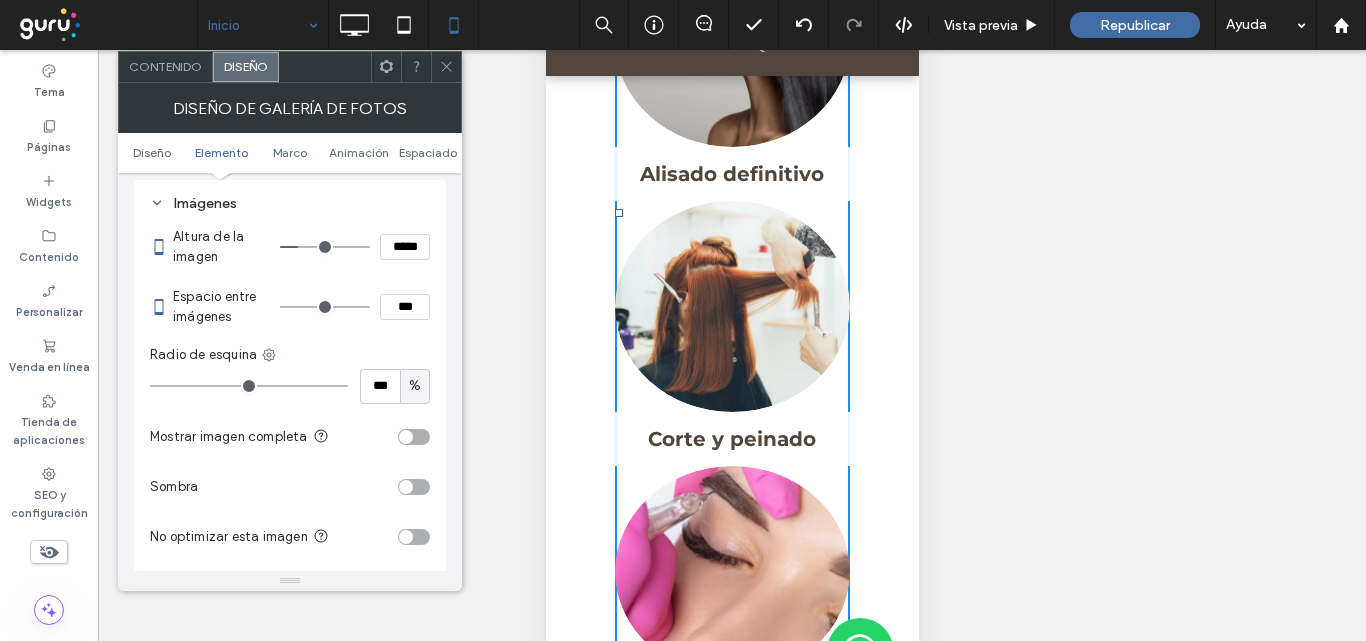 type on "*****" 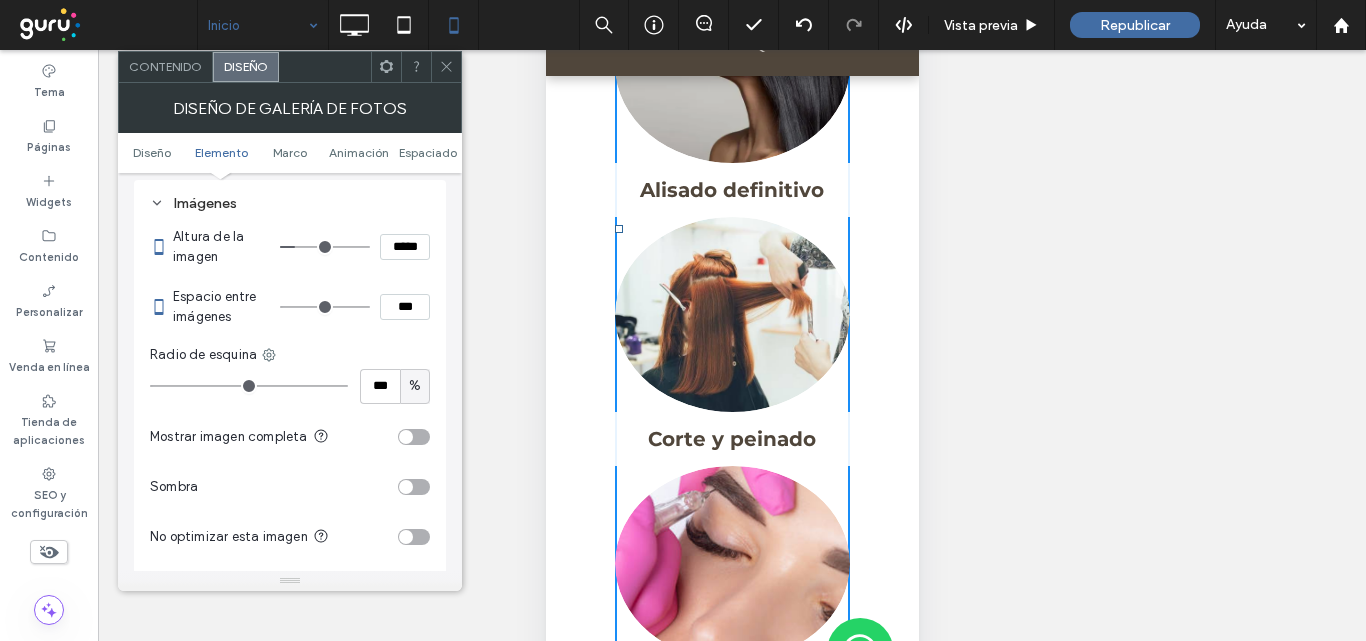 type on "***" 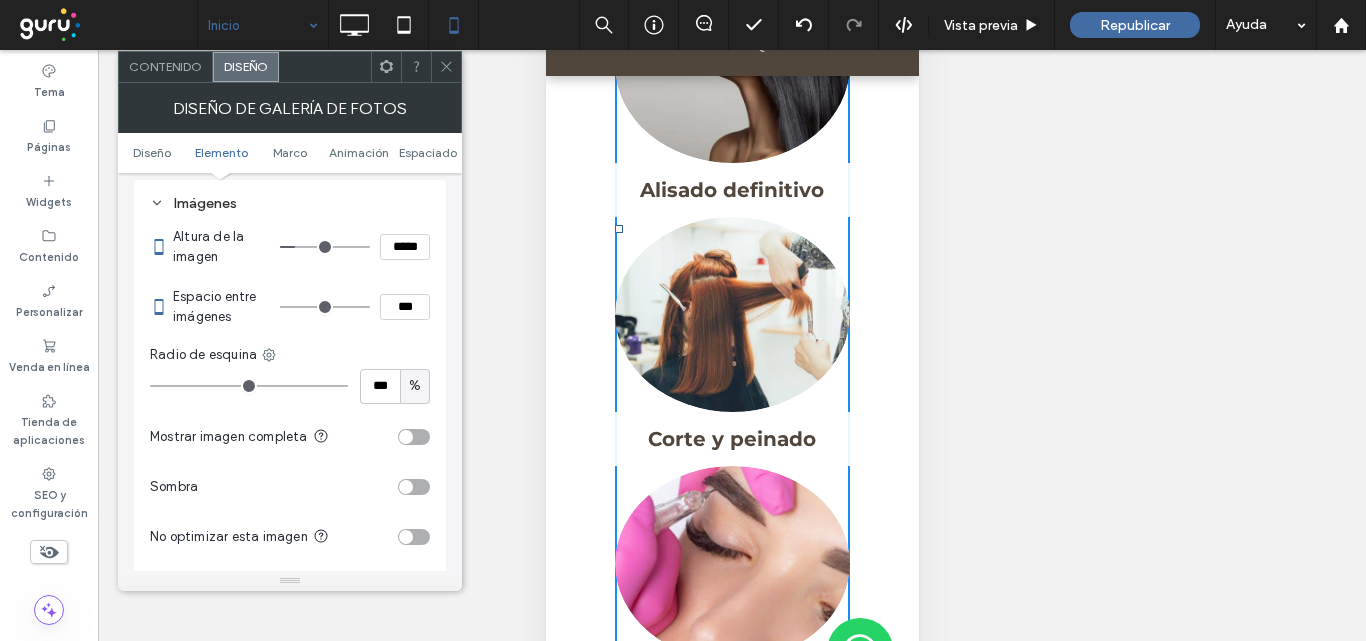 type on "*****" 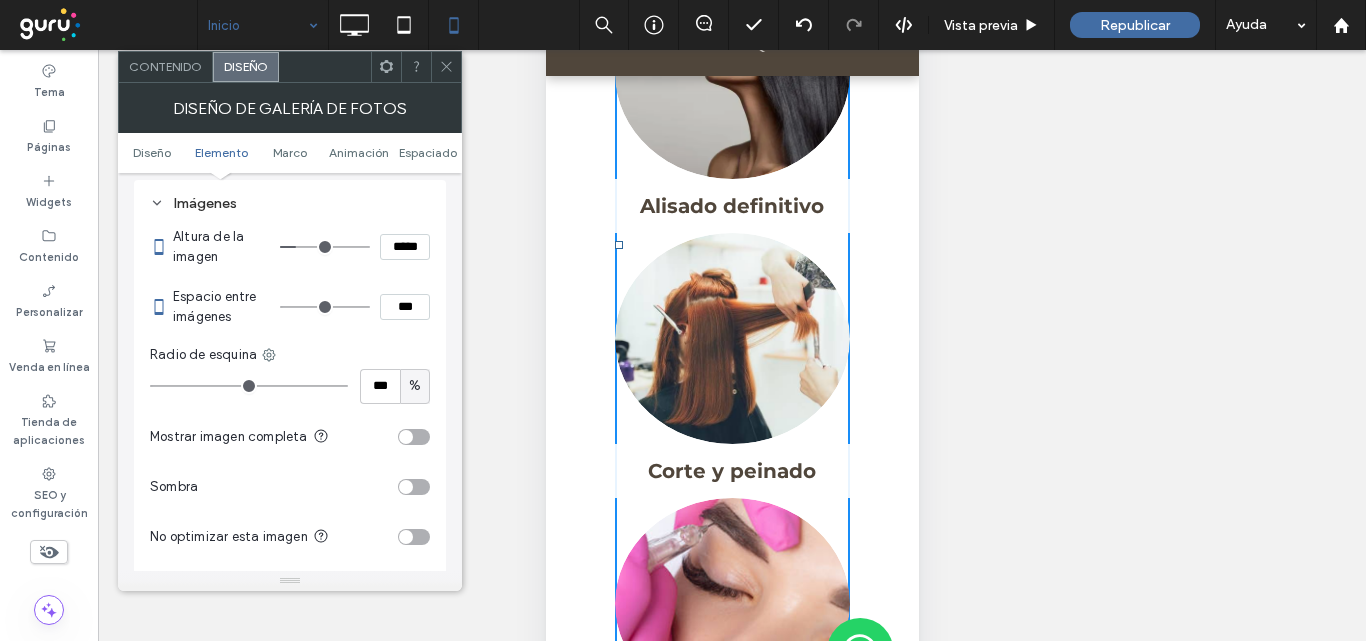type on "***" 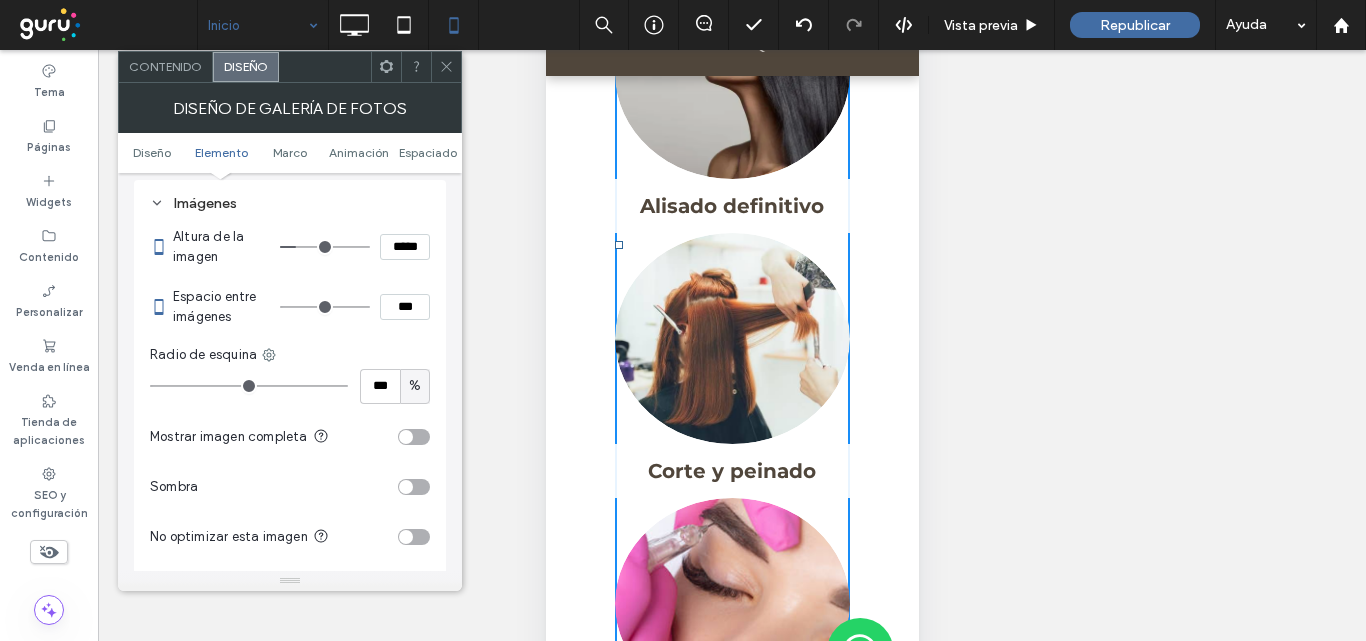 type on "*****" 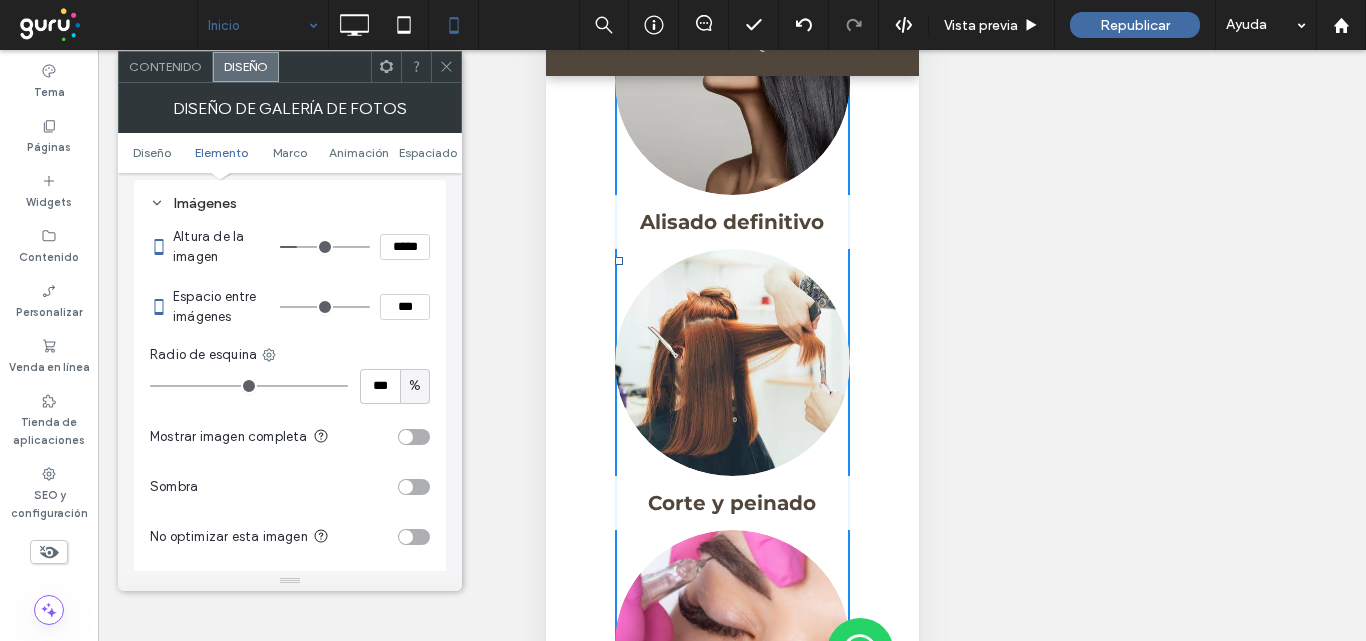 type on "***" 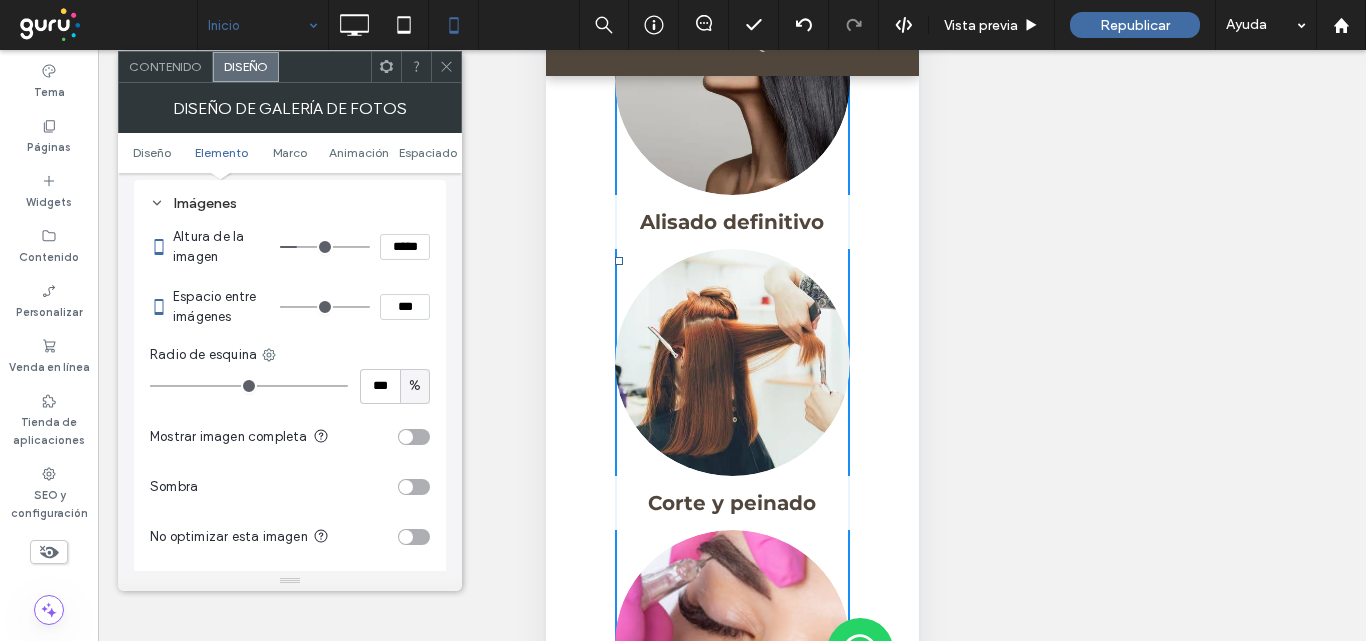 type on "*****" 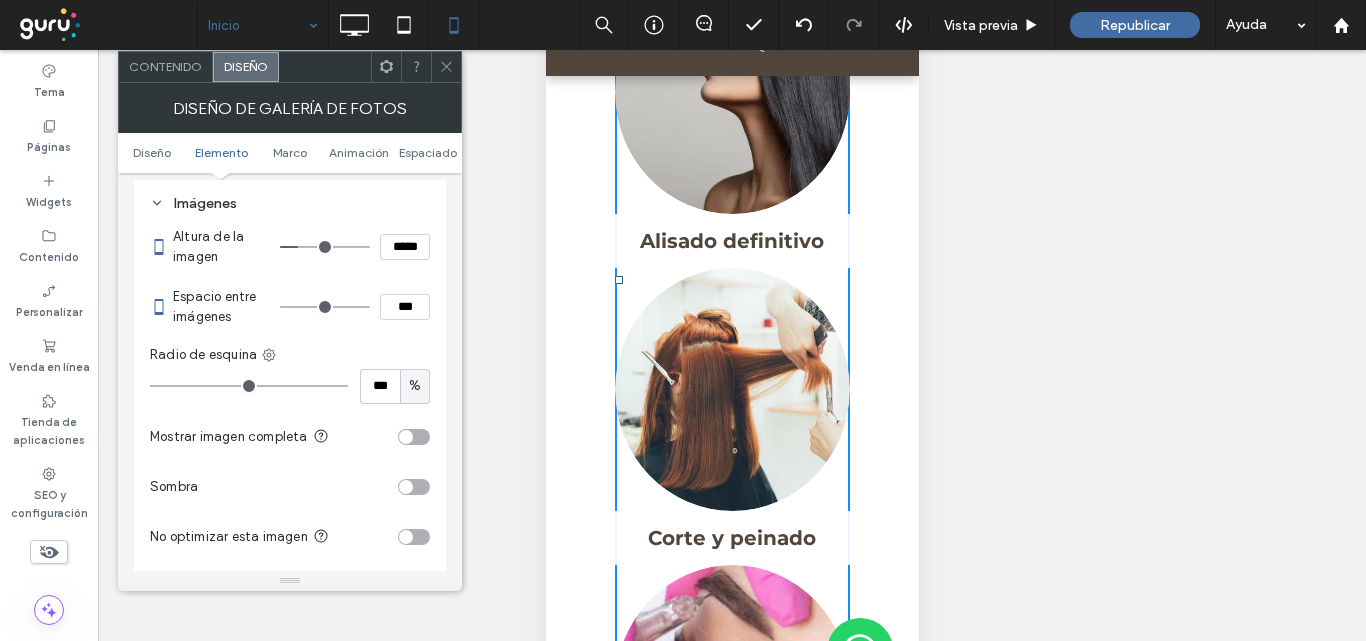 scroll, scrollTop: 2136, scrollLeft: 0, axis: vertical 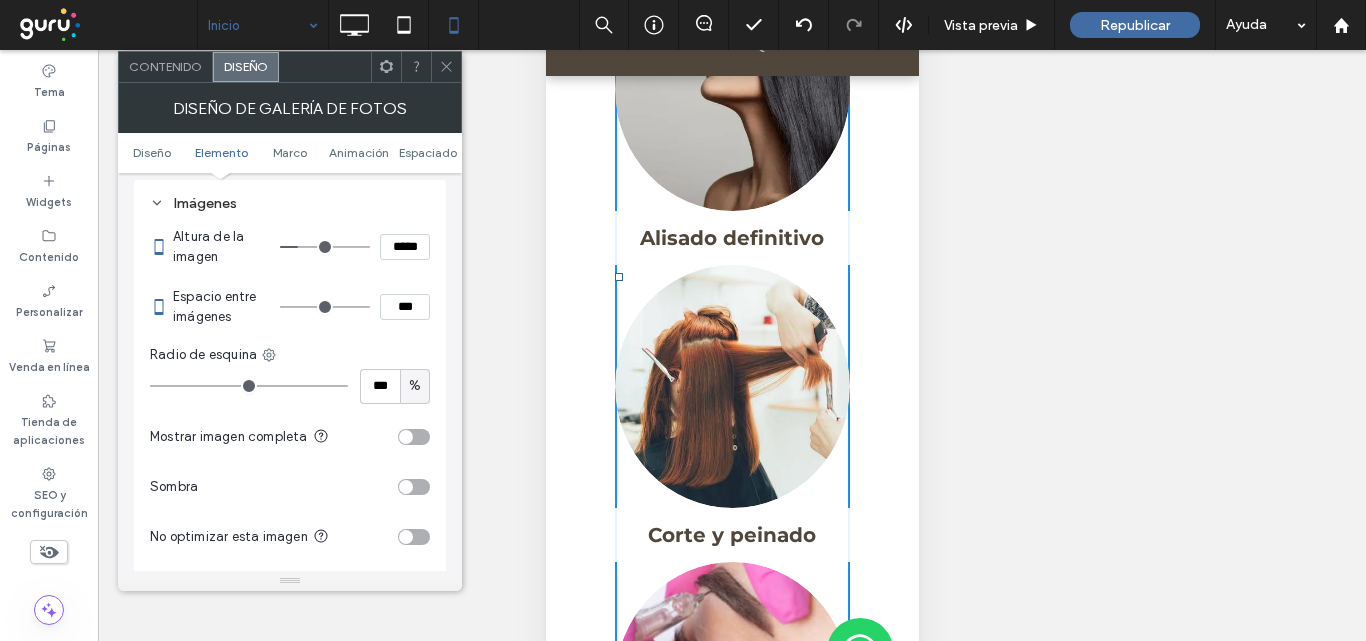 type on "***" 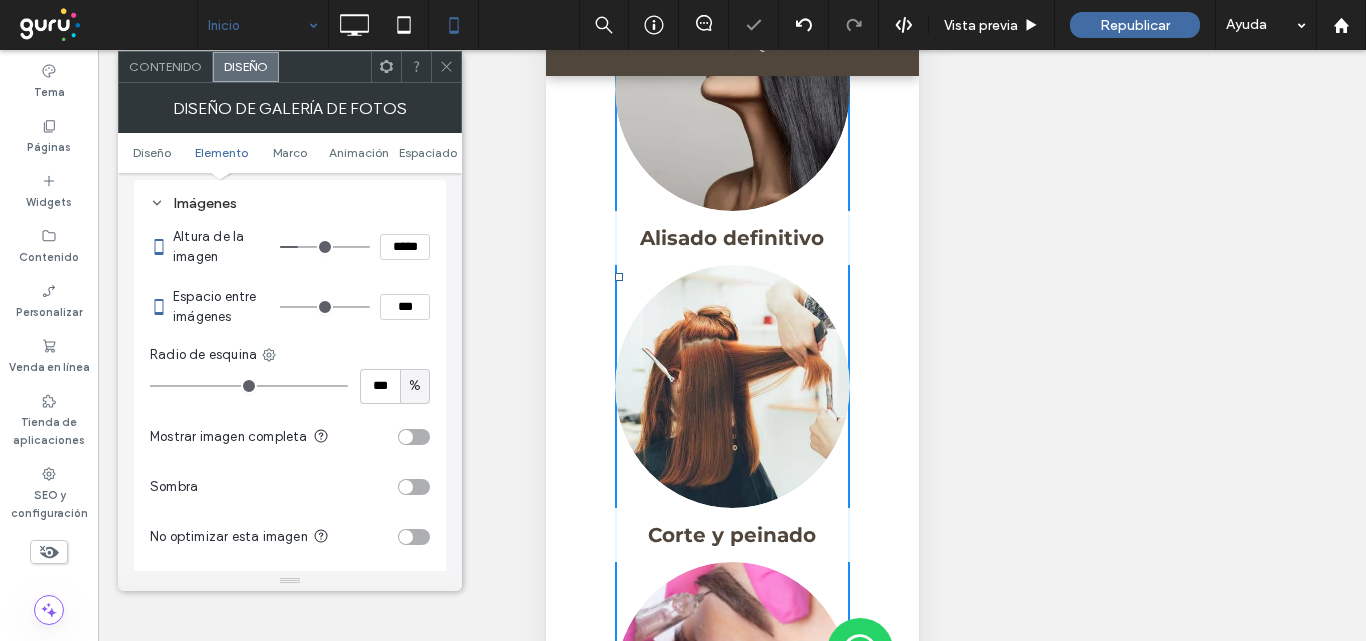 click on "*****" at bounding box center [405, 247] 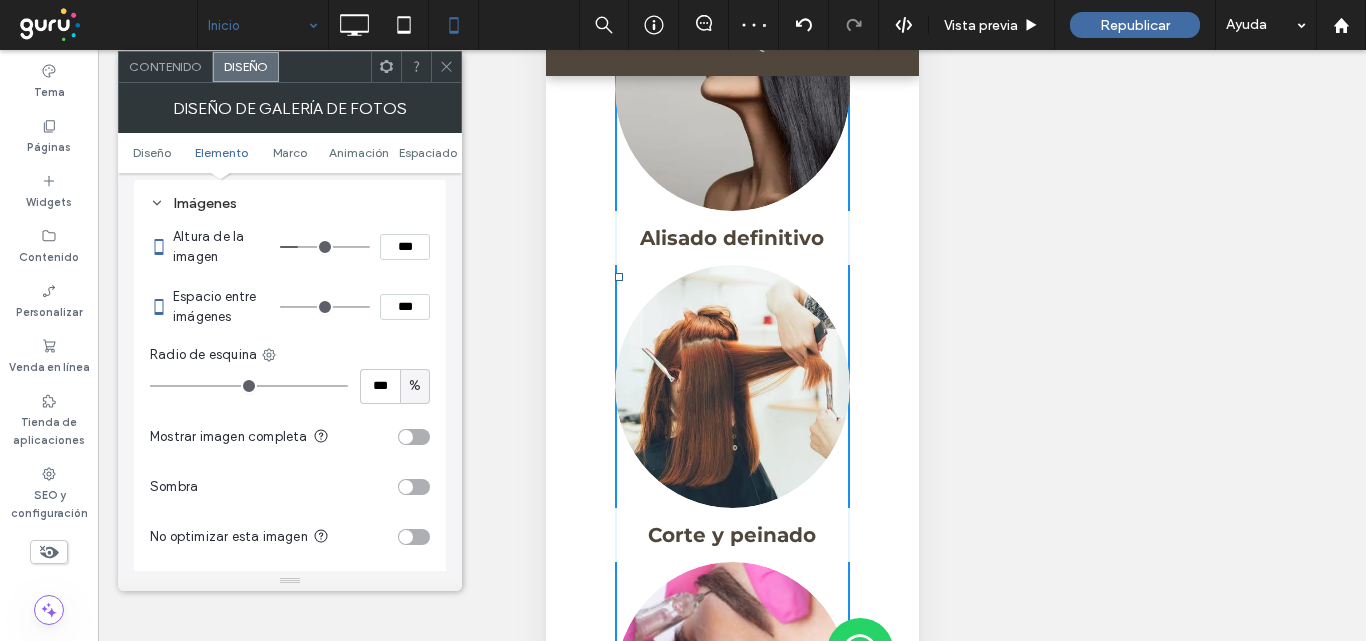 type on "*****" 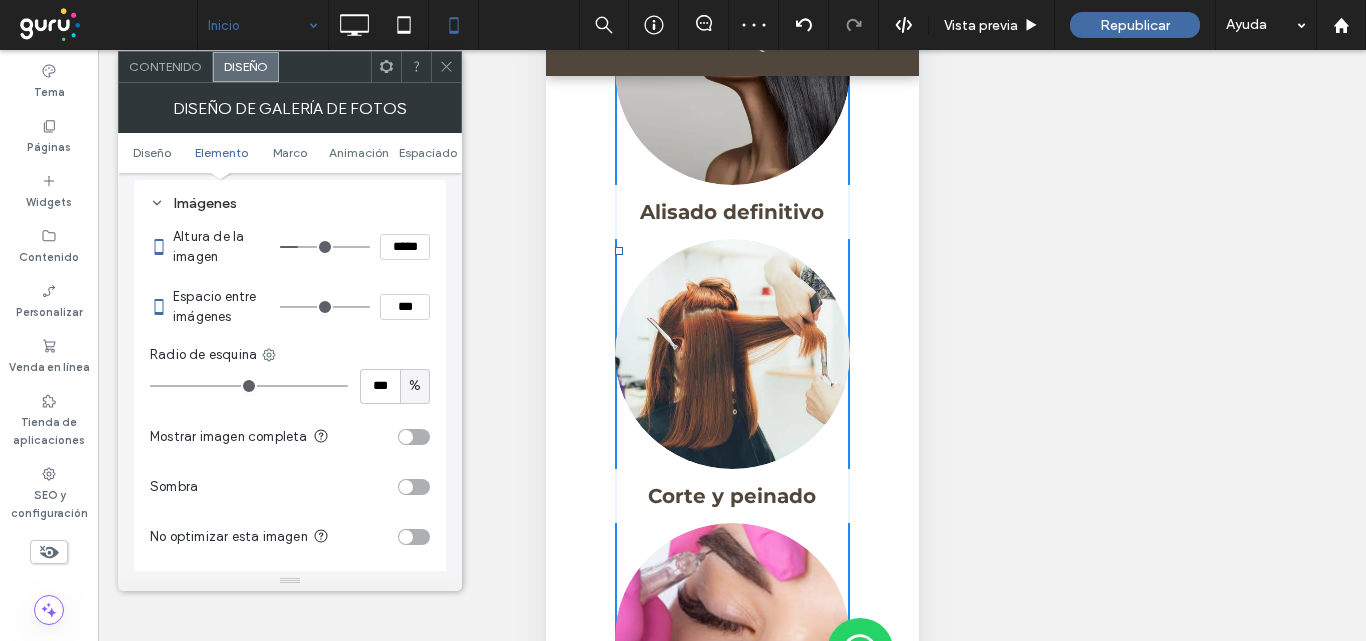 type on "***" 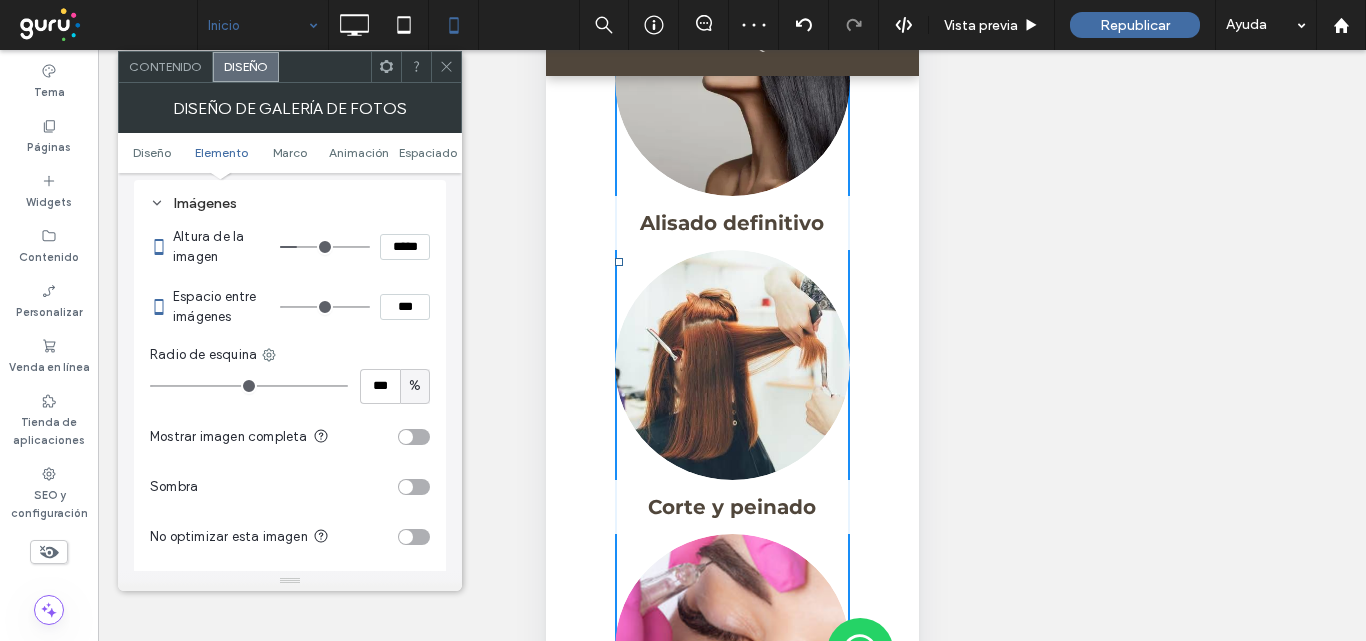 scroll, scrollTop: 2123, scrollLeft: 0, axis: vertical 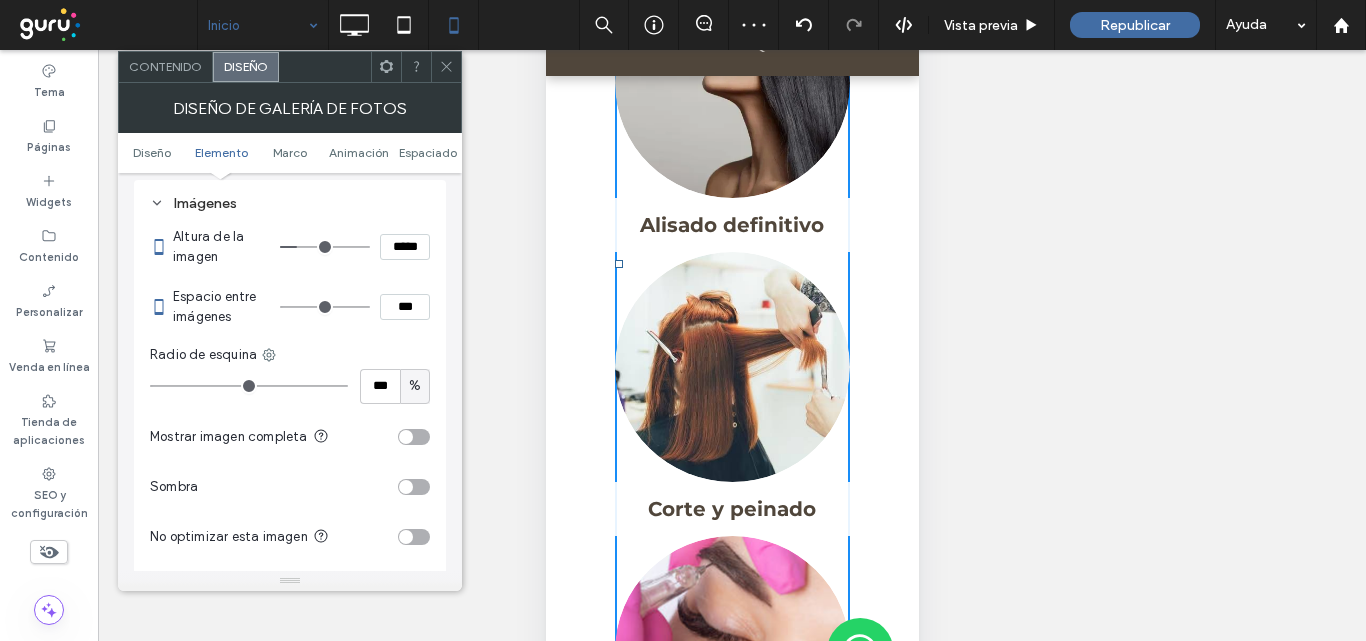 drag, startPoint x: 436, startPoint y: 65, endPoint x: 183, endPoint y: 321, distance: 359.9236 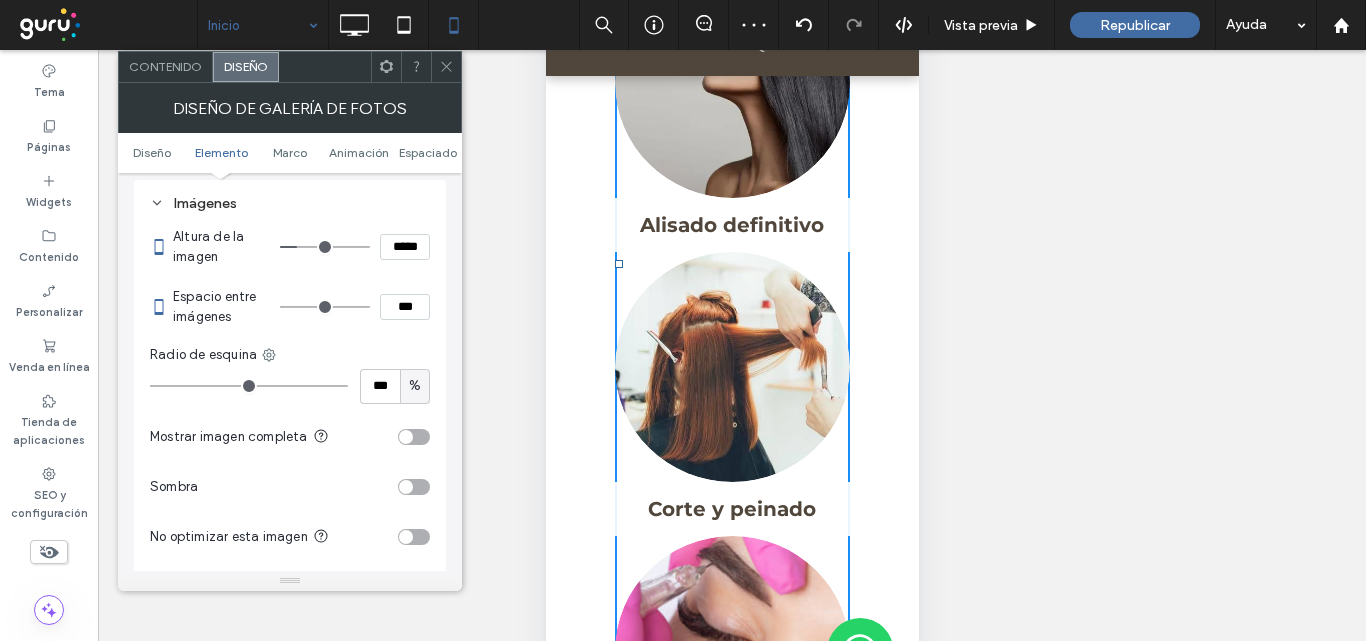 click at bounding box center [446, 67] 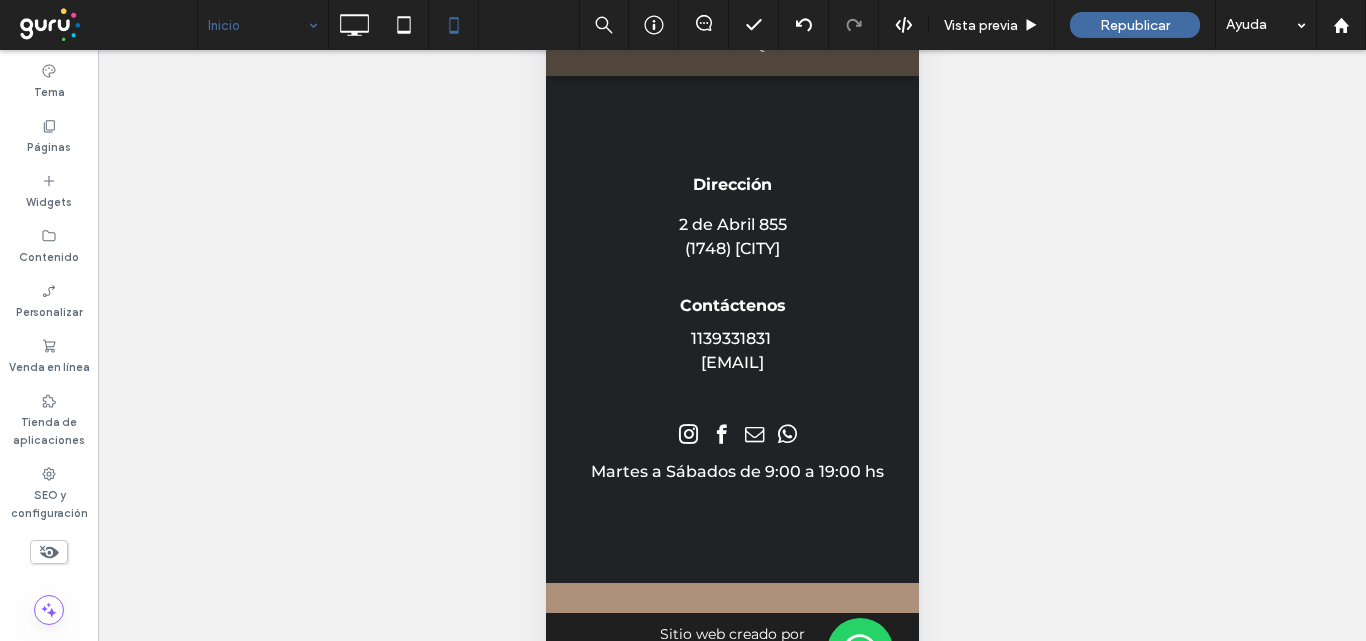 scroll, scrollTop: 4941, scrollLeft: 0, axis: vertical 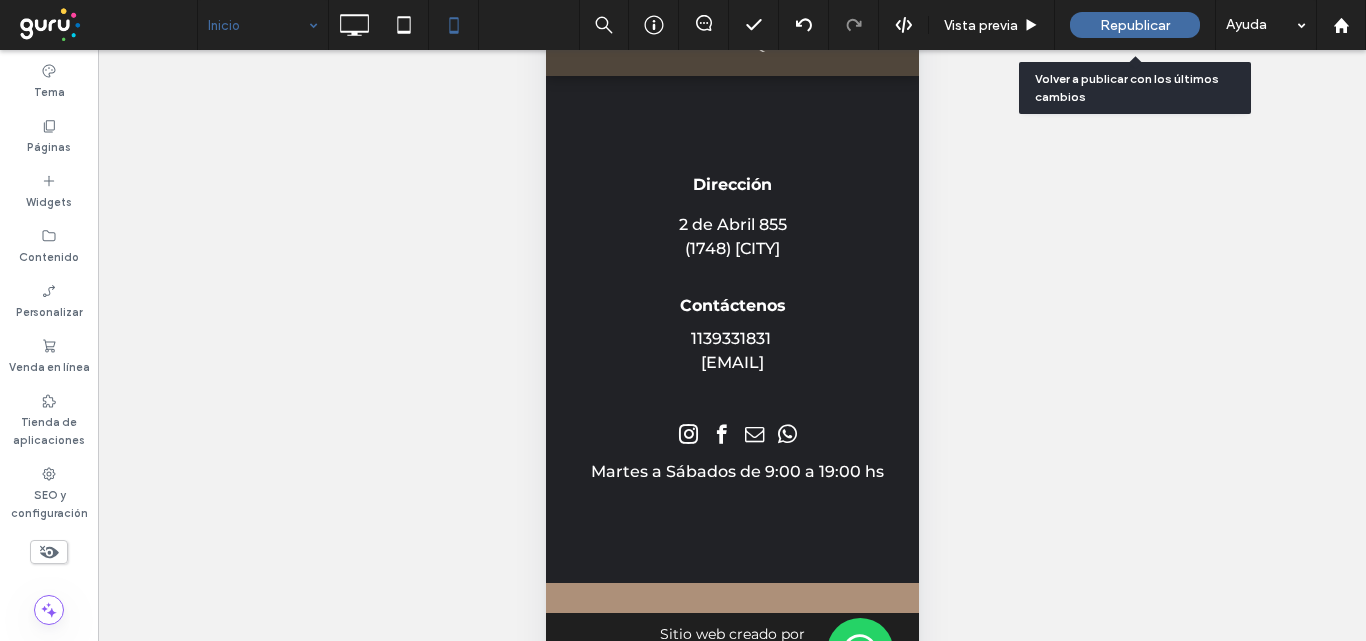 click on "Republicar" at bounding box center [1135, 25] 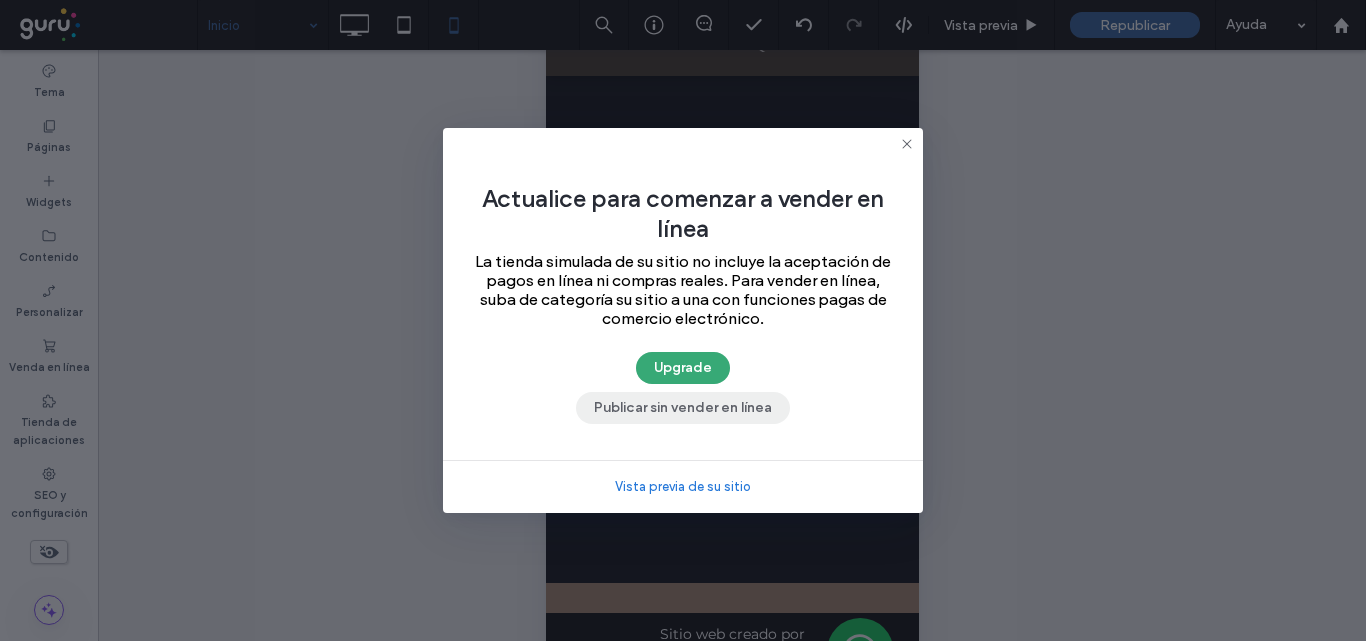 click on "Publicar sin vender en línea" at bounding box center [683, 408] 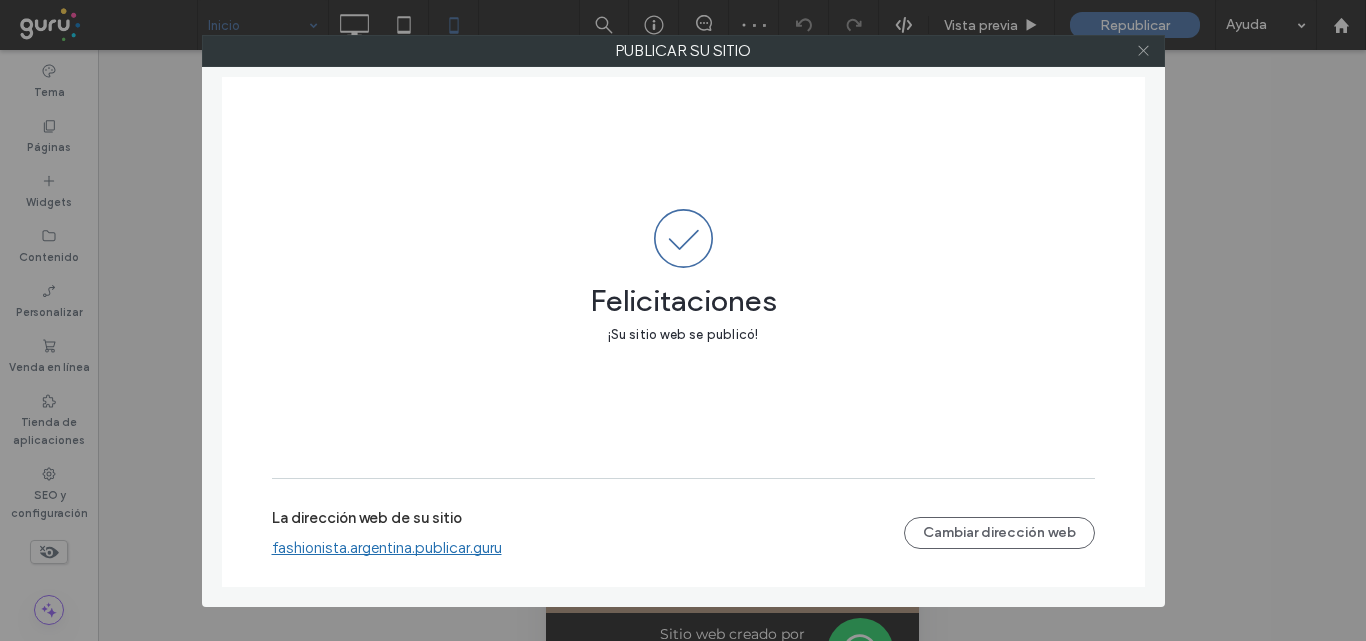 click 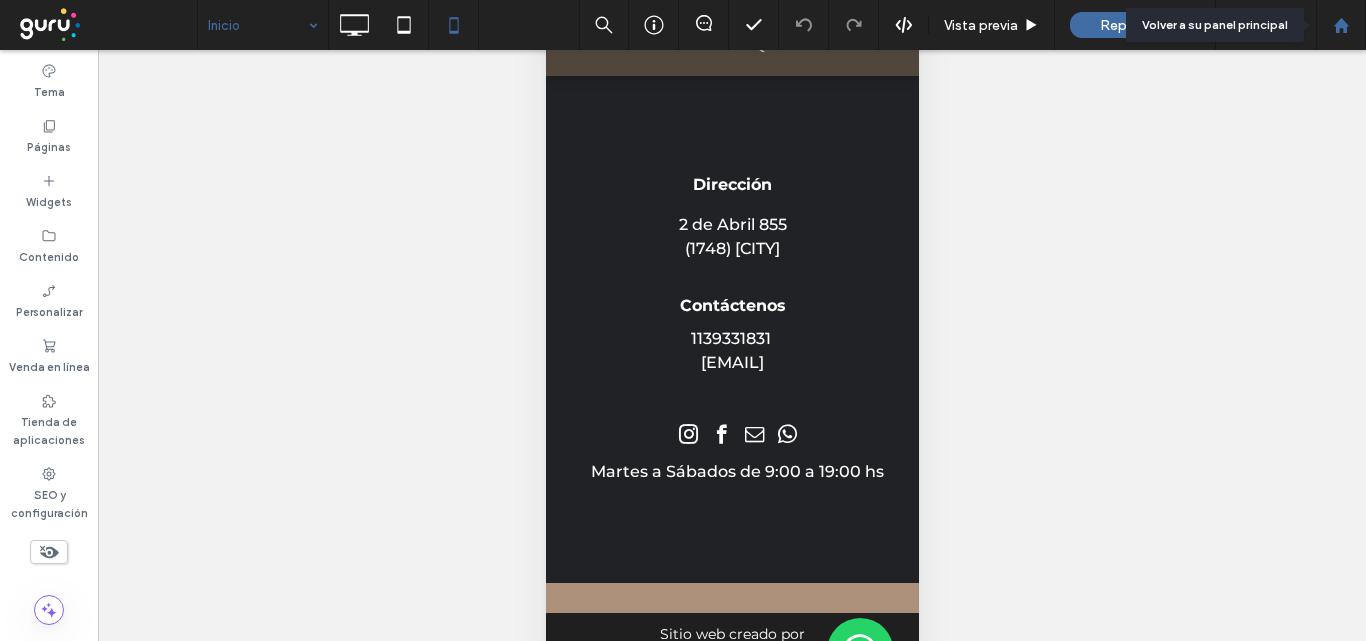 click 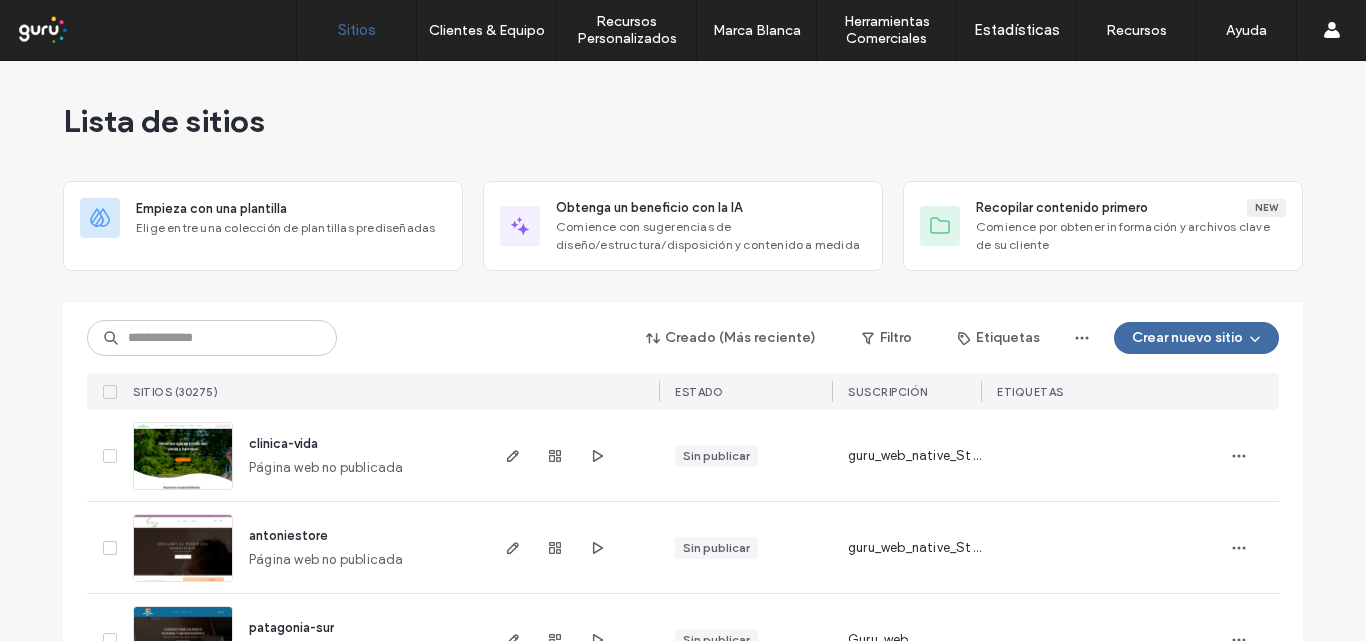 scroll, scrollTop: 0, scrollLeft: 0, axis: both 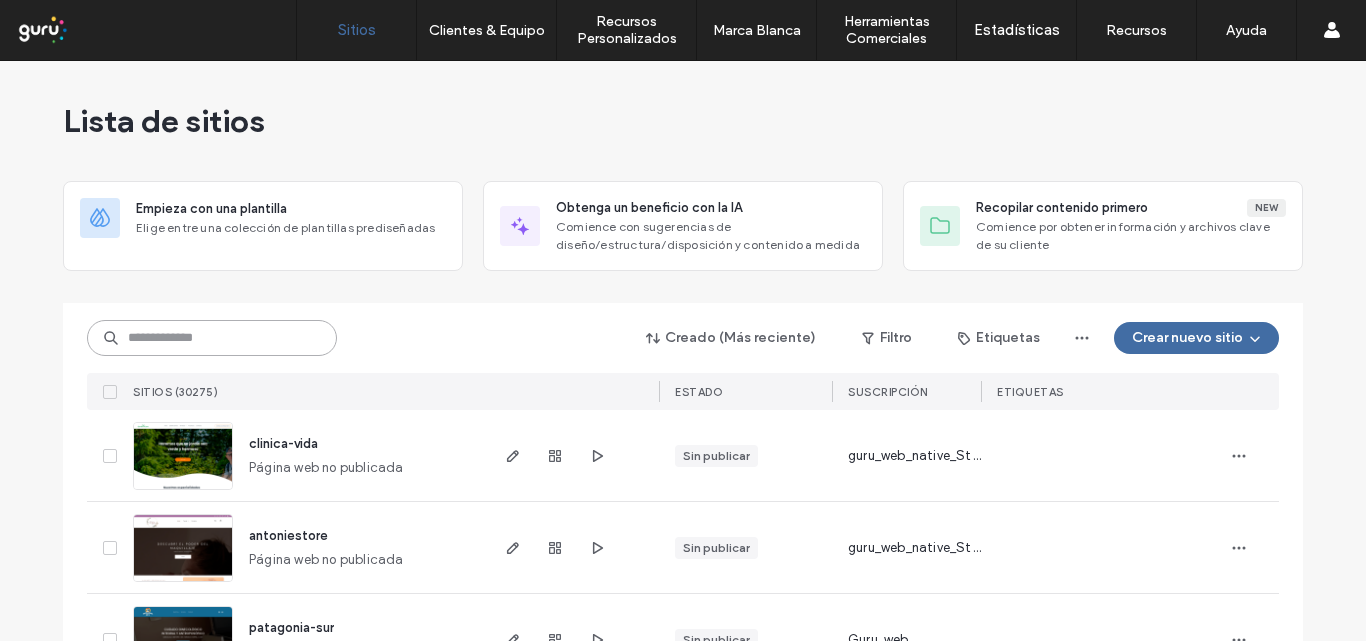 click at bounding box center [212, 338] 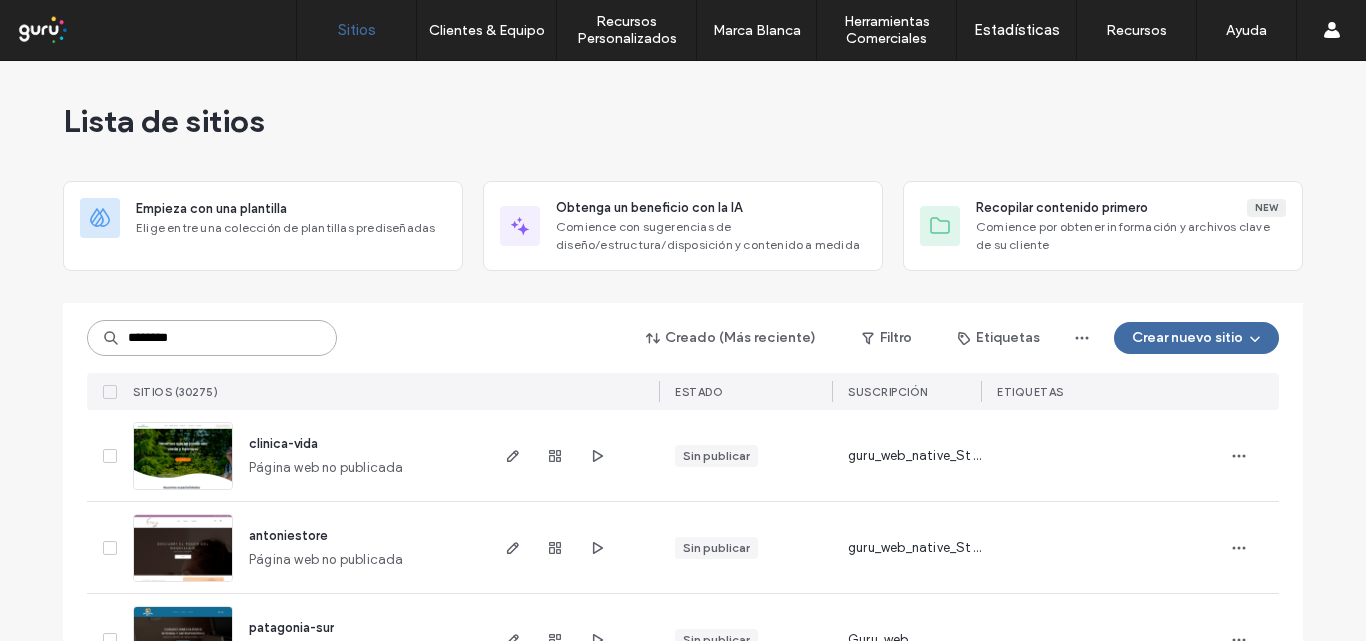 type on "********" 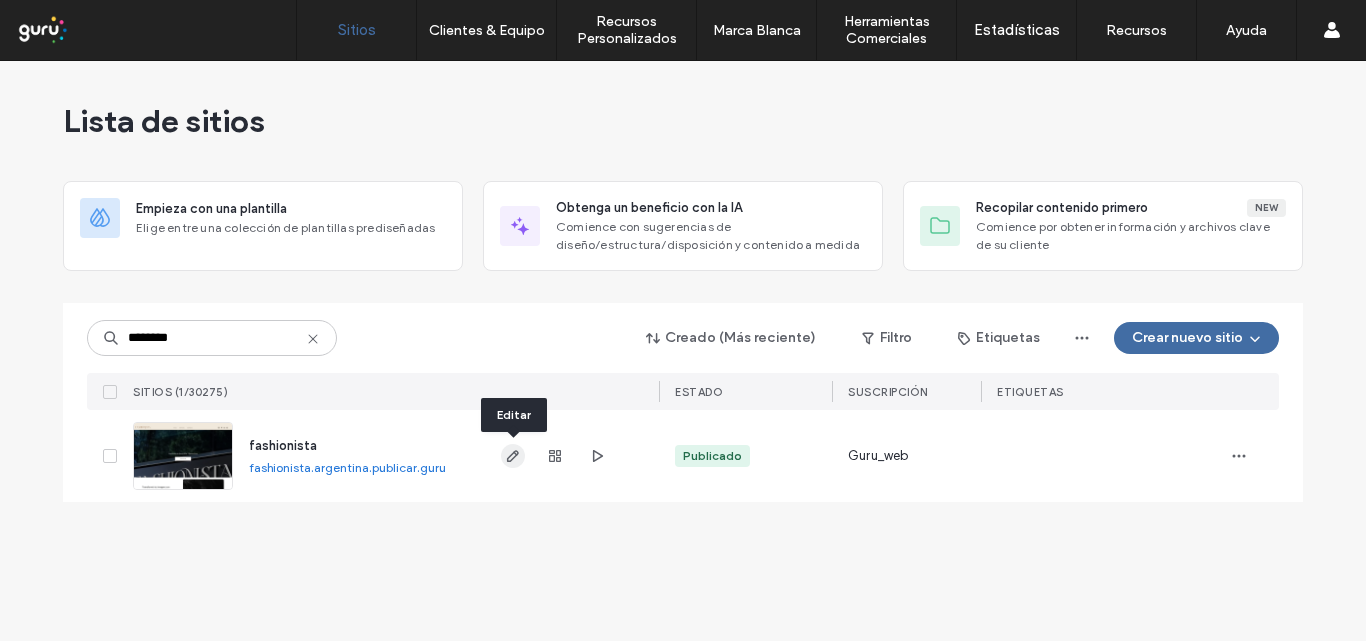 click 